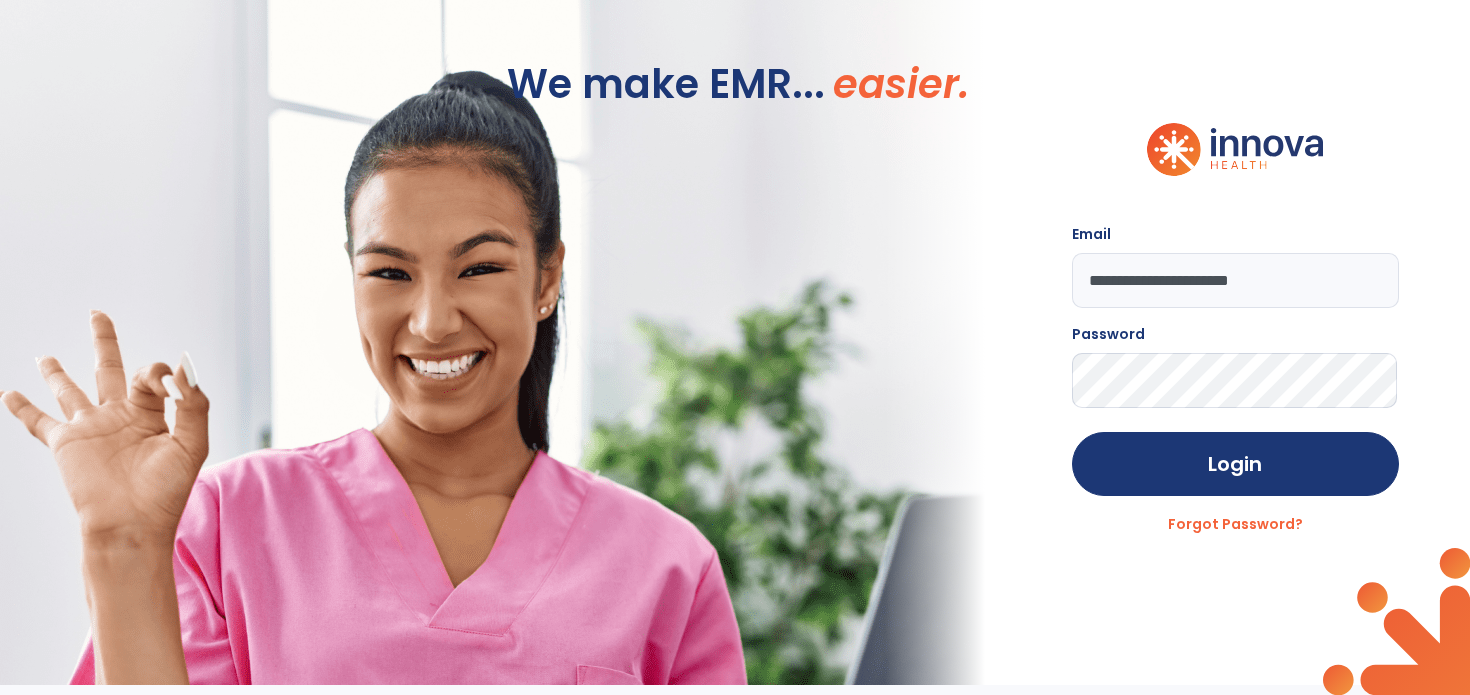 scroll, scrollTop: 0, scrollLeft: 0, axis: both 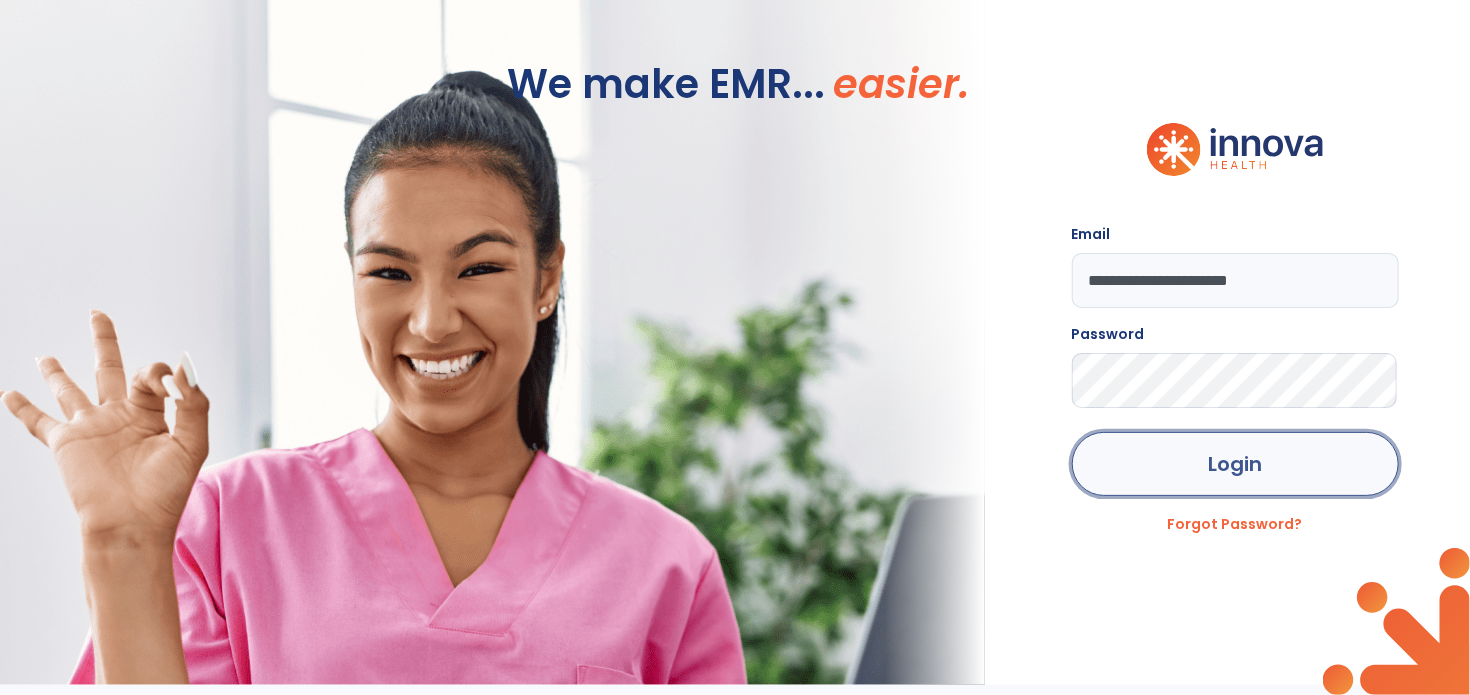 click on "Login" 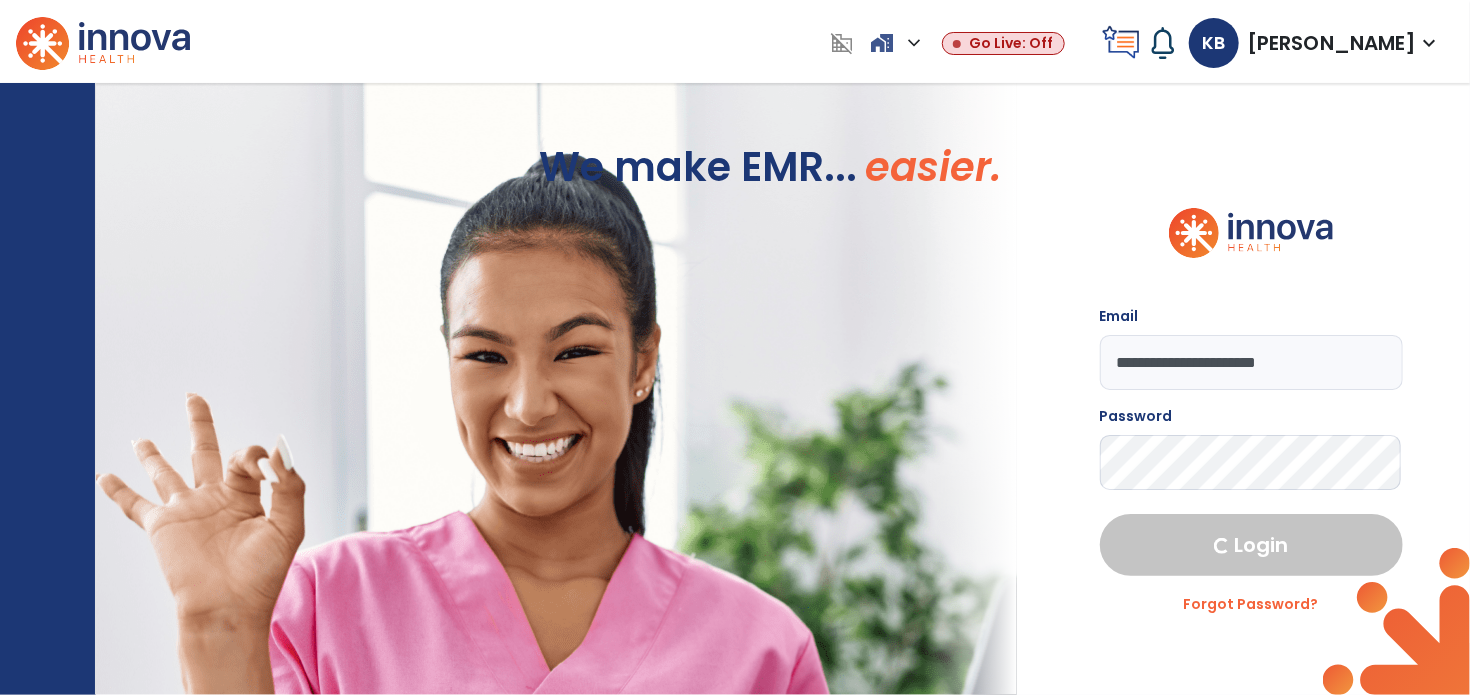 select on "****" 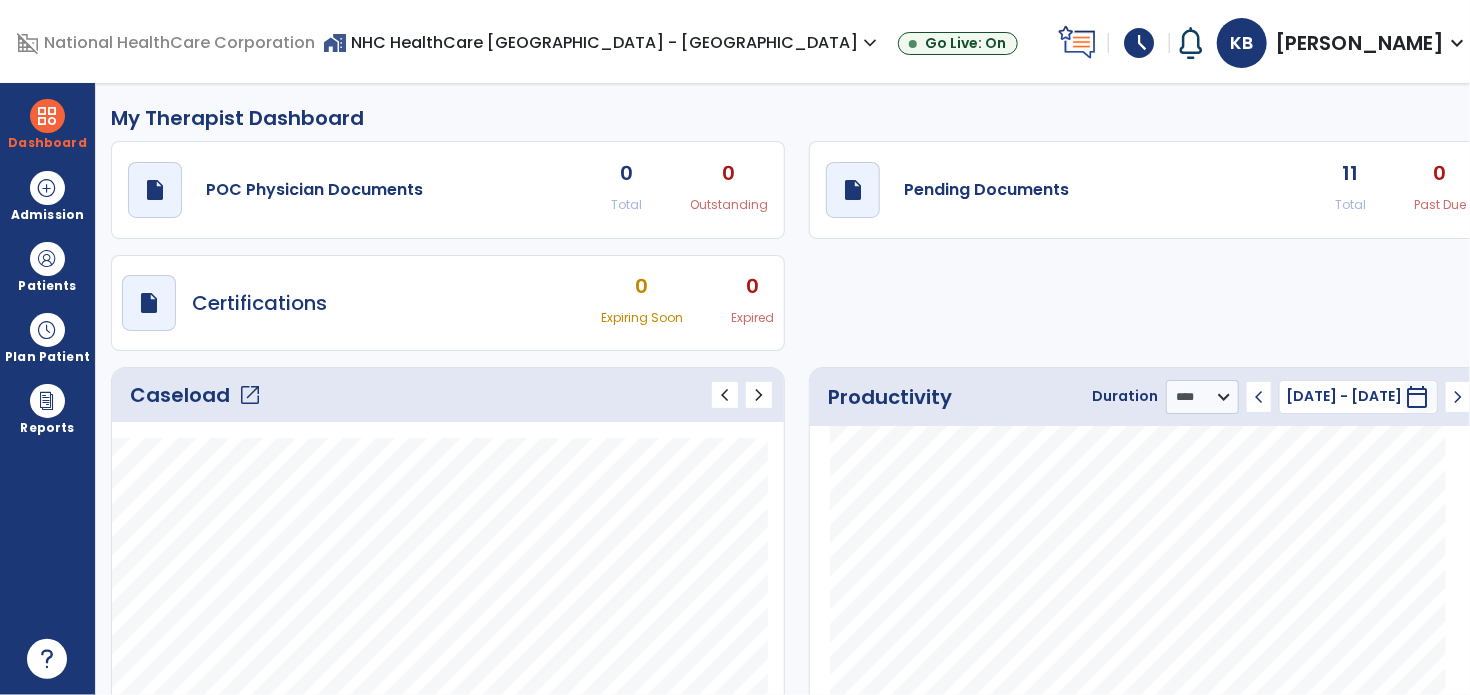 click on "11" 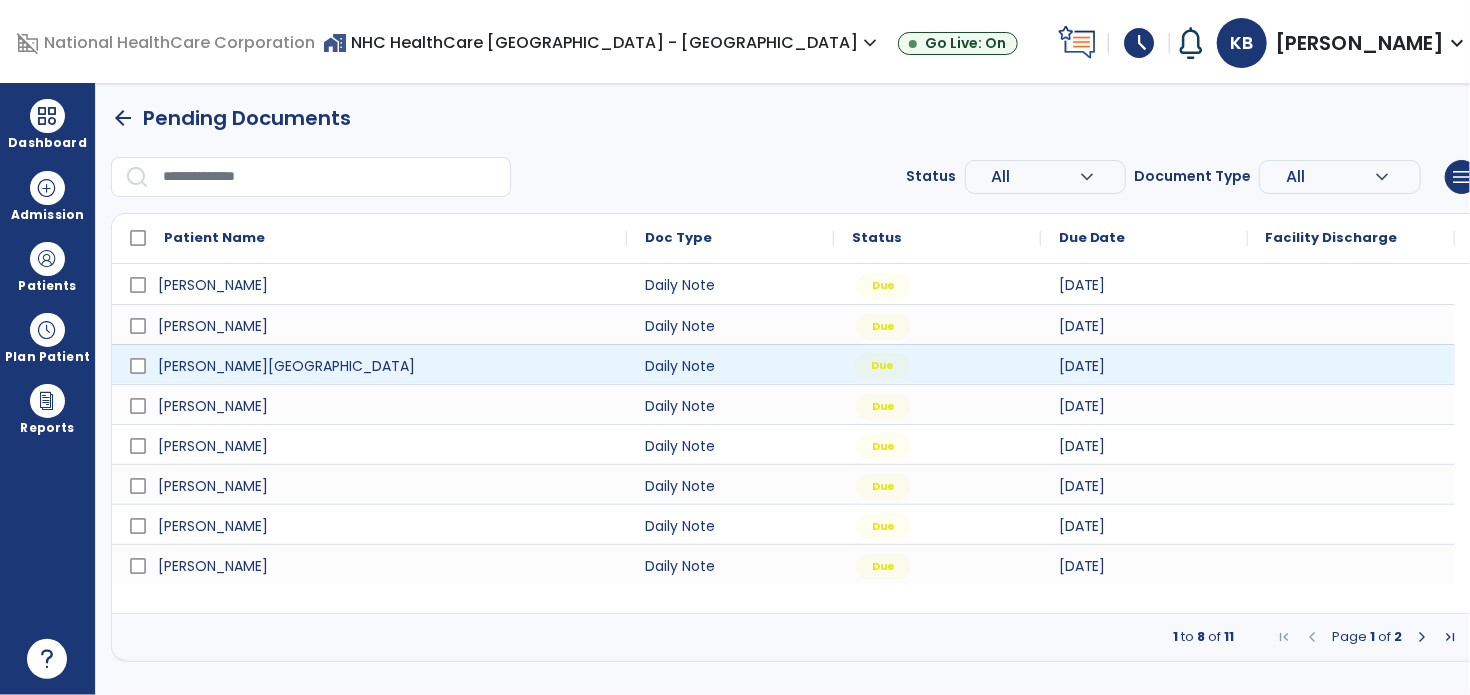 click on "Due" at bounding box center (937, 364) 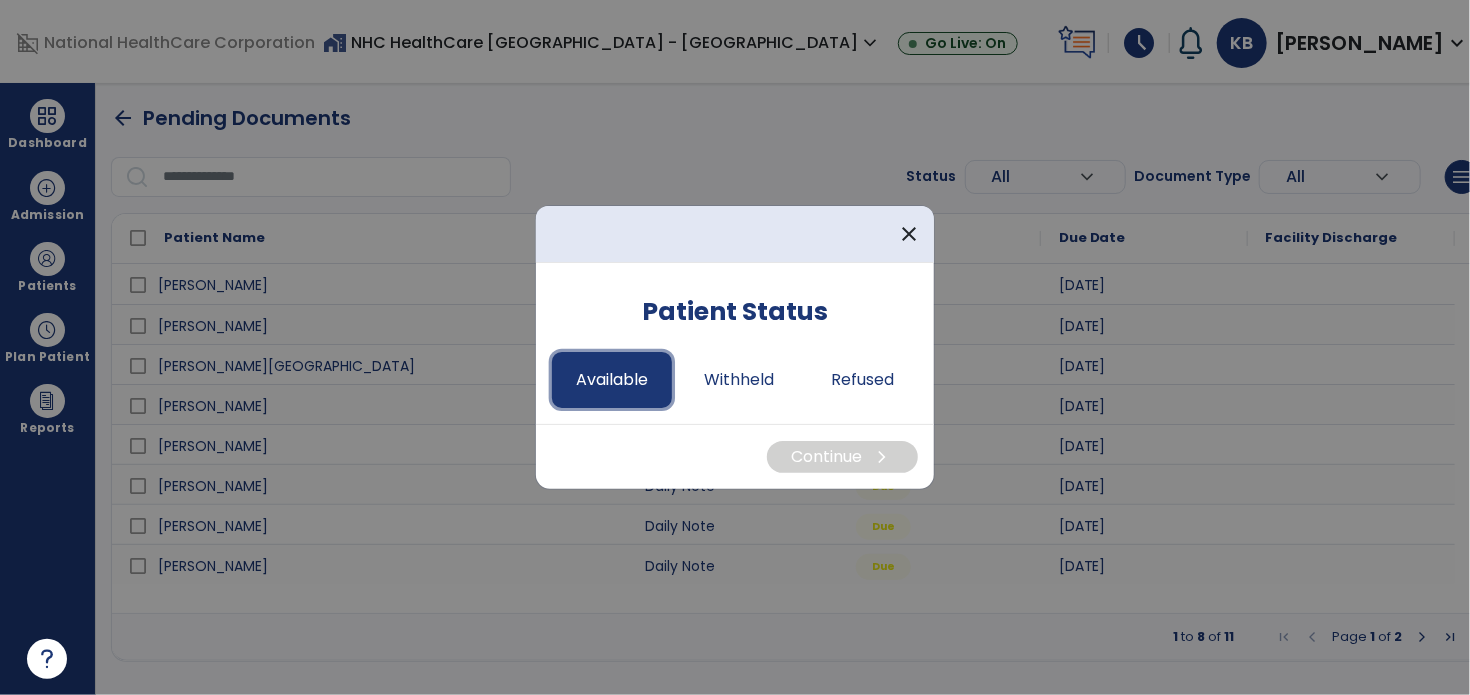 click on "Available" at bounding box center (612, 380) 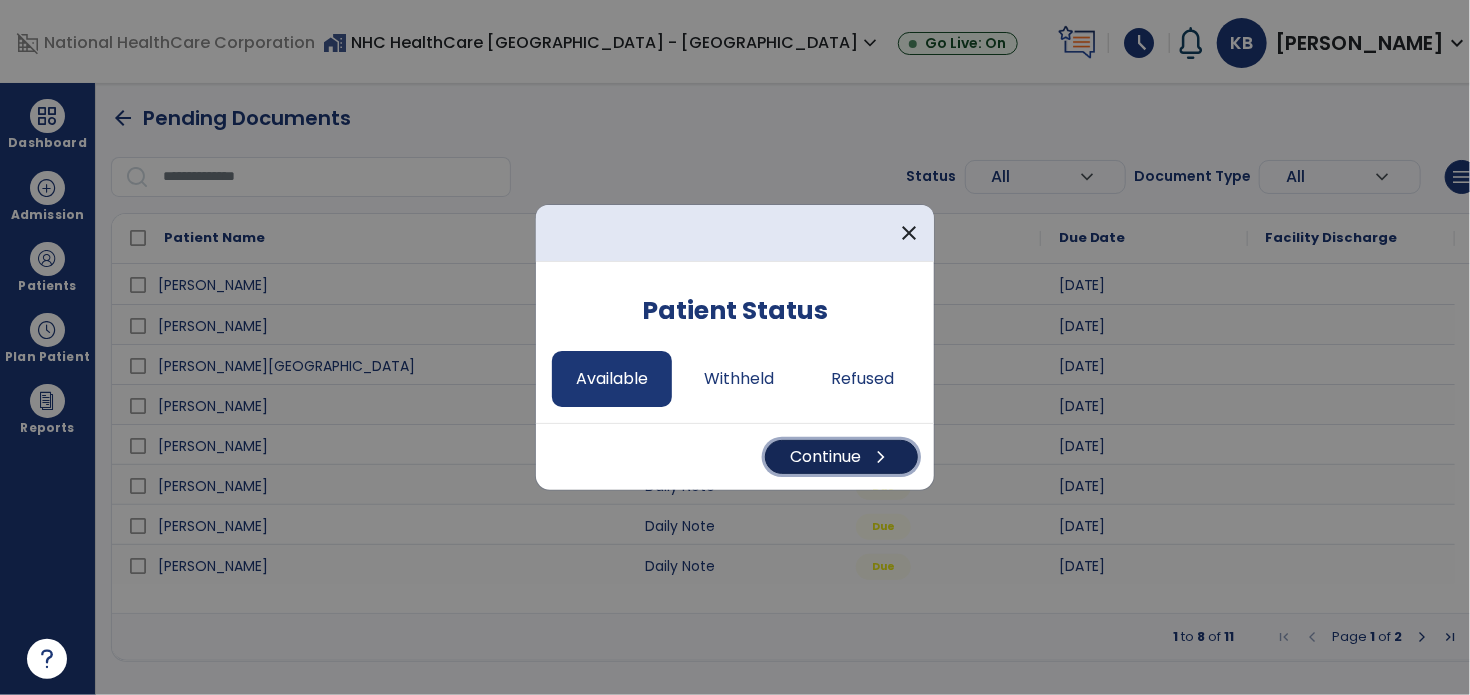 click on "Continue   chevron_right" at bounding box center (841, 457) 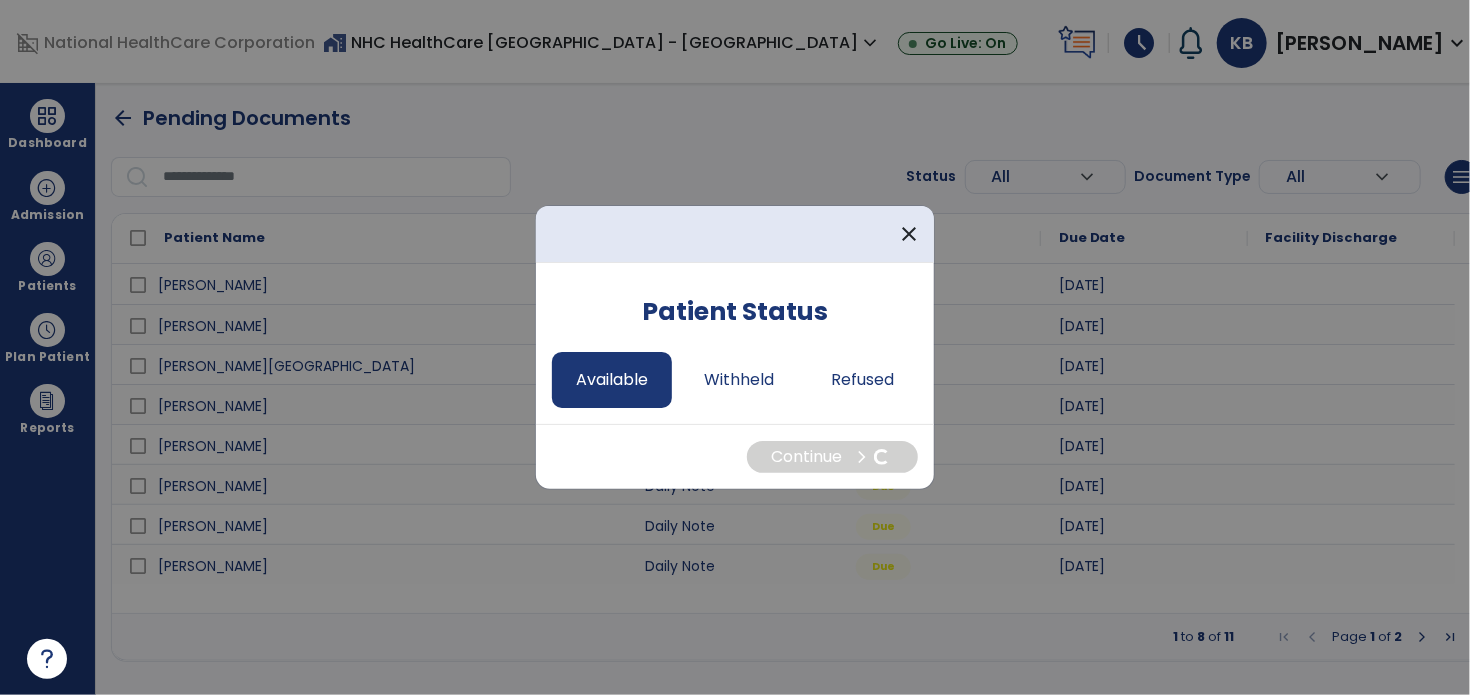select on "*" 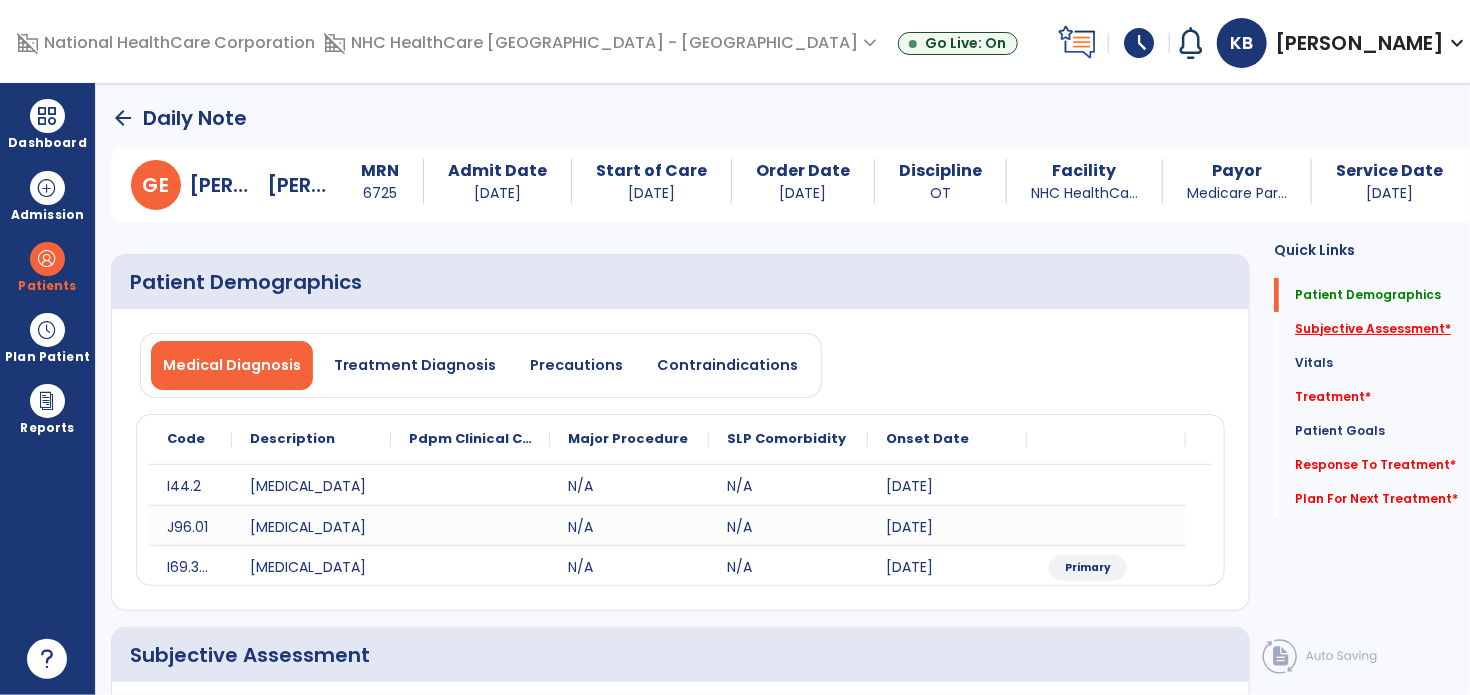 click on "Subjective Assessment   *" 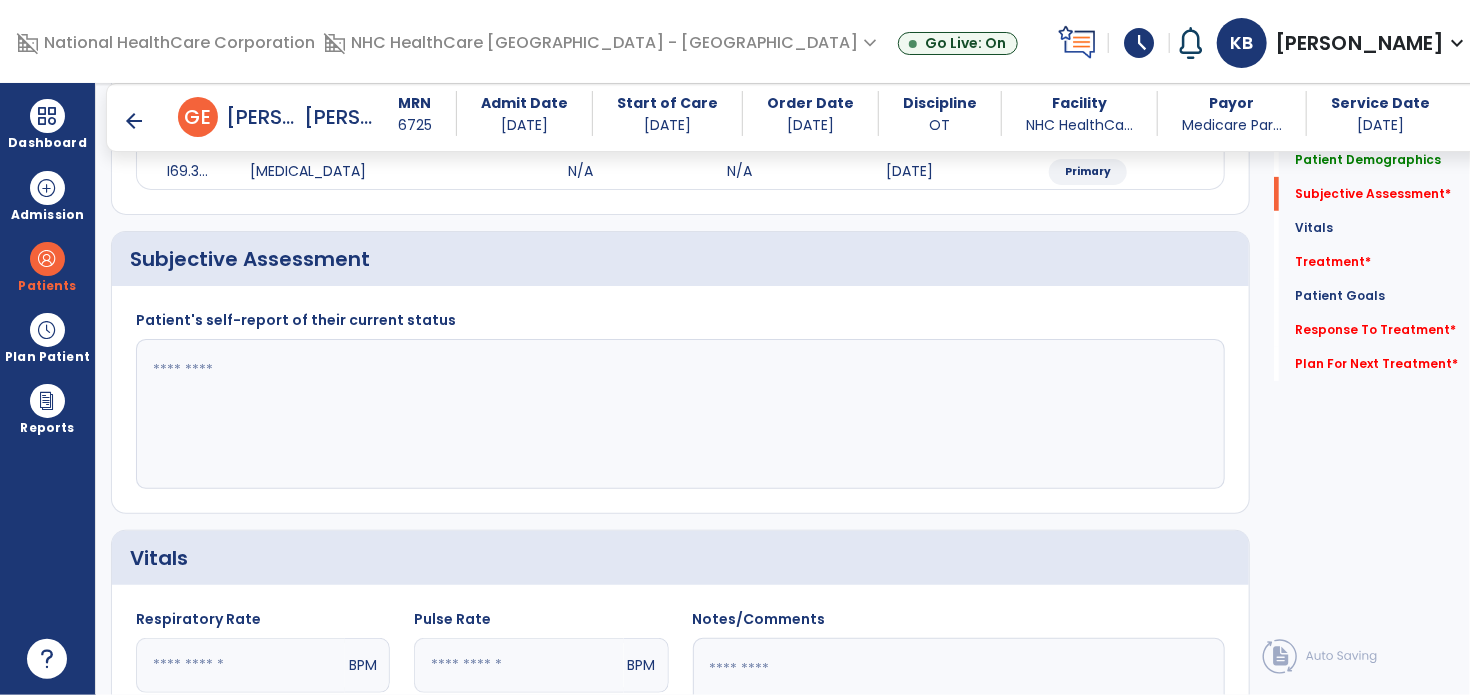 scroll, scrollTop: 378, scrollLeft: 0, axis: vertical 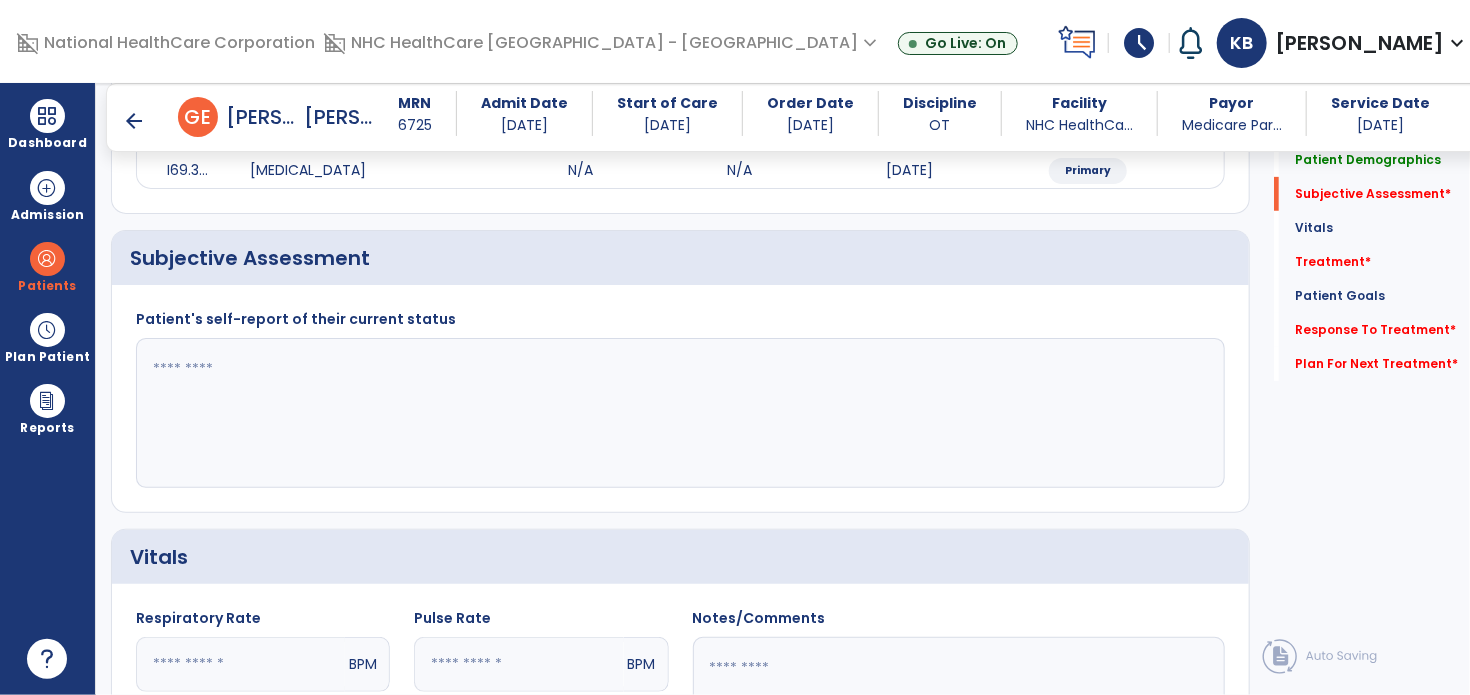 click 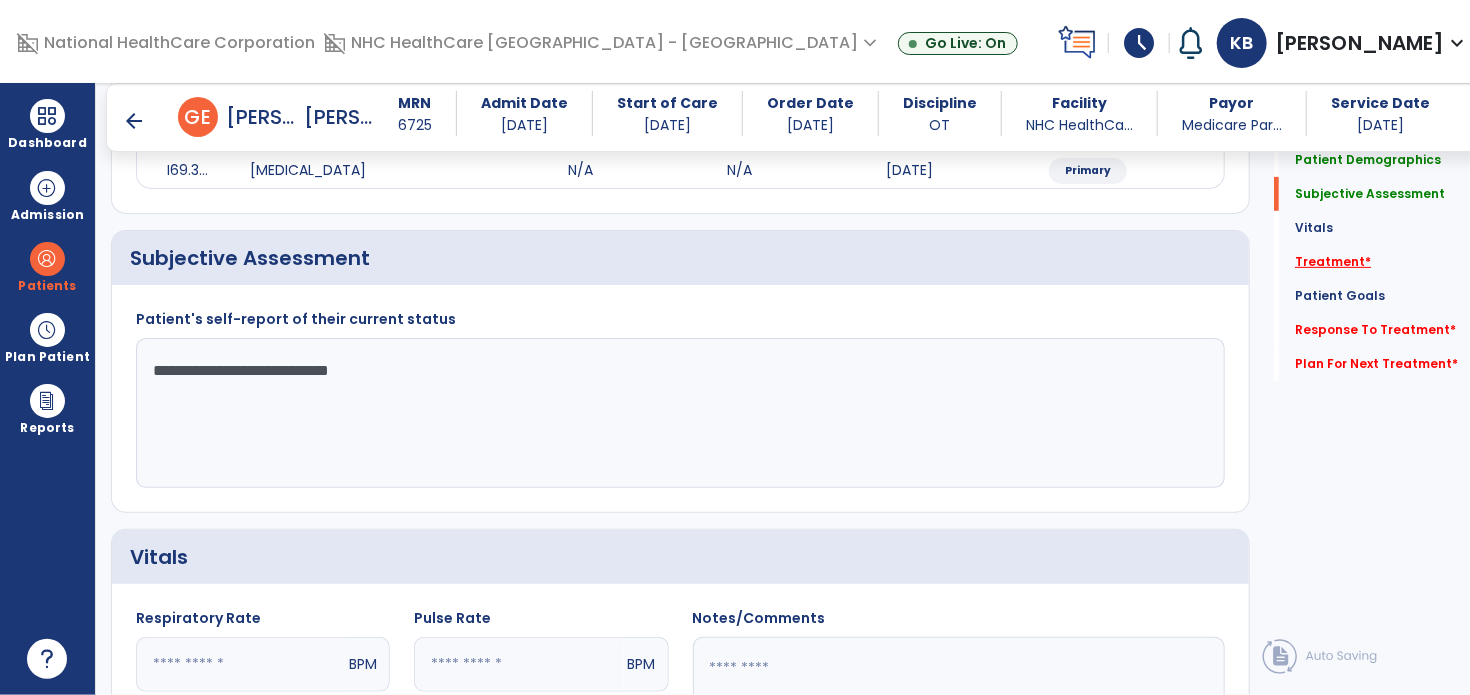 type on "**********" 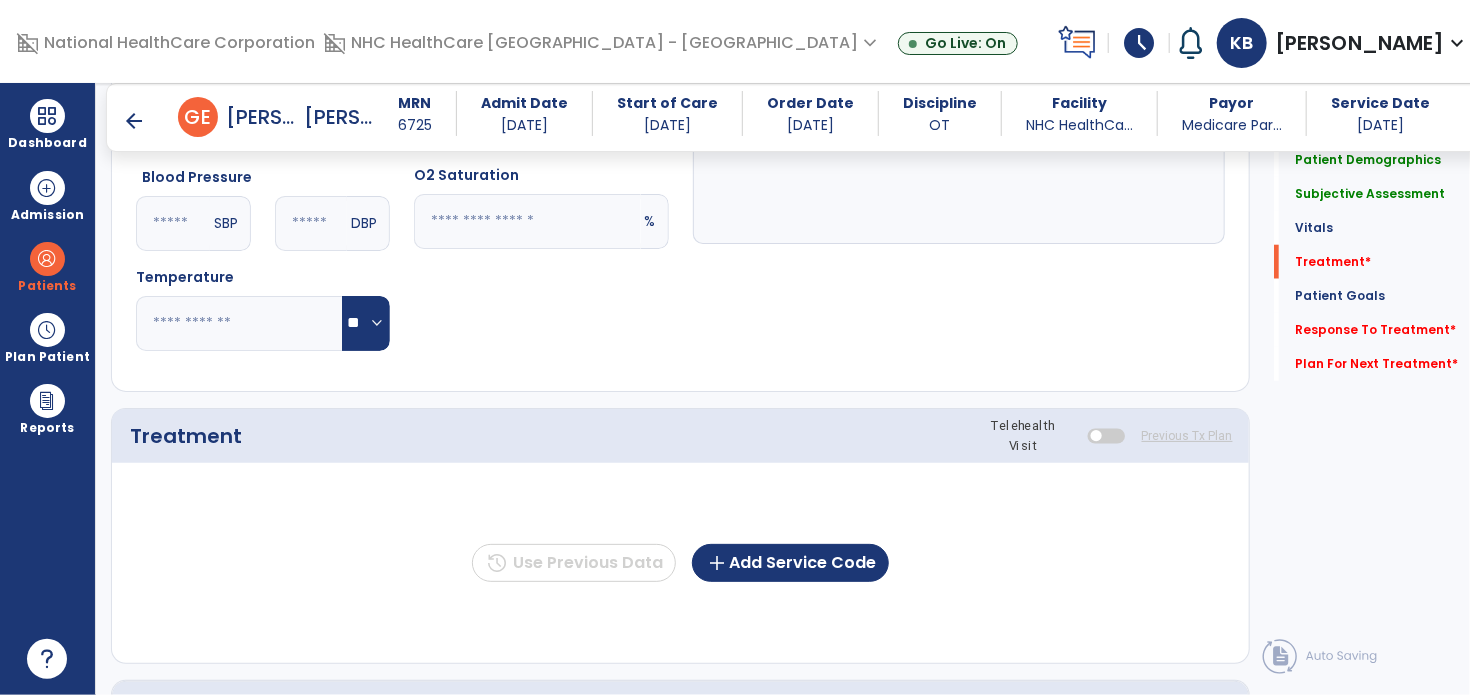 scroll, scrollTop: 1067, scrollLeft: 0, axis: vertical 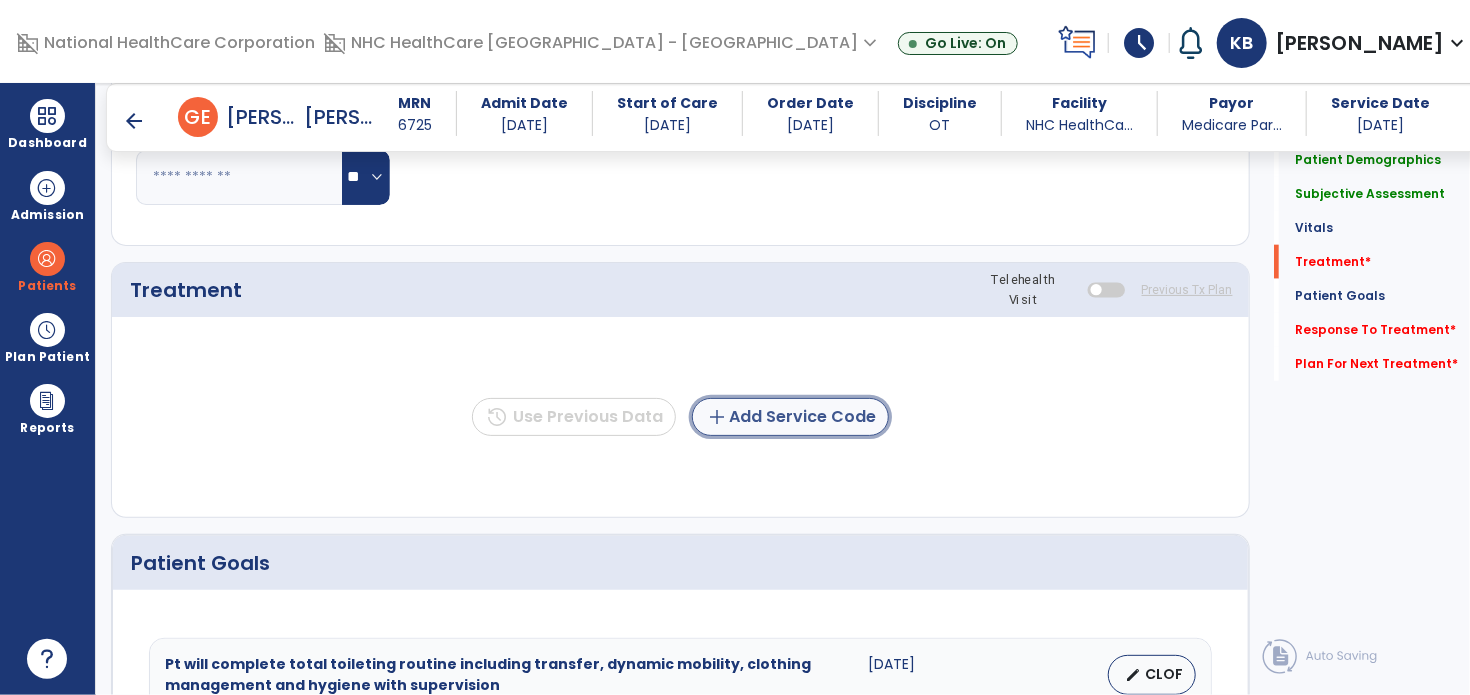 click on "add  Add Service Code" 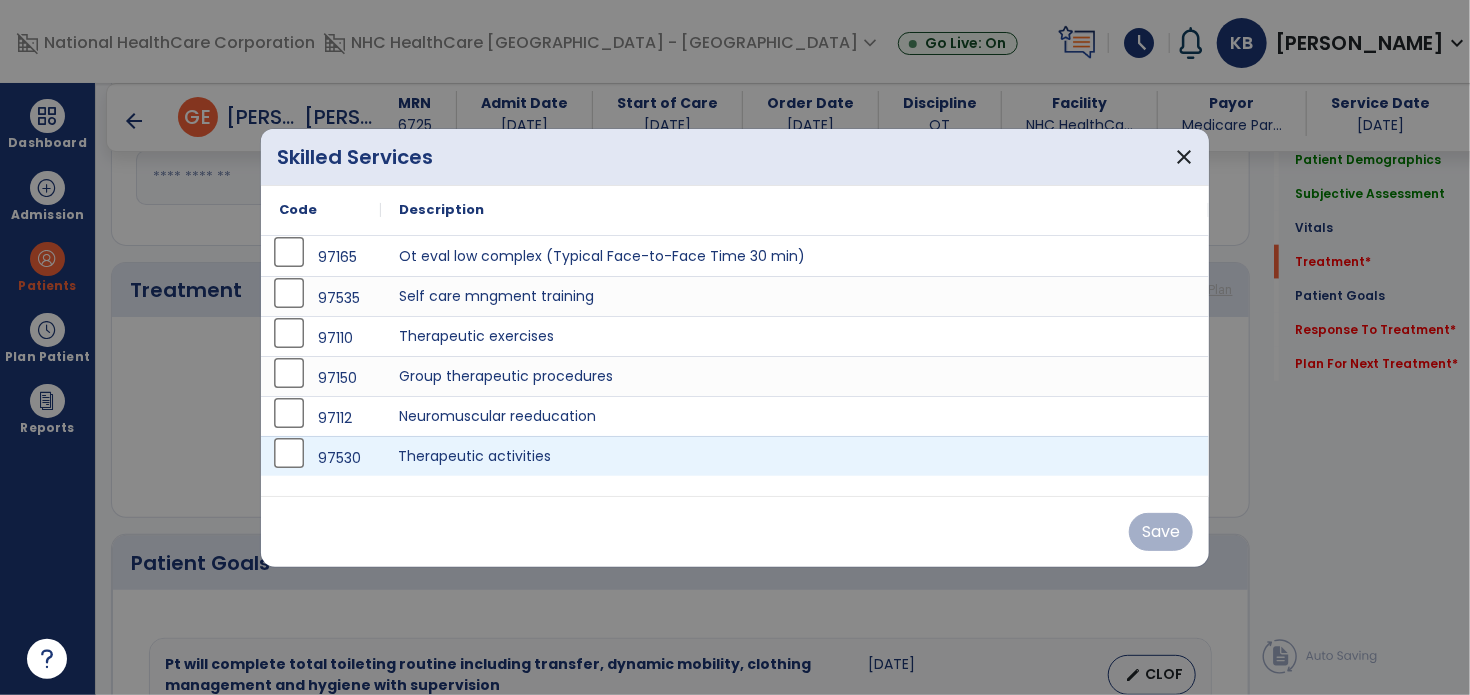 click on "Therapeutic activities" at bounding box center [795, 456] 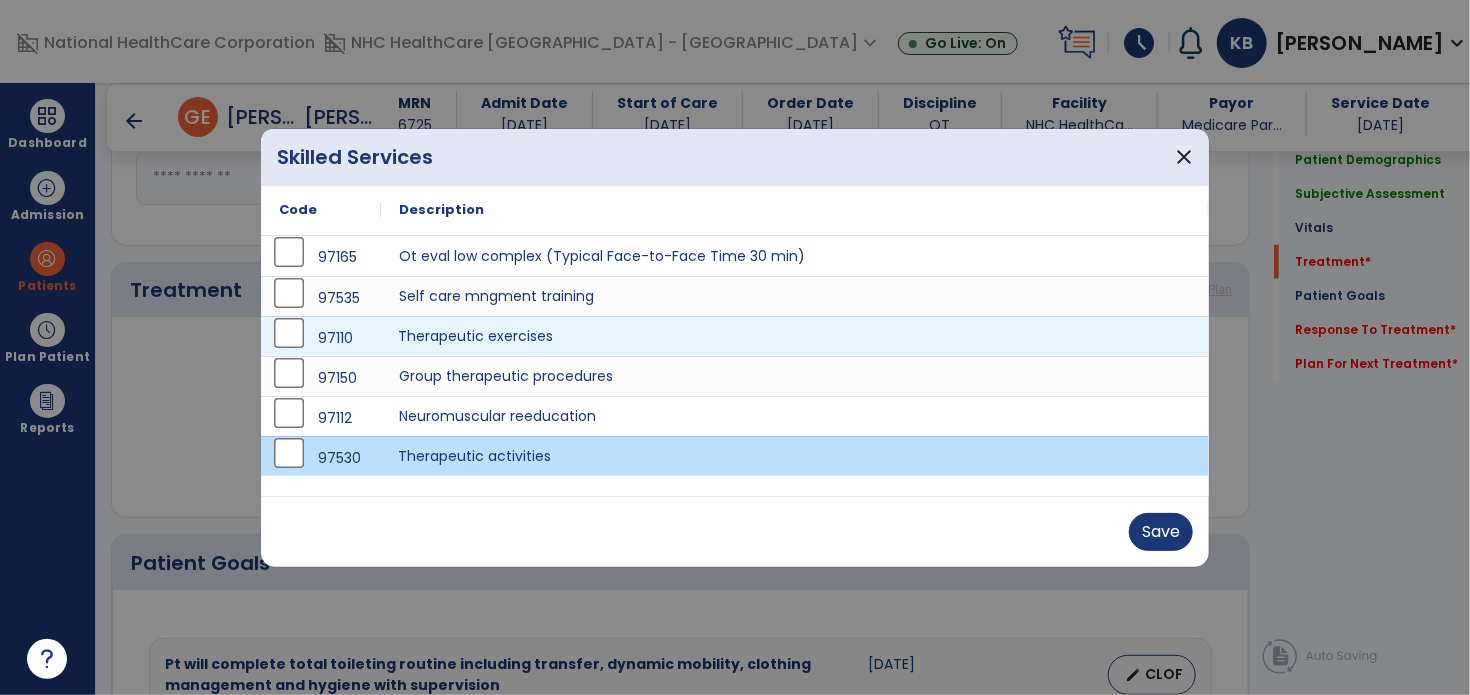 click on "Therapeutic exercises" at bounding box center [795, 336] 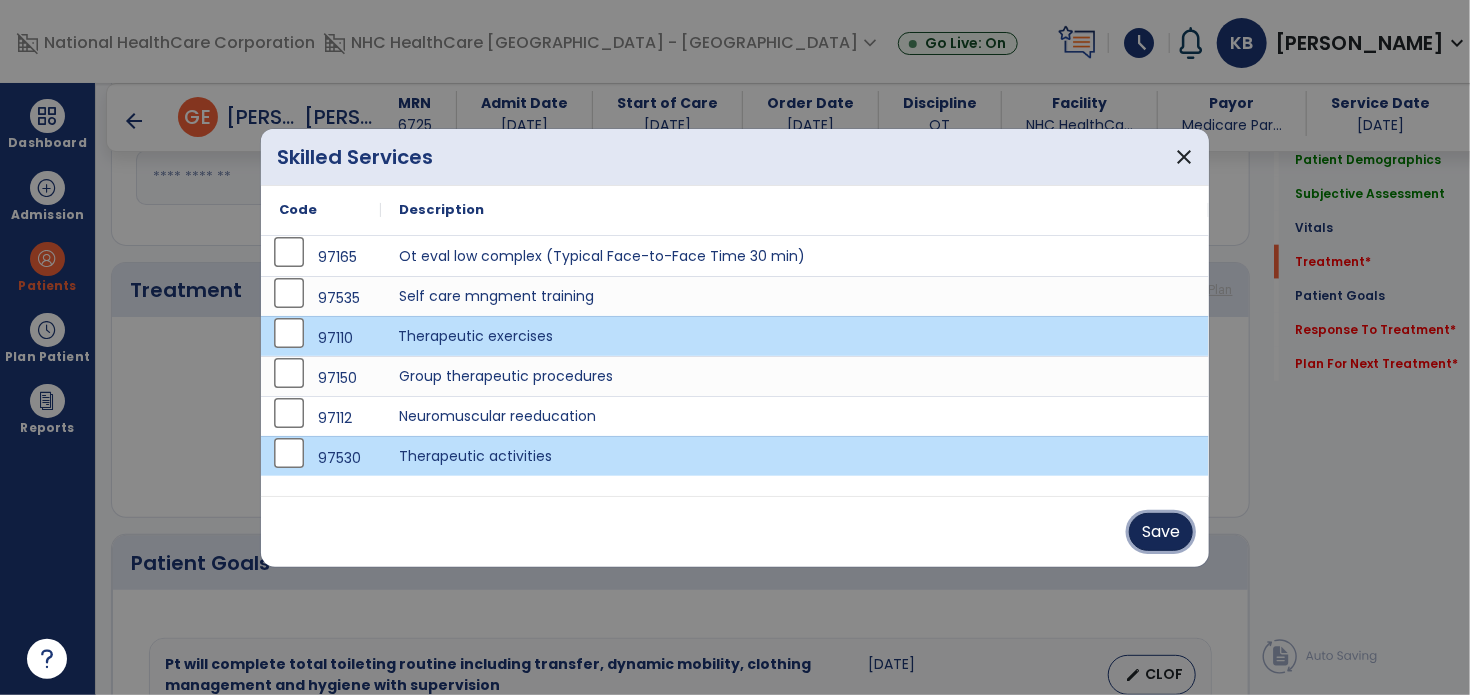 click on "Save" at bounding box center (1161, 532) 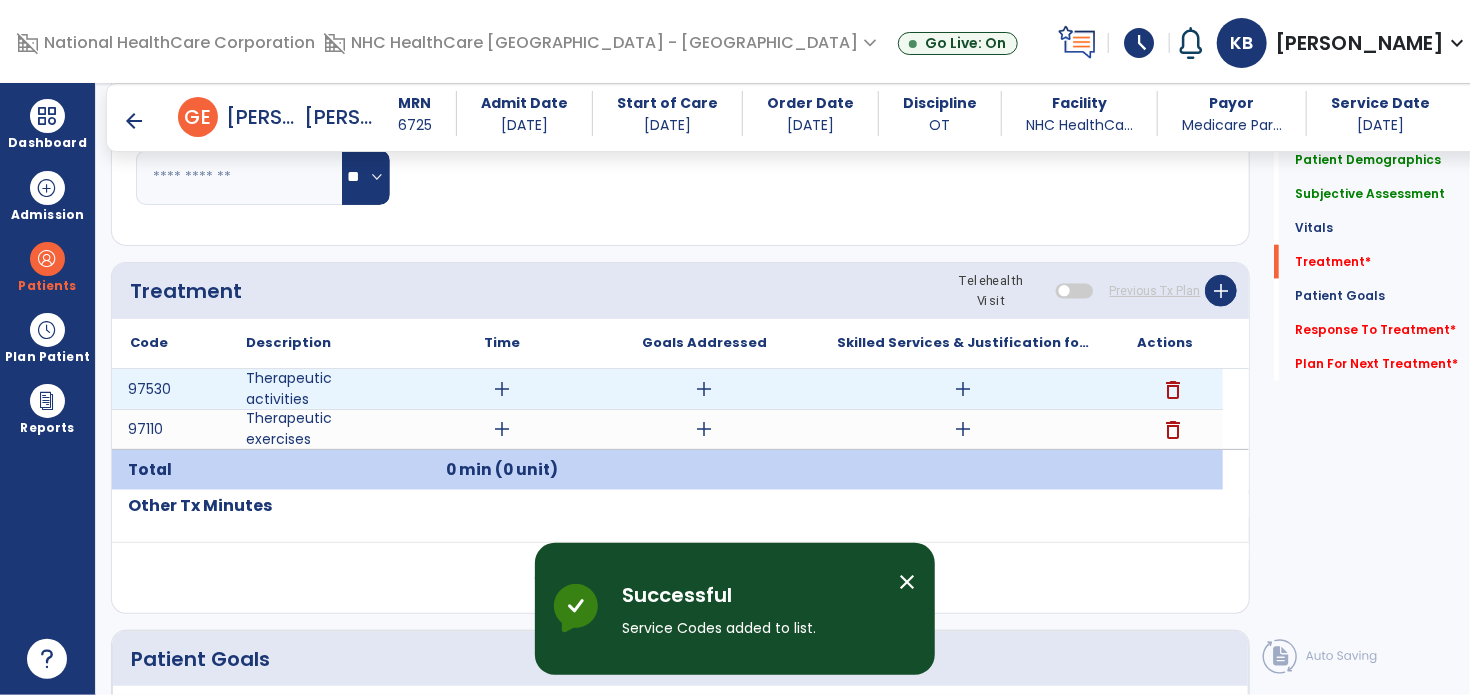 click on "add" at bounding box center (502, 389) 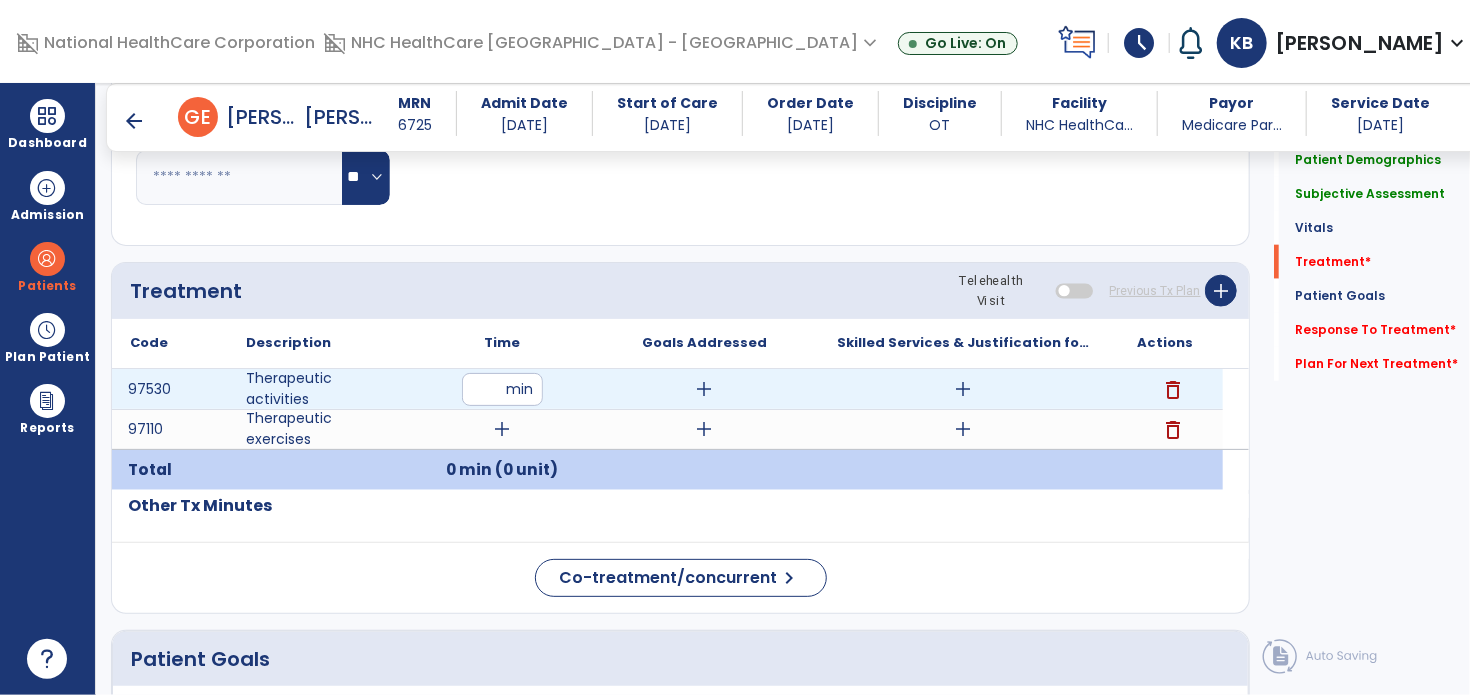type on "**" 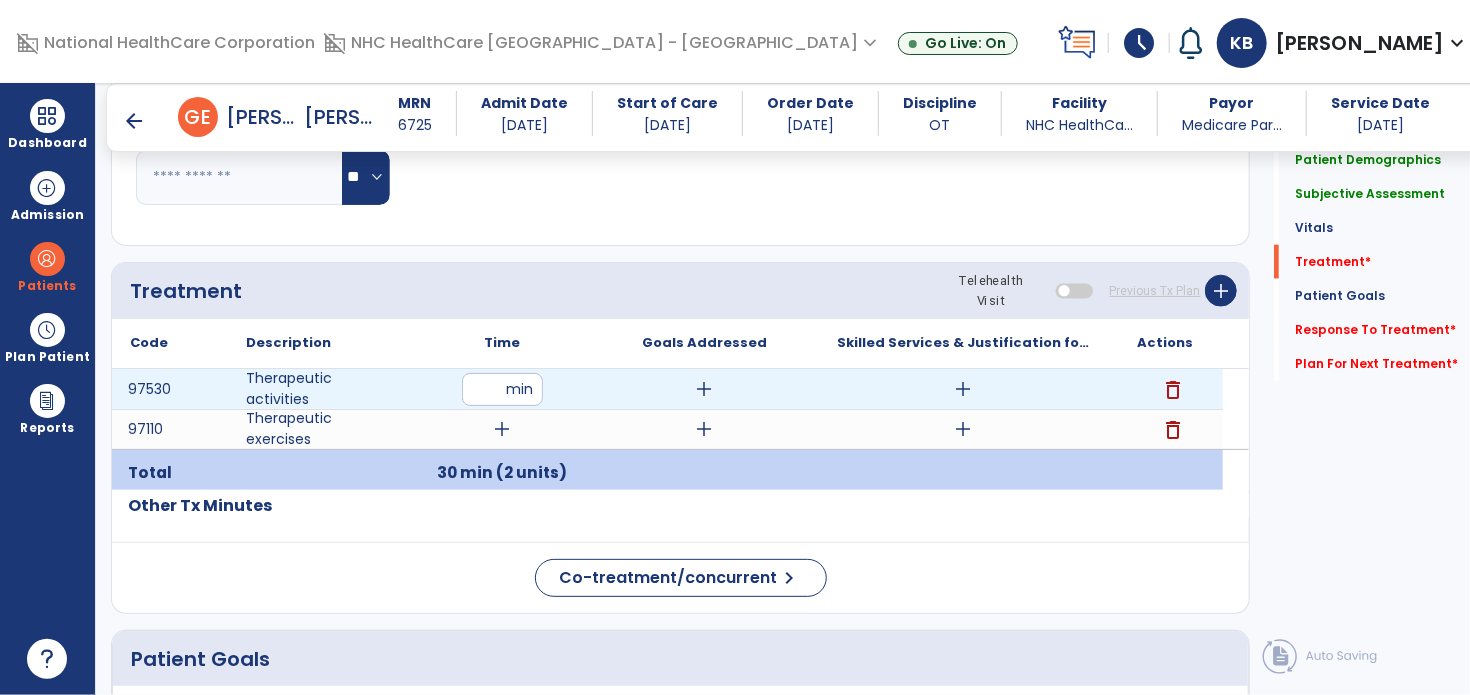 click on "add" at bounding box center (704, 389) 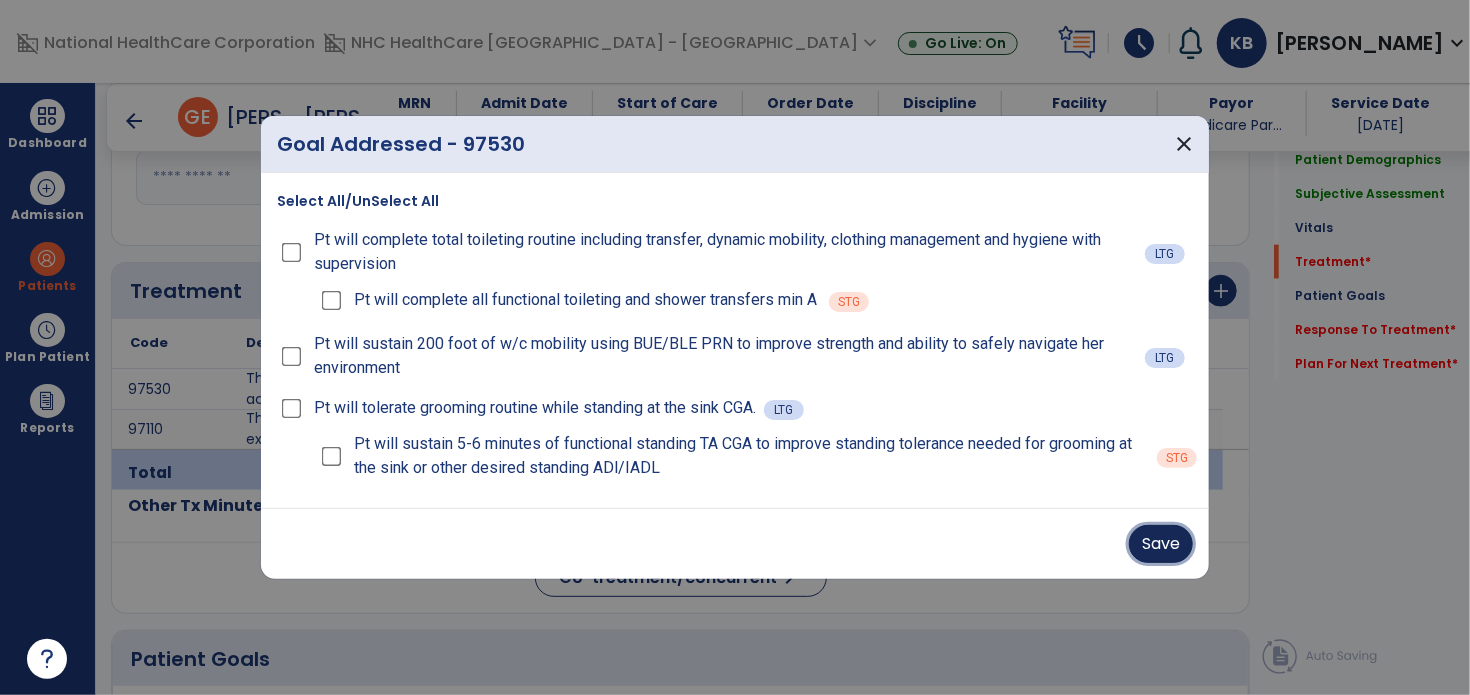 click on "Save" at bounding box center [1161, 544] 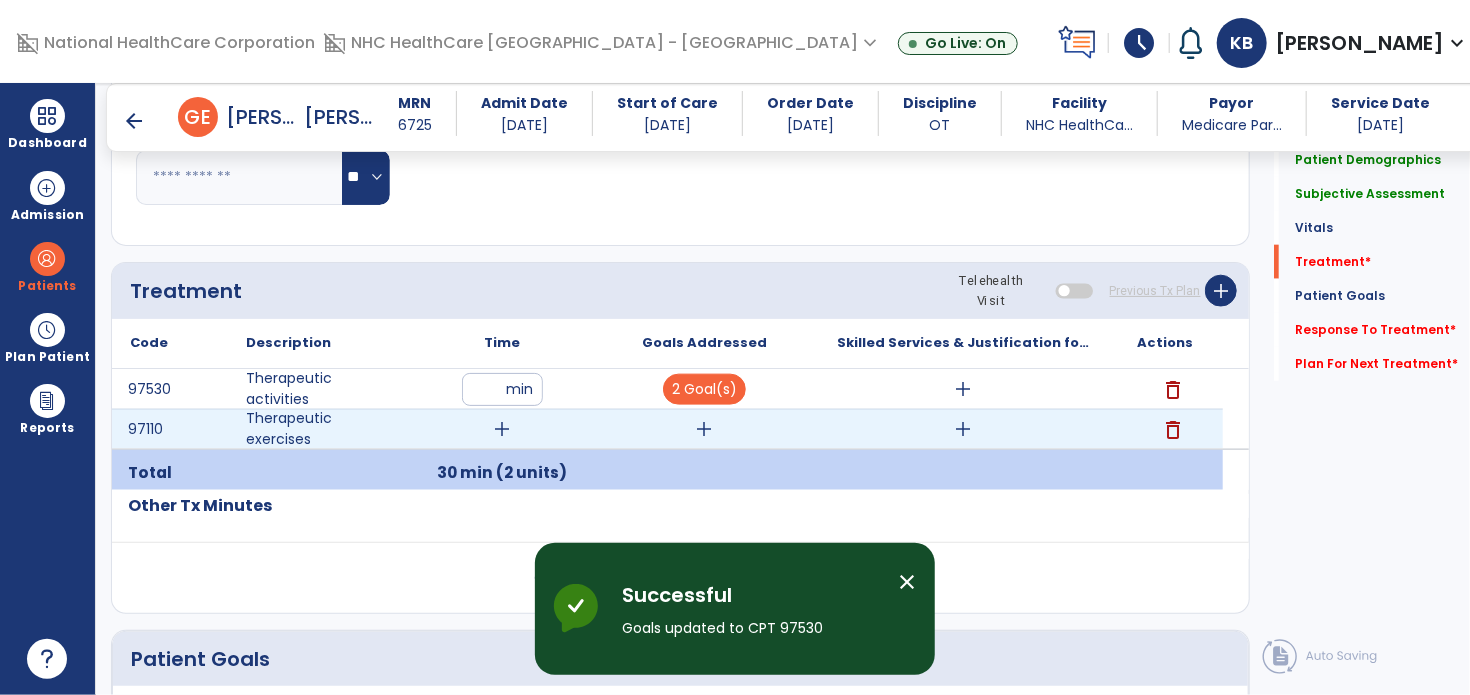click on "add" at bounding box center (502, 429) 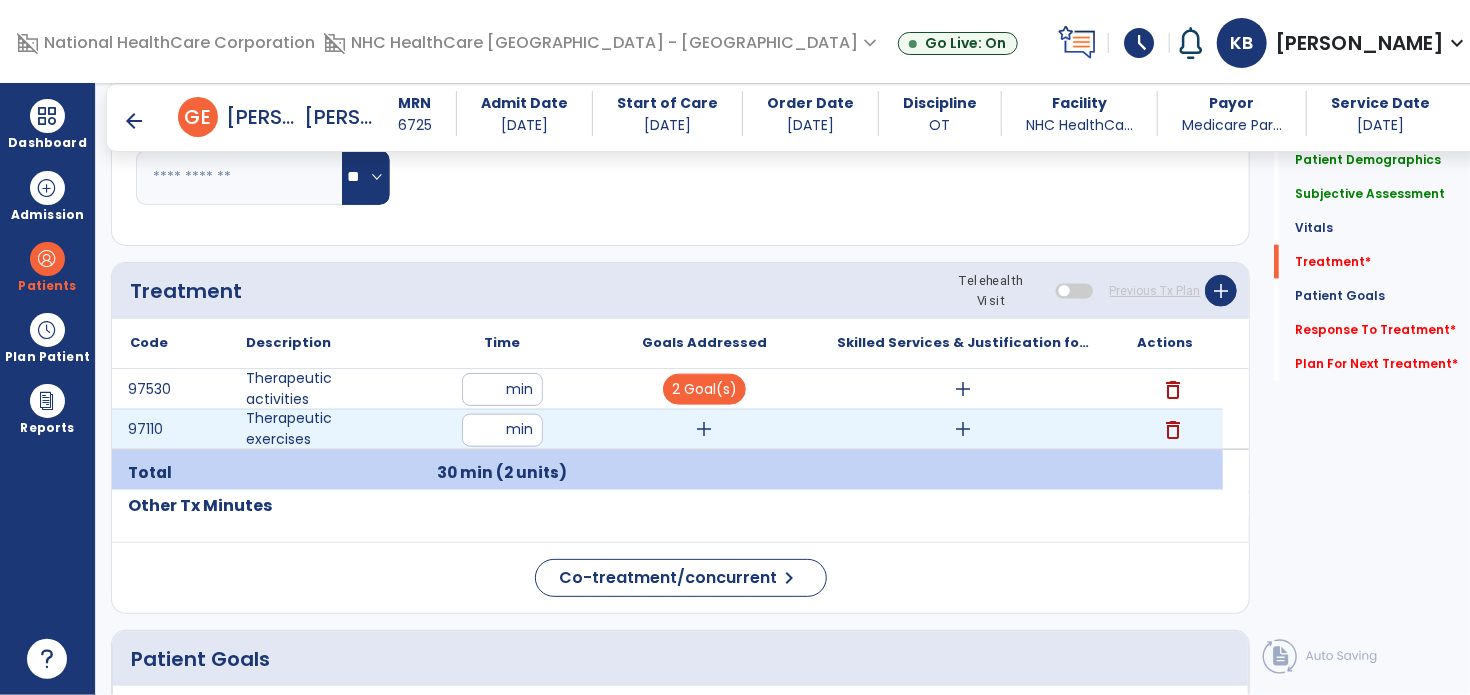 type on "**" 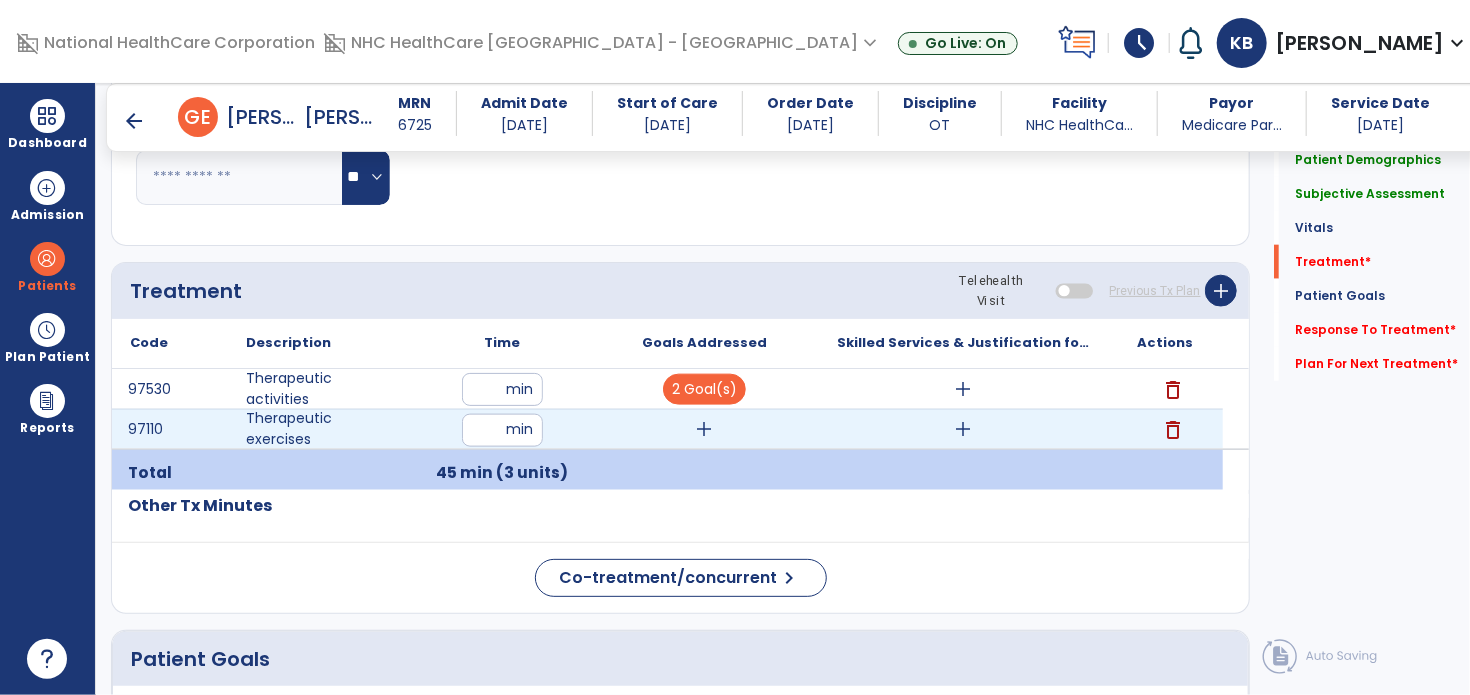click on "add" at bounding box center [704, 429] 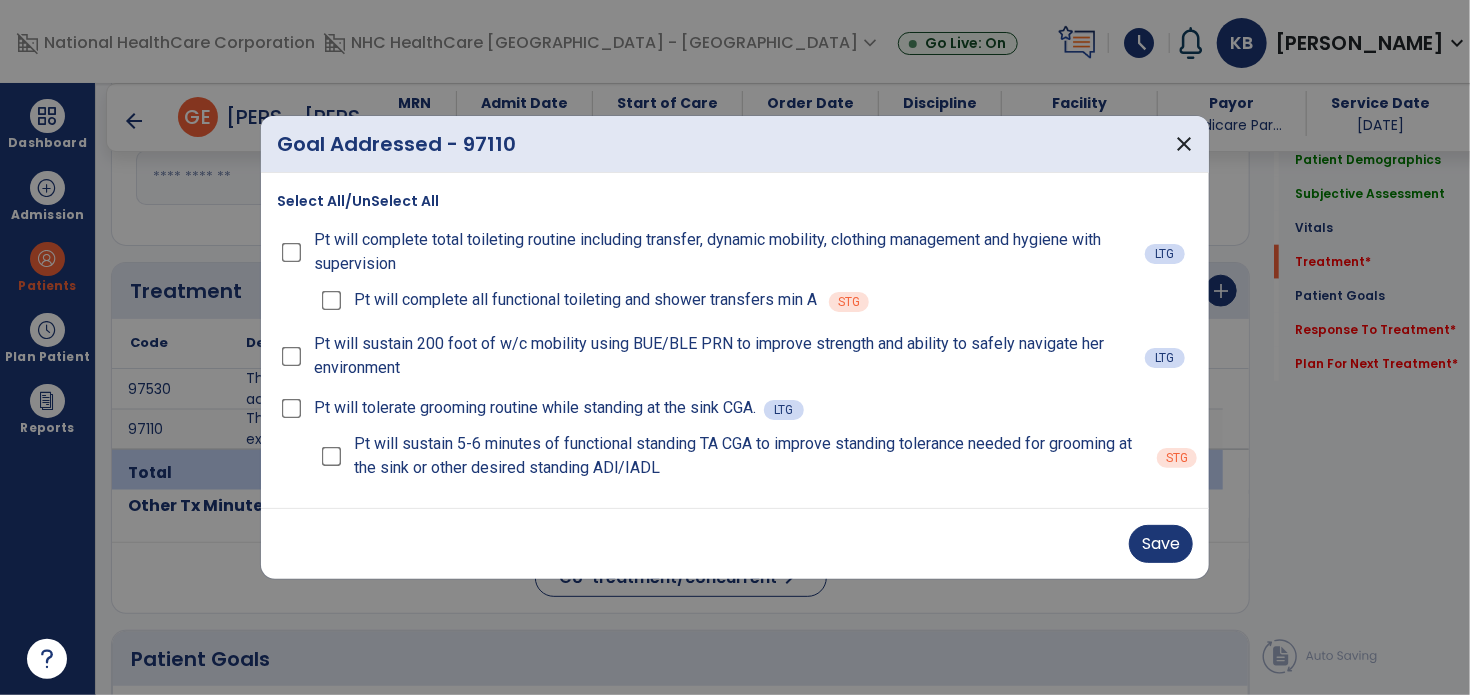 click on "Save" at bounding box center (735, 543) 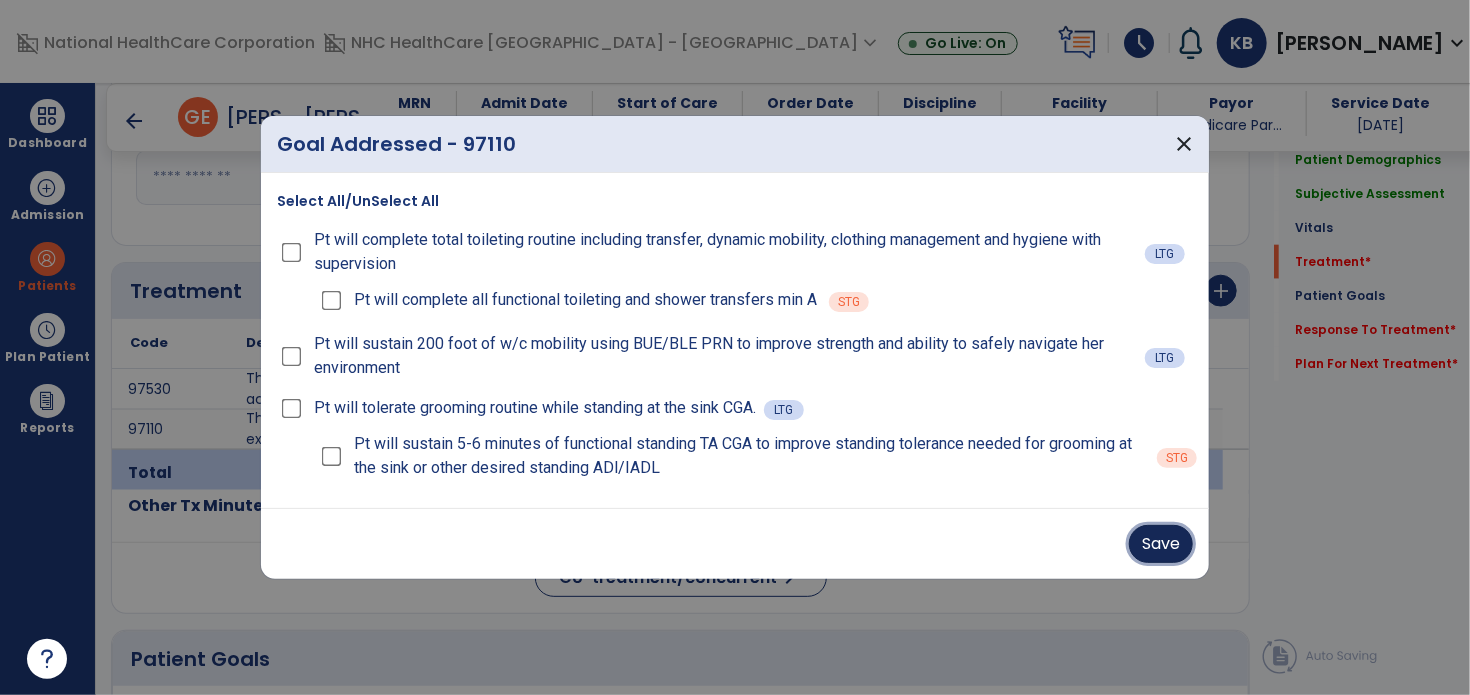 click on "Save" at bounding box center [1161, 544] 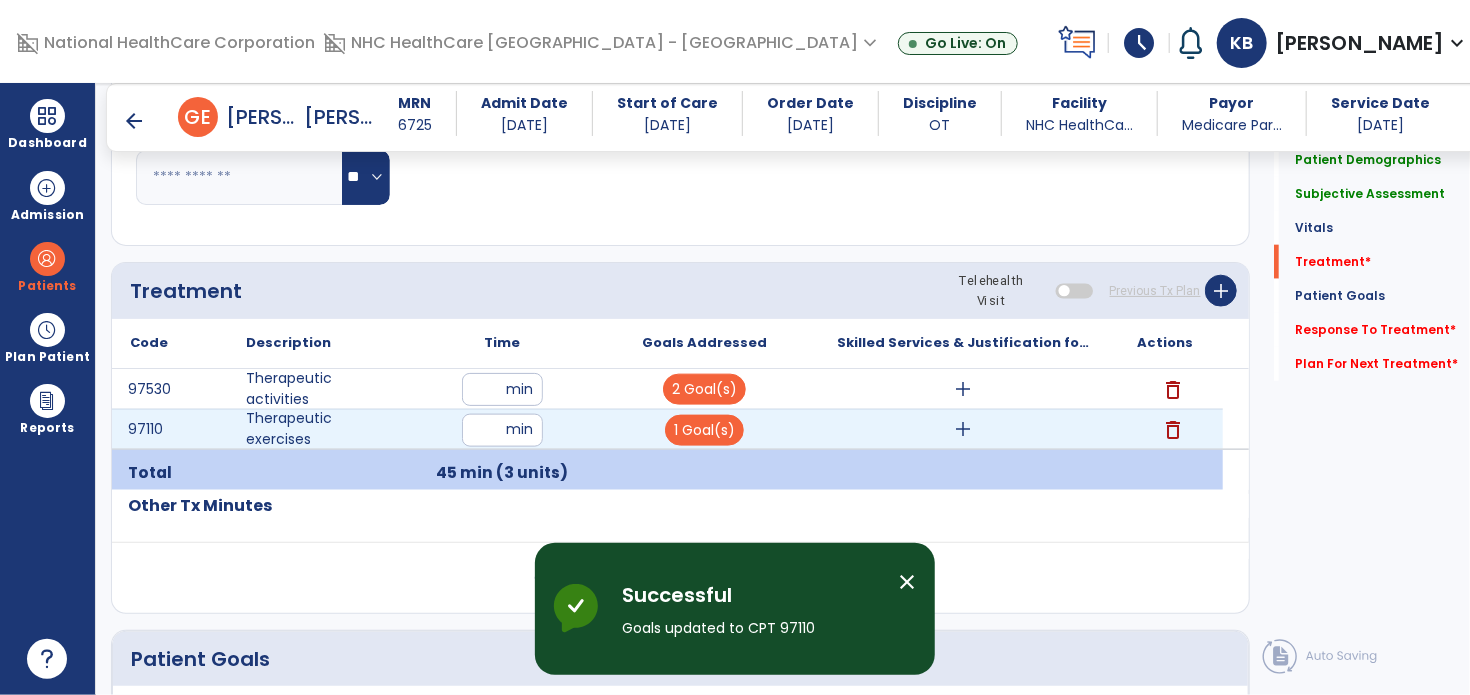 click on "add" at bounding box center (964, 429) 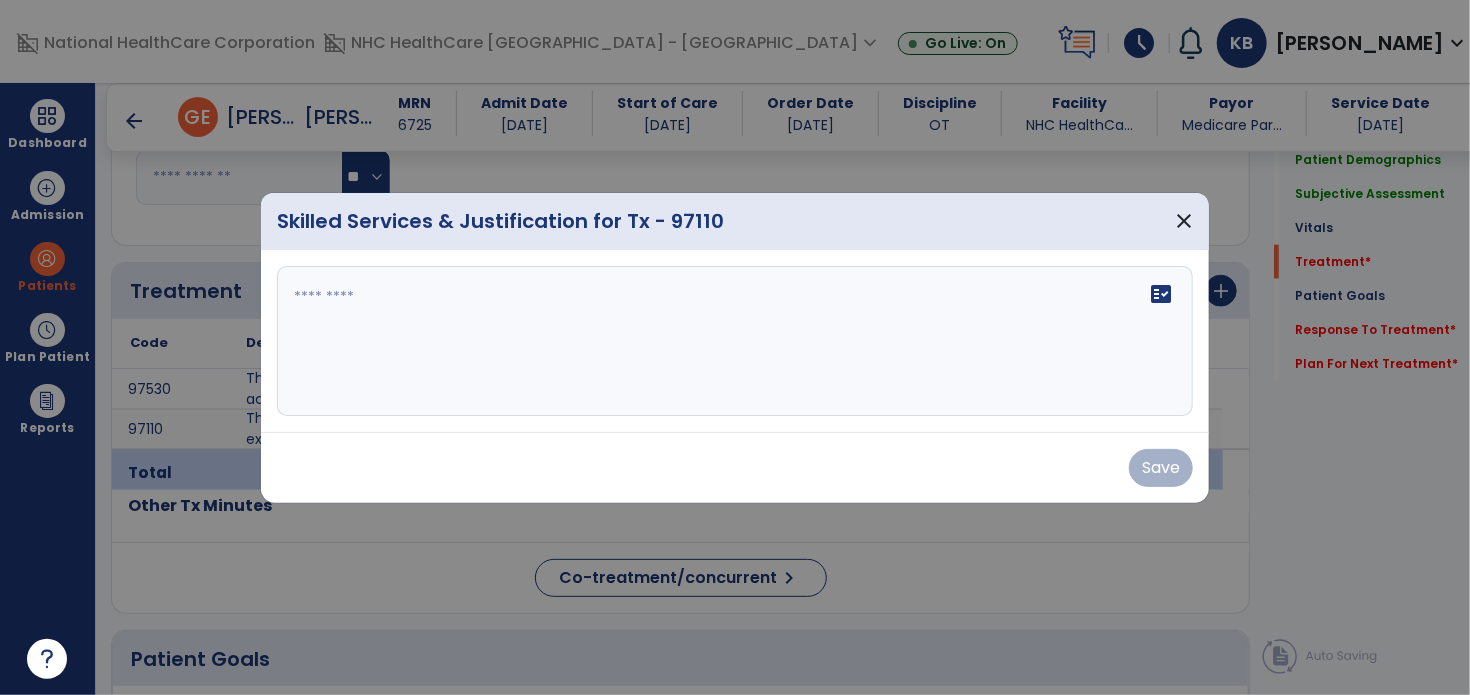 click on "fact_check" at bounding box center (735, 341) 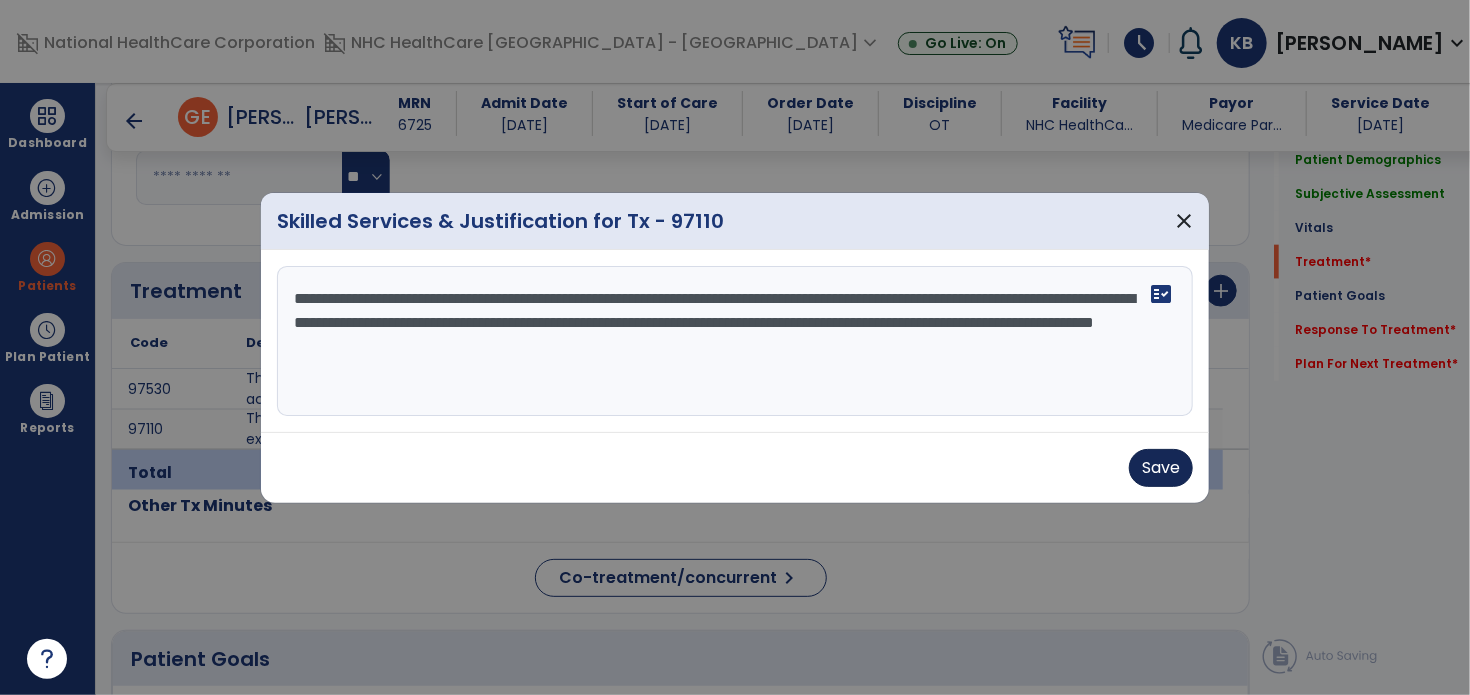 type on "**********" 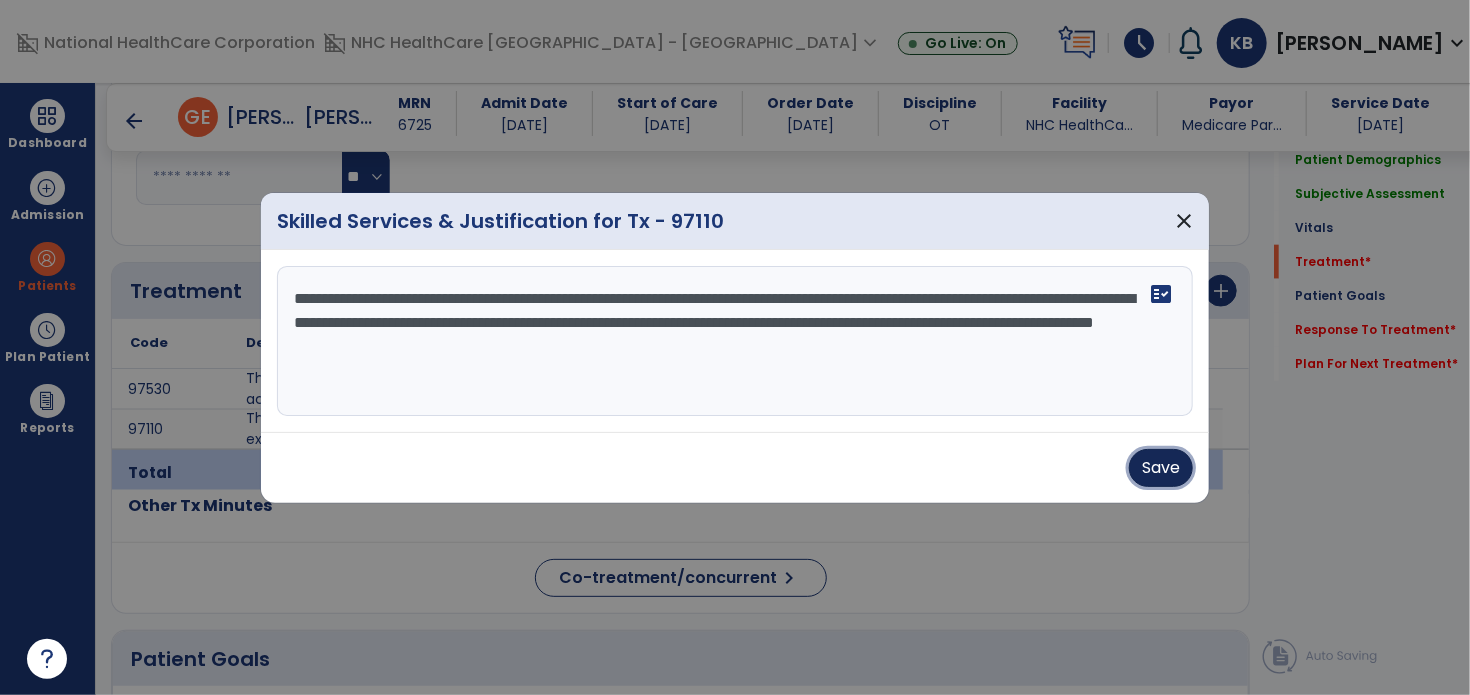 click on "Save" at bounding box center (1161, 468) 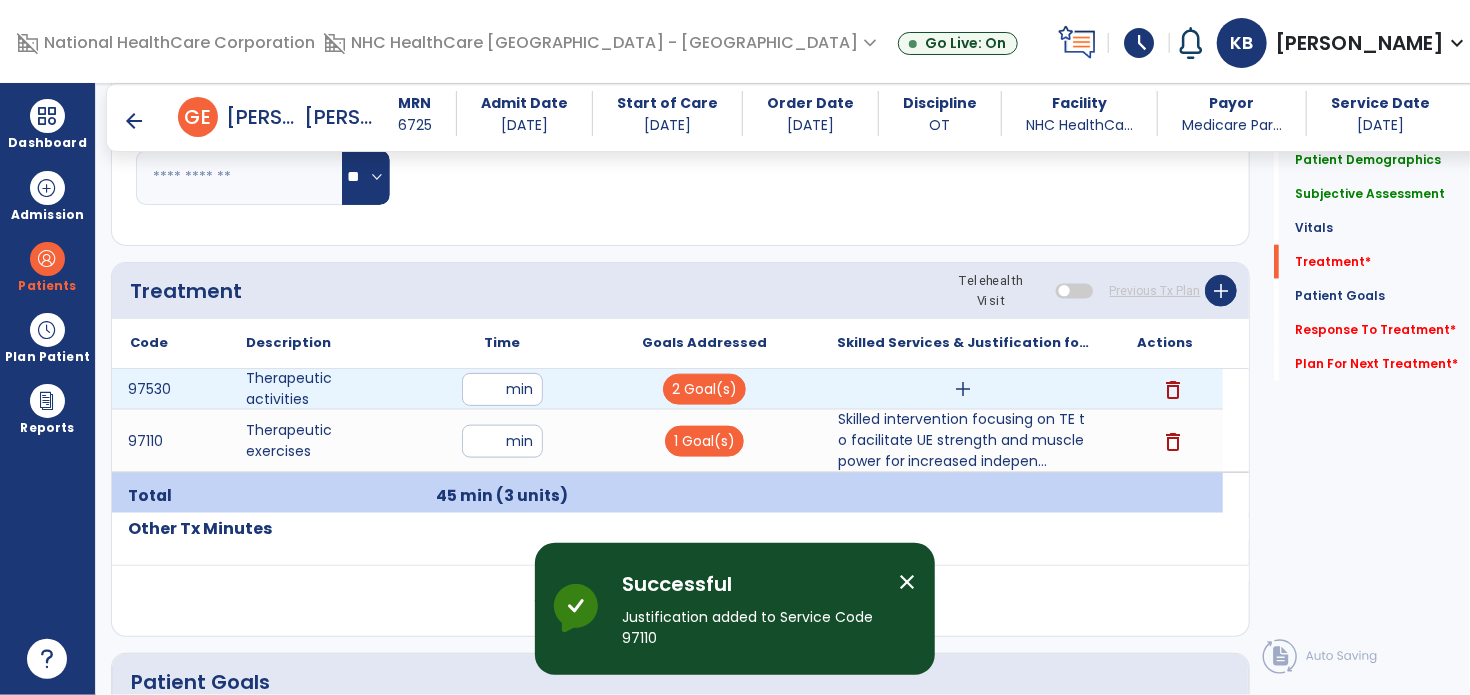 click on "add" at bounding box center [964, 389] 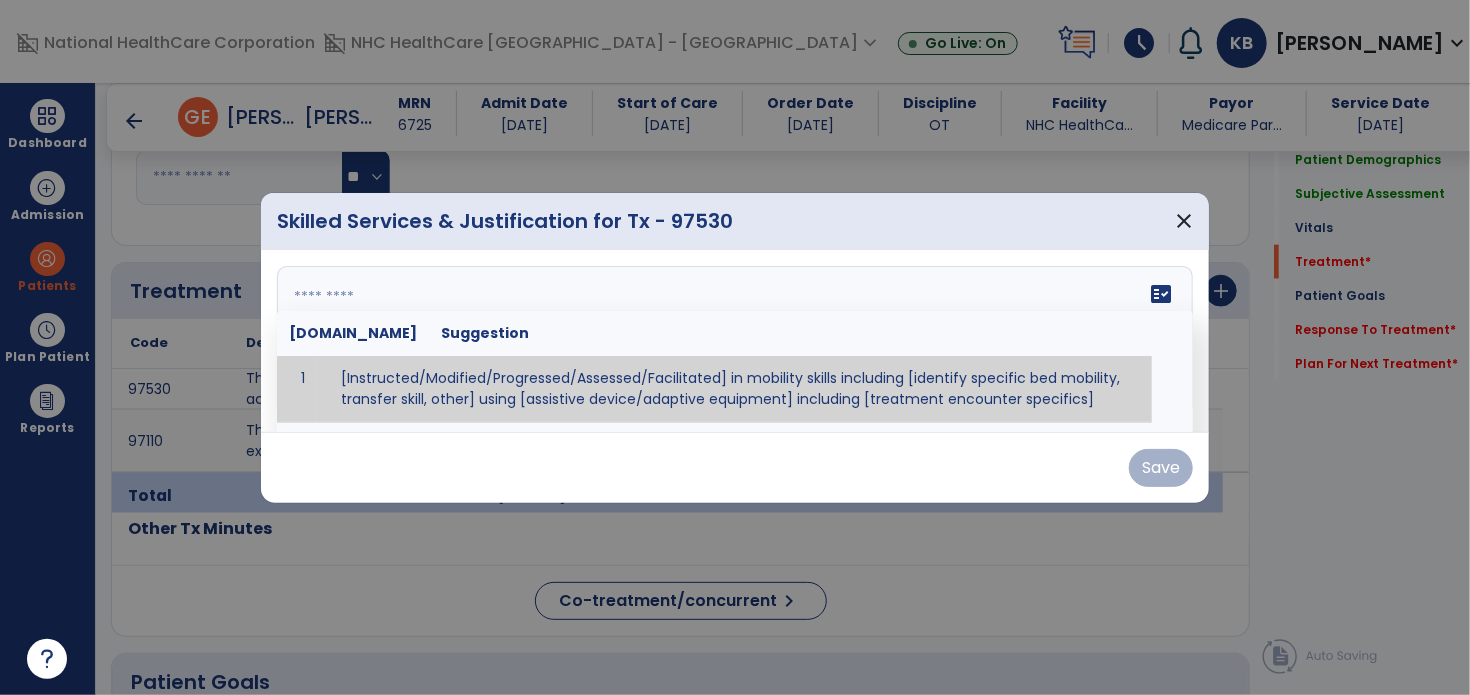 click on "fact_check  [DOMAIN_NAME] Suggestion 1 [Instructed/Modified/Progressed/Assessed/Facilitated] in mobility skills including [identify specific bed mobility, transfer skill, other] using [assistive device/adaptive equipment] including [treatment encounter specifics]" at bounding box center (735, 341) 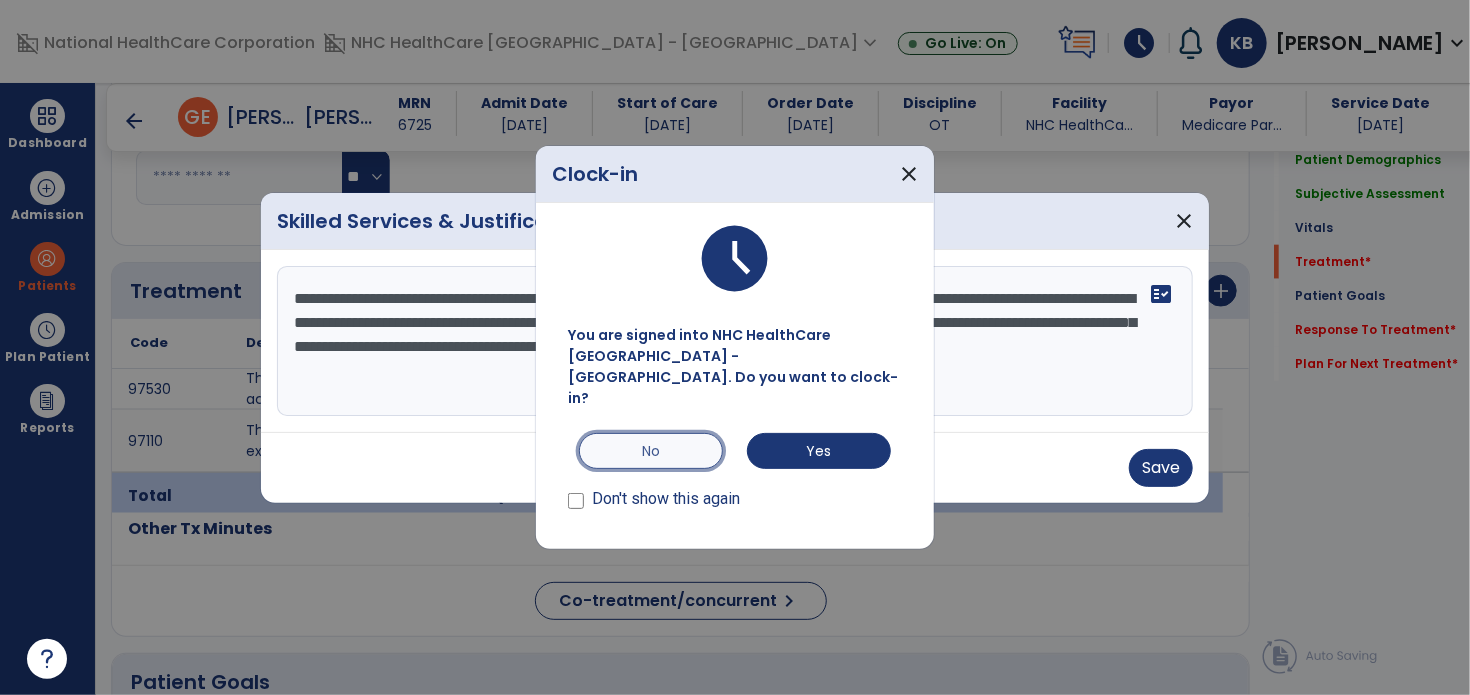 click on "No" at bounding box center [651, 451] 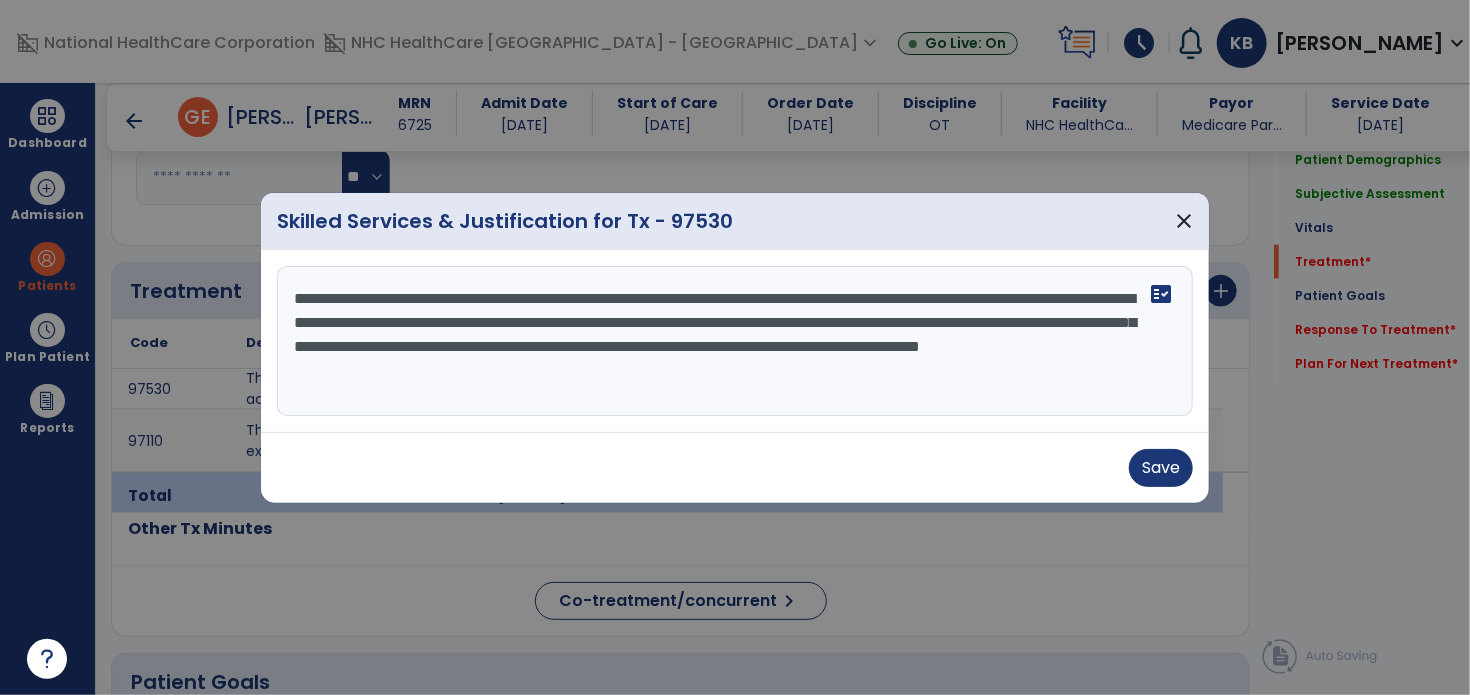 click on "**********" at bounding box center (735, 341) 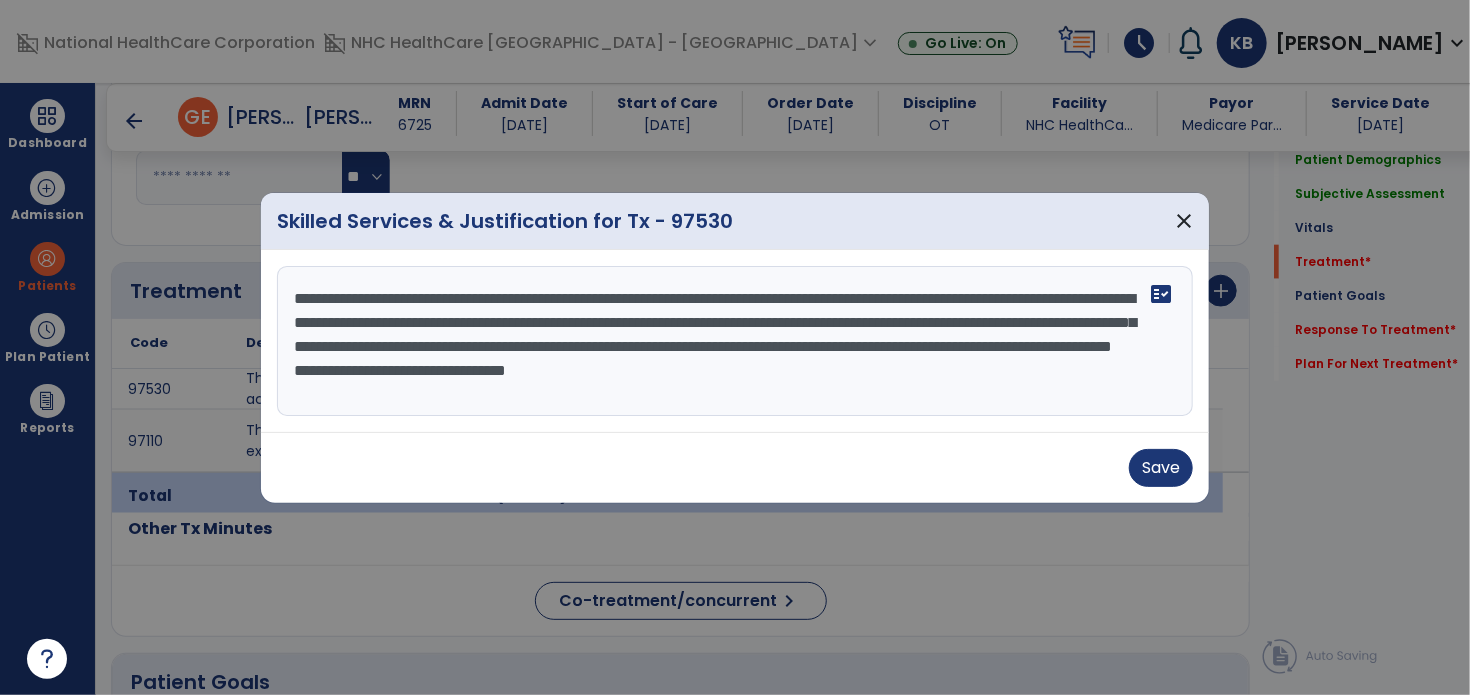 type on "**********" 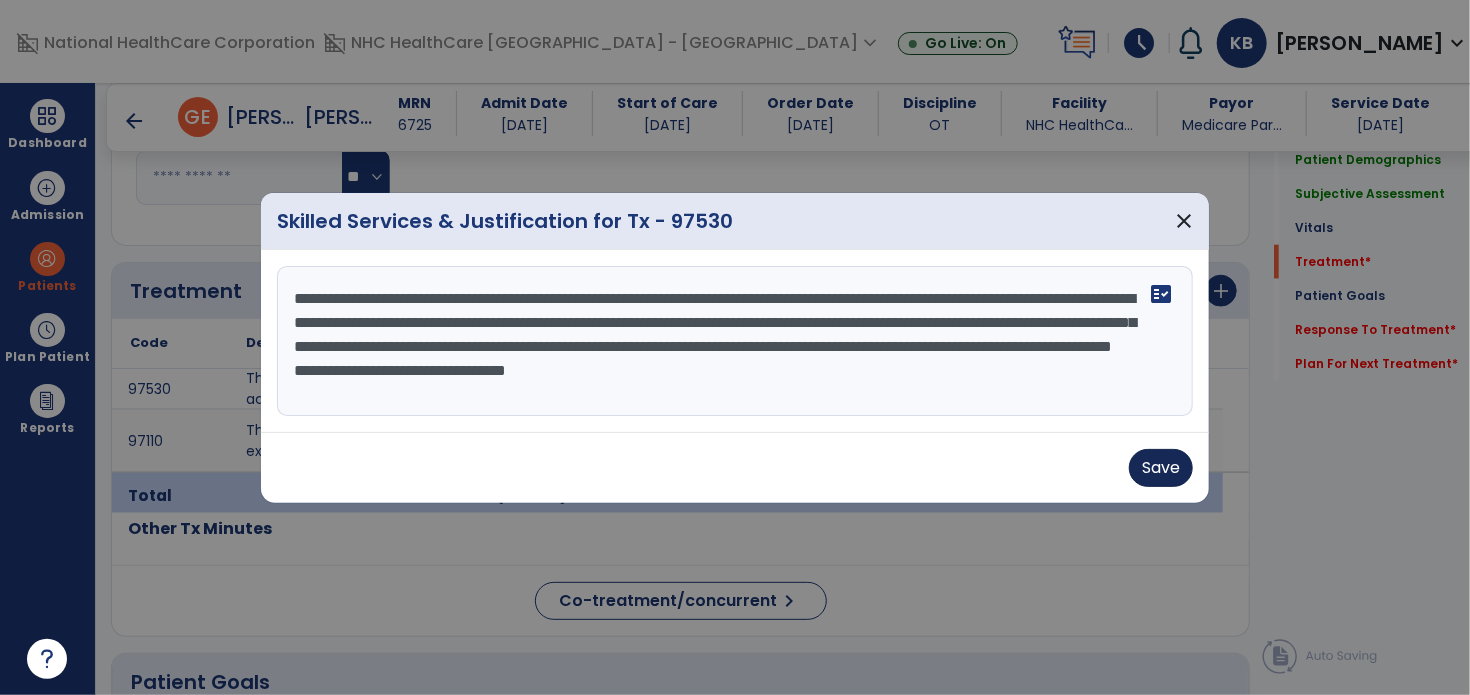 drag, startPoint x: 1173, startPoint y: 444, endPoint x: 1172, endPoint y: 470, distance: 26.019224 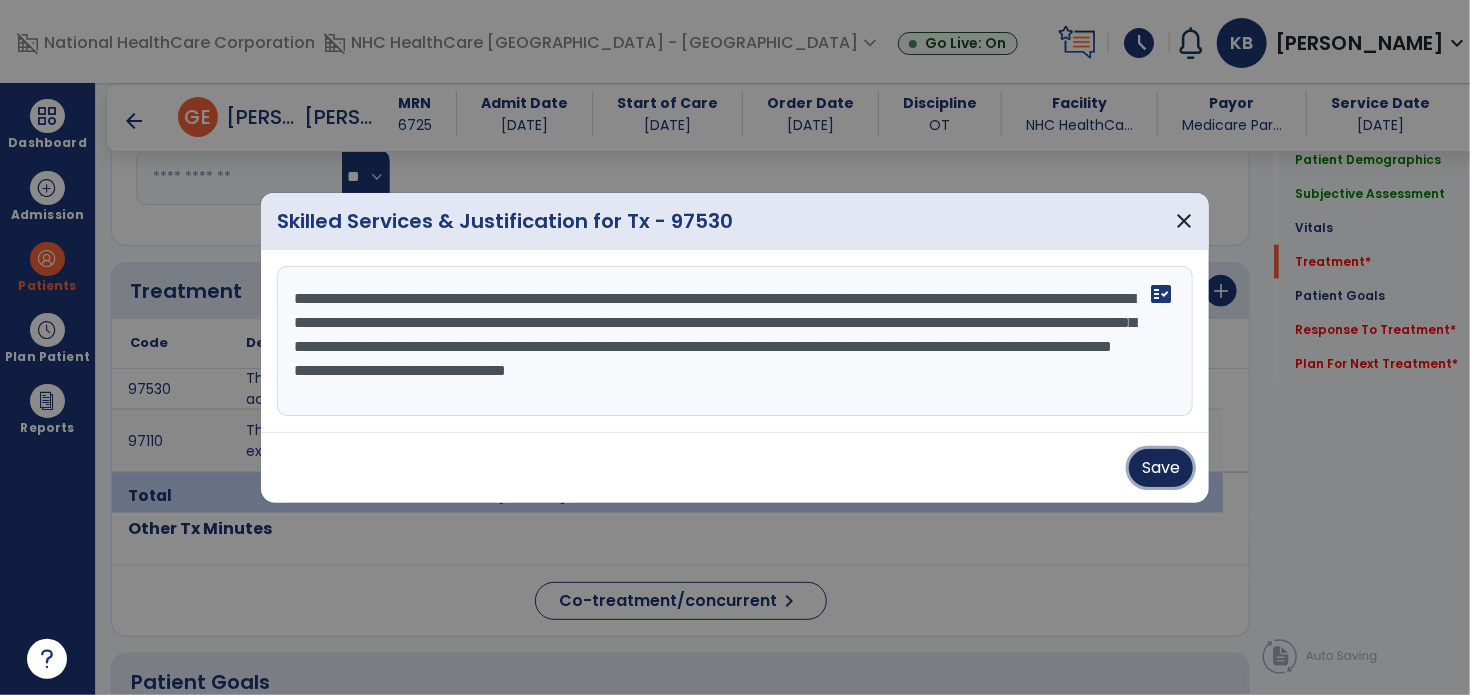 click on "Save" at bounding box center [1161, 468] 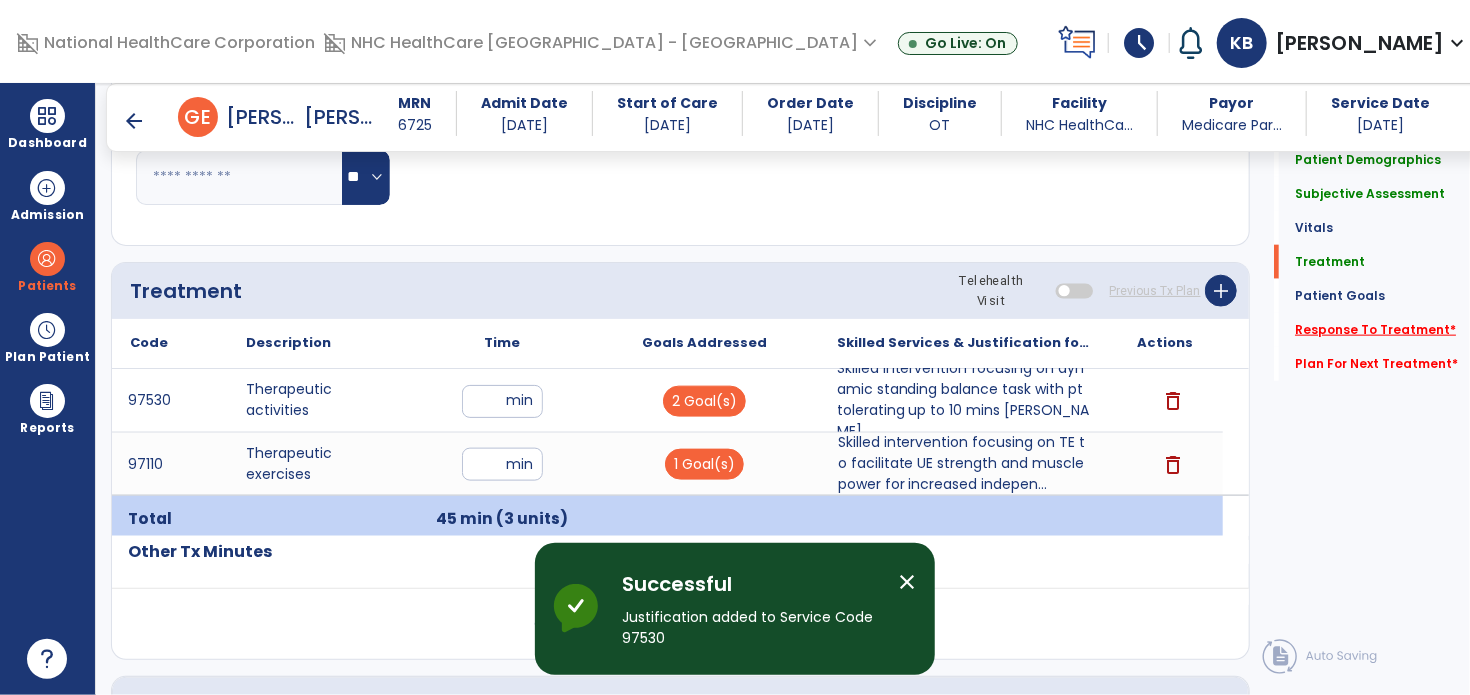 click on "Response To Treatment   *" 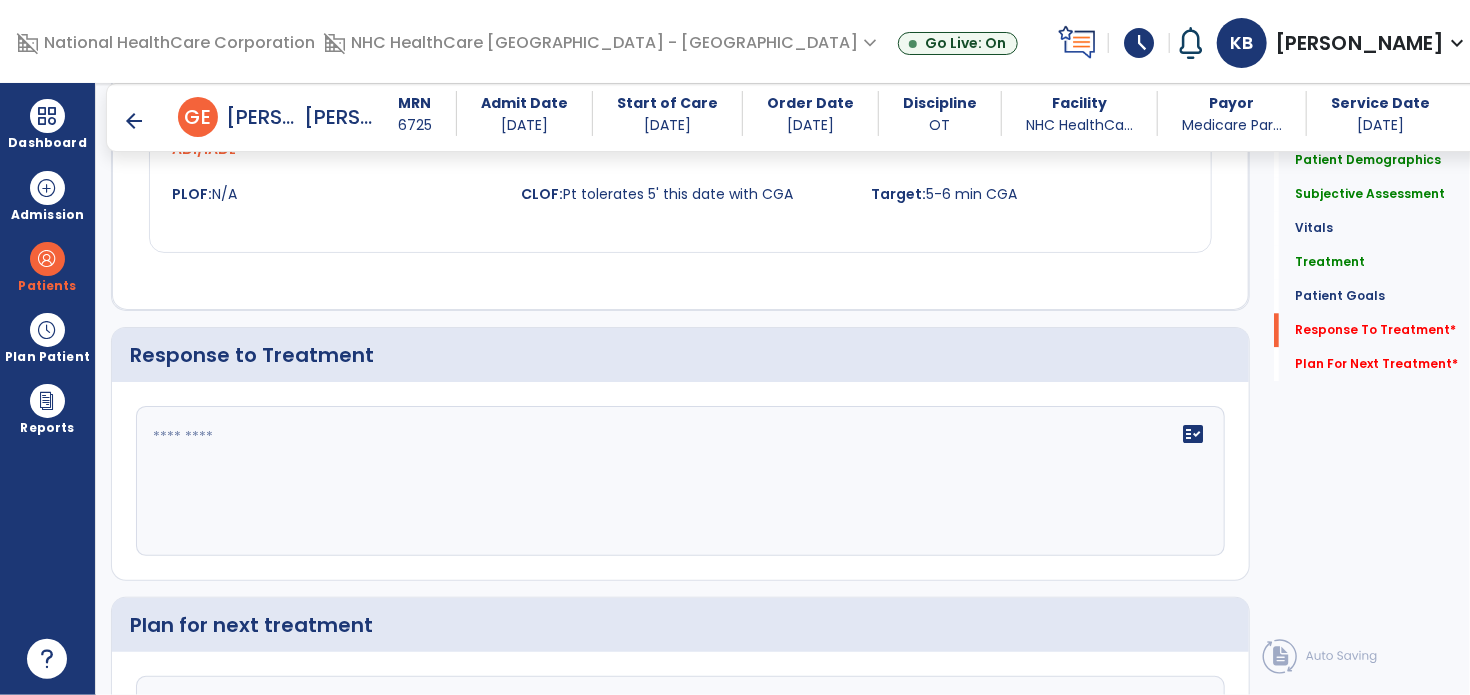 scroll, scrollTop: 2420, scrollLeft: 0, axis: vertical 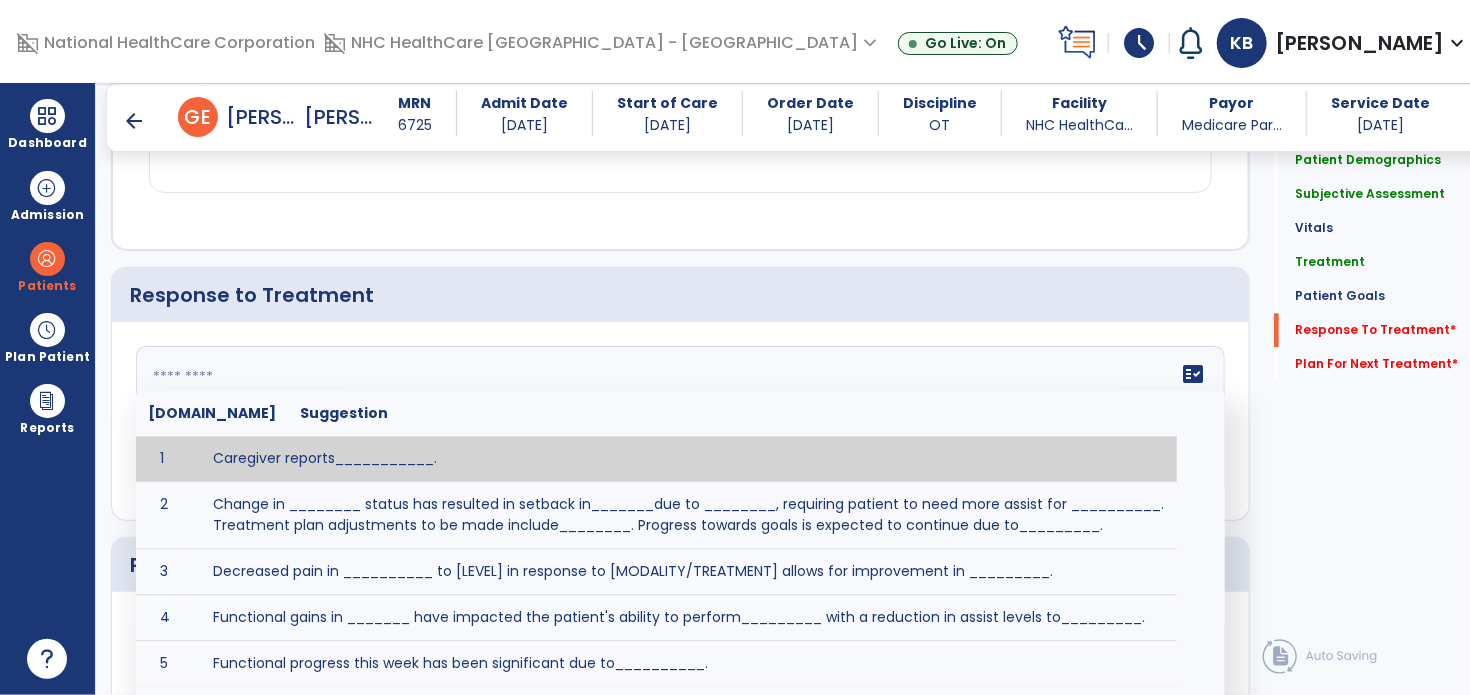click on "fact_check  [DOMAIN_NAME] Suggestion 1 Caregiver reports___________. 2 Change in ________ status has resulted in setback in_______due to ________, requiring patient to need more assist for __________.   Treatment plan adjustments to be made include________.  Progress towards goals is expected to continue due to_________. 3 Decreased pain in __________ to [LEVEL] in response to [MODALITY/TREATMENT] allows for improvement in _________. 4 Functional gains in _______ have impacted the patient's ability to perform_________ with a reduction in assist levels to_________. 5 Functional progress this week has been significant due to__________. 6 Gains in ________ have improved the patient's ability to perform ______with decreased levels of assist to___________. 7 Improvement in ________allows patient to tolerate higher levels of challenges in_________. 8 Pain in [AREA] has decreased to [LEVEL] in response to [TREATMENT/MODALITY], allowing fore ease in completing__________. 9 10 11 12 13 14 15 16 17 18 19 20 21" 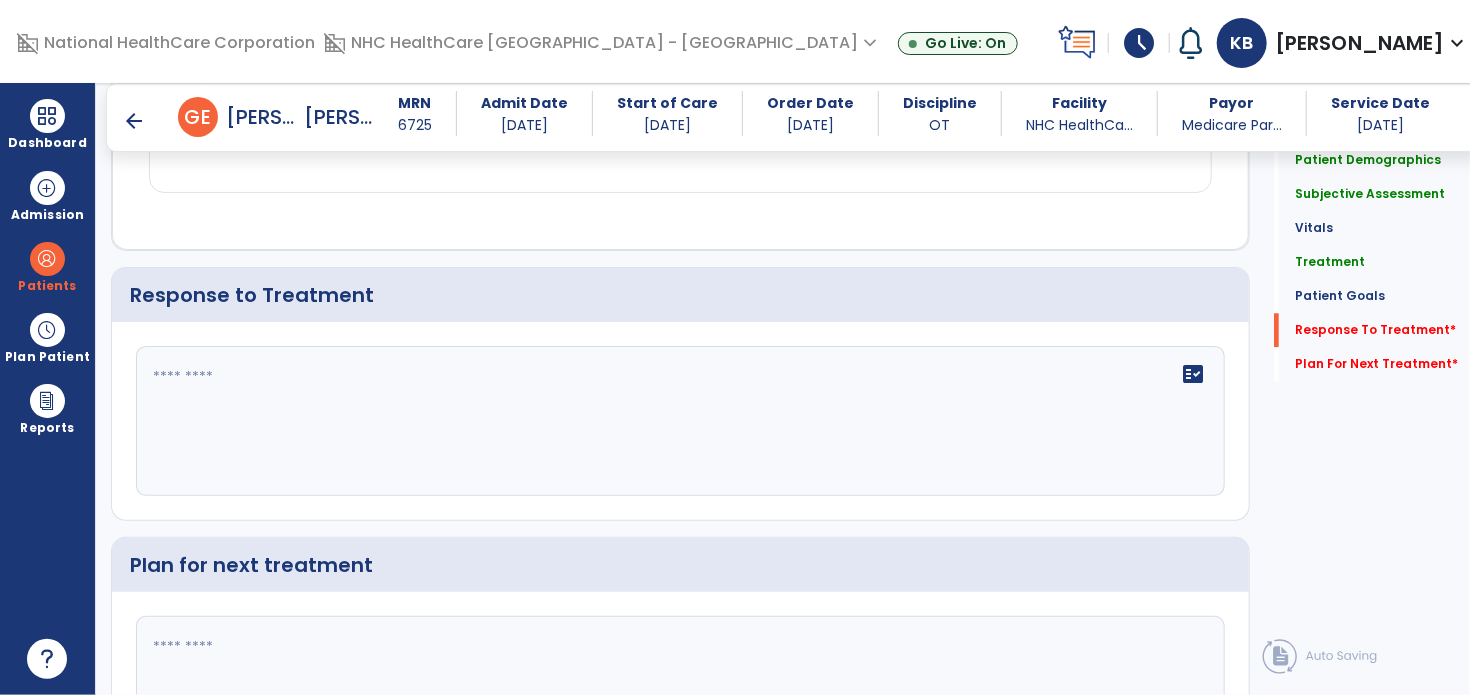 click 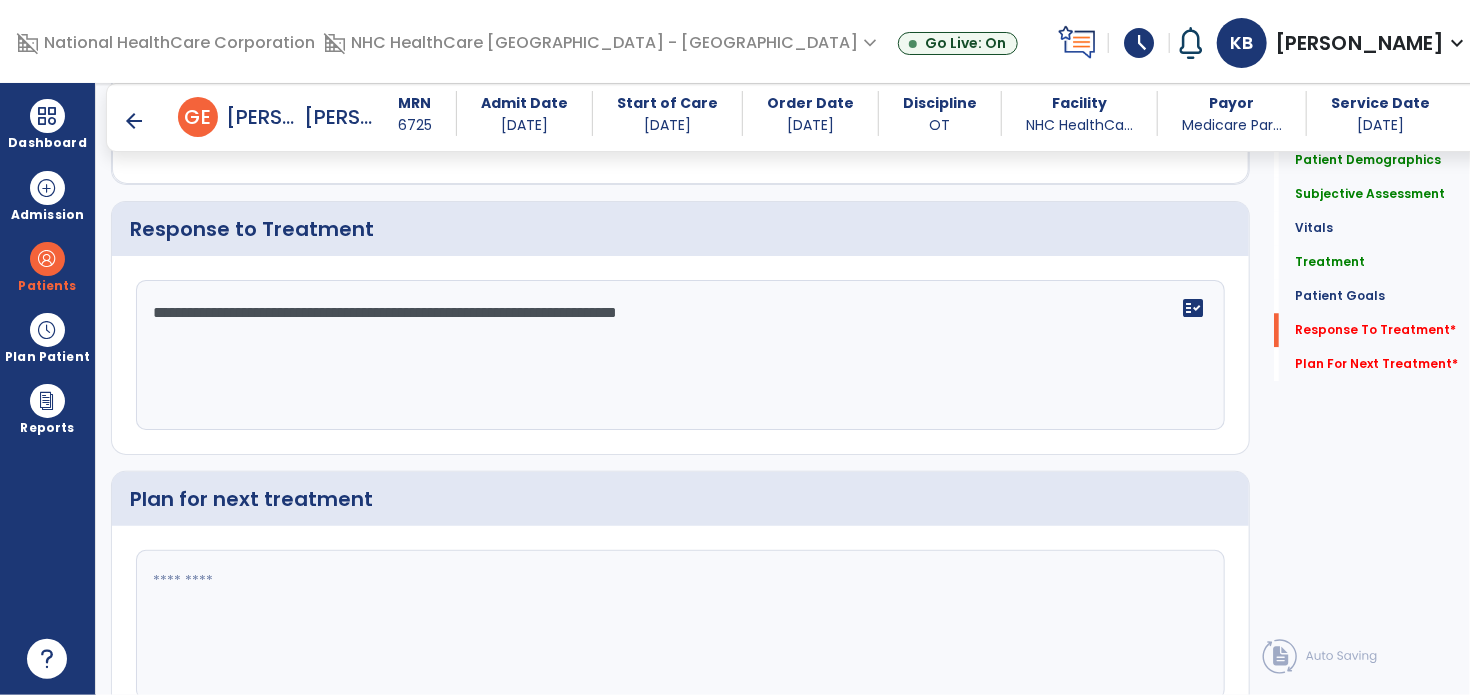 scroll, scrollTop: 2520, scrollLeft: 0, axis: vertical 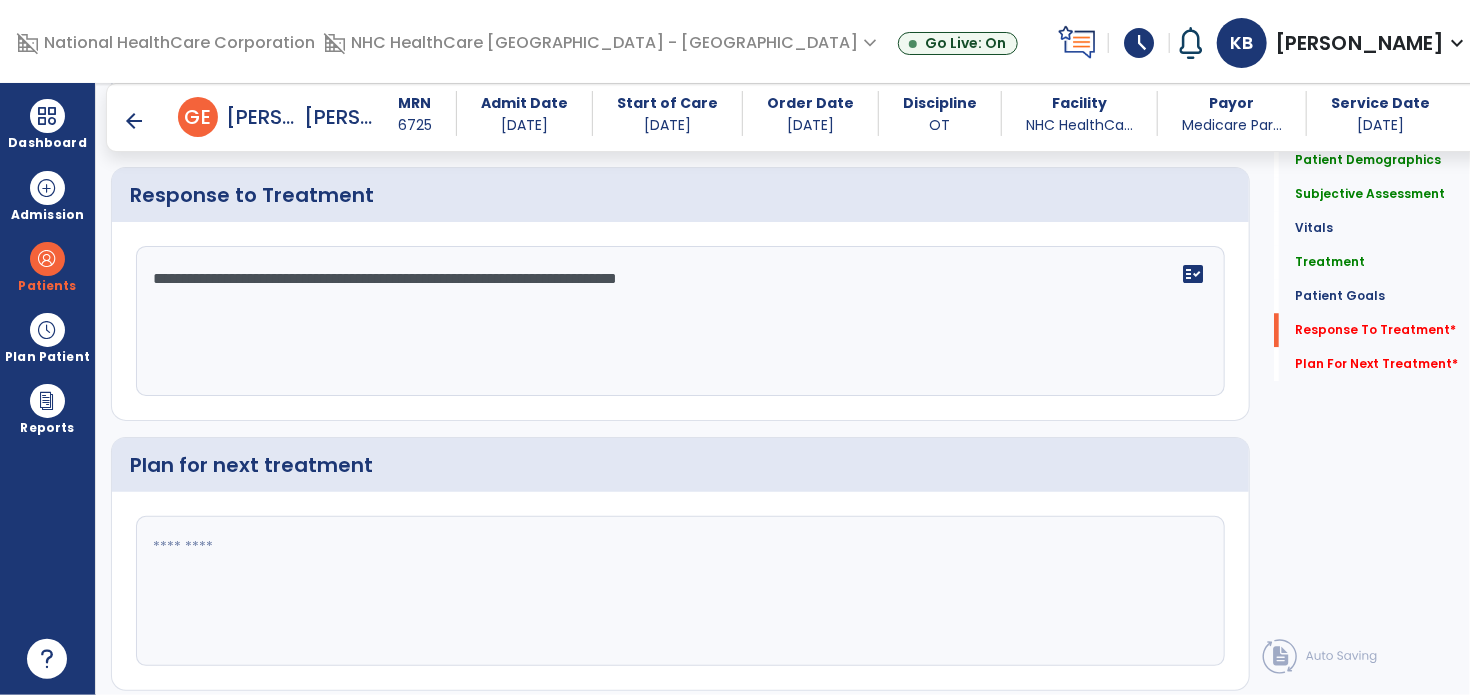 type on "**********" 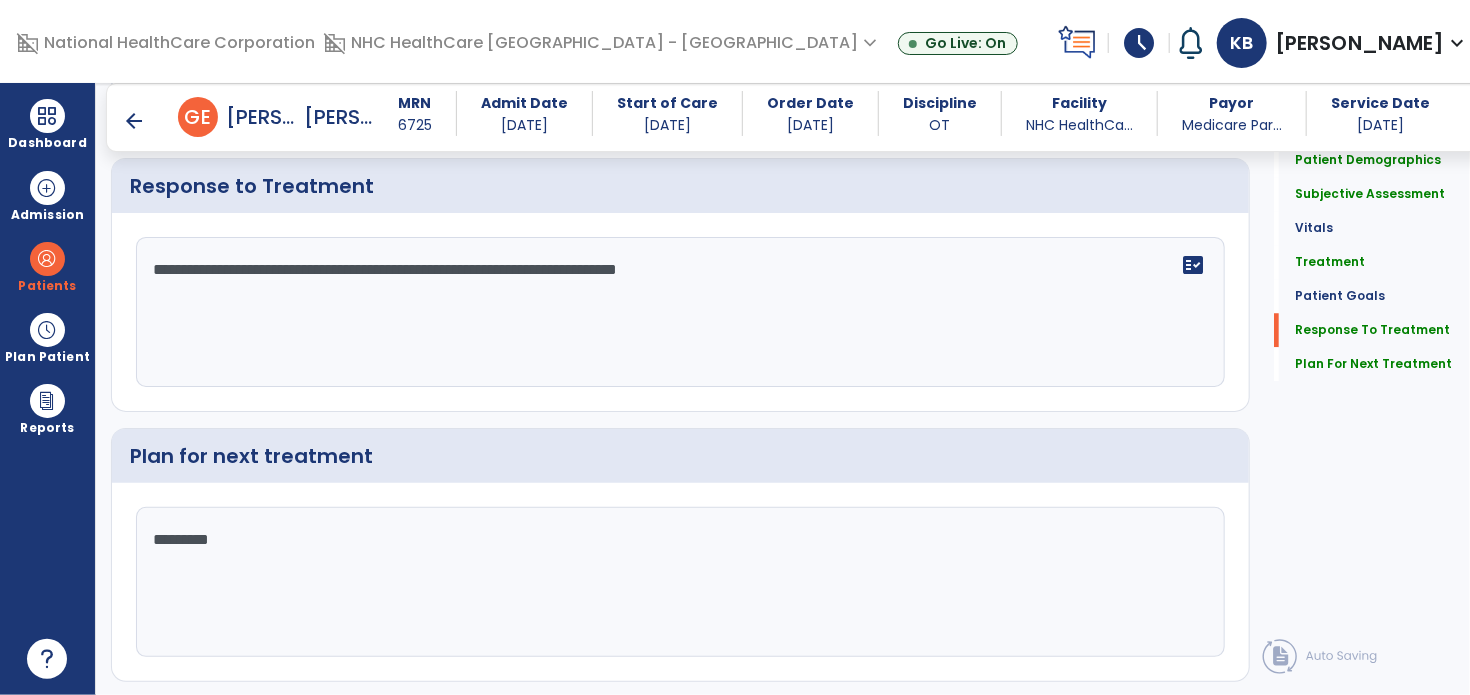 scroll, scrollTop: 2575, scrollLeft: 0, axis: vertical 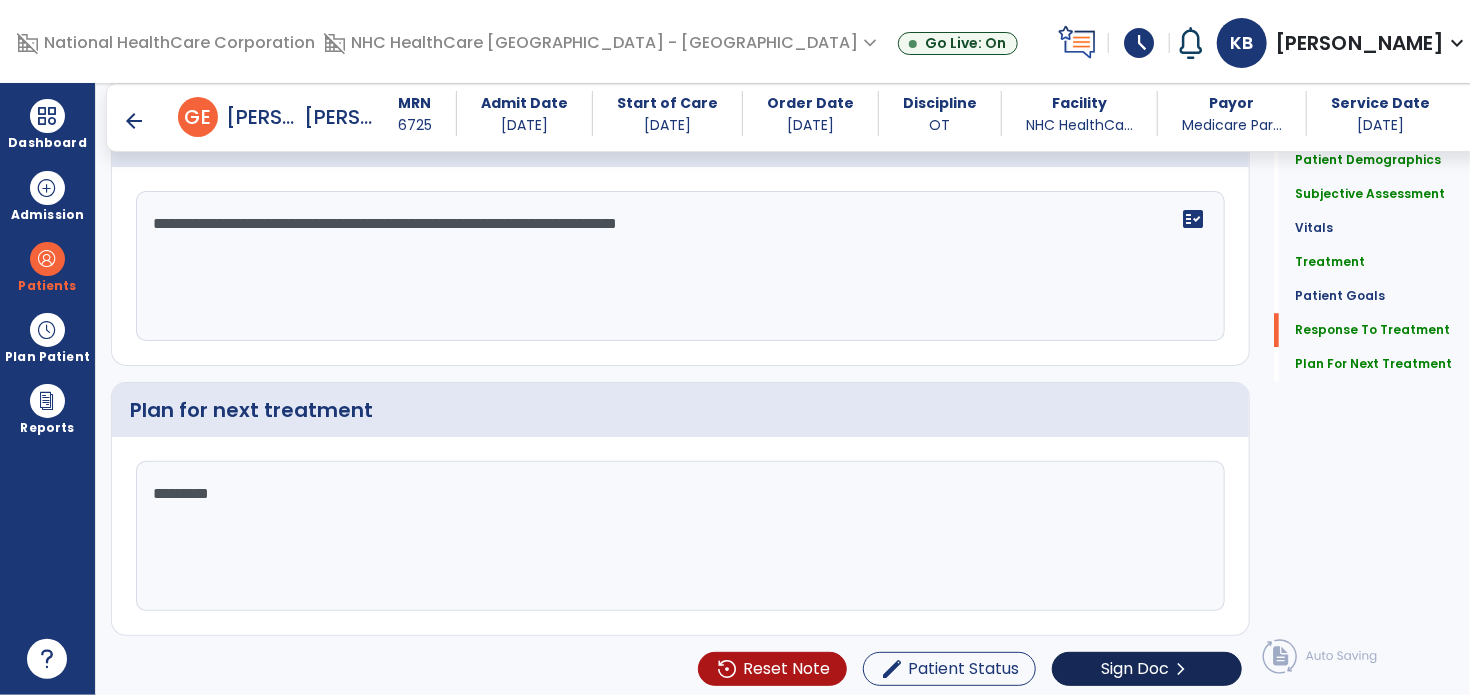 type on "********" 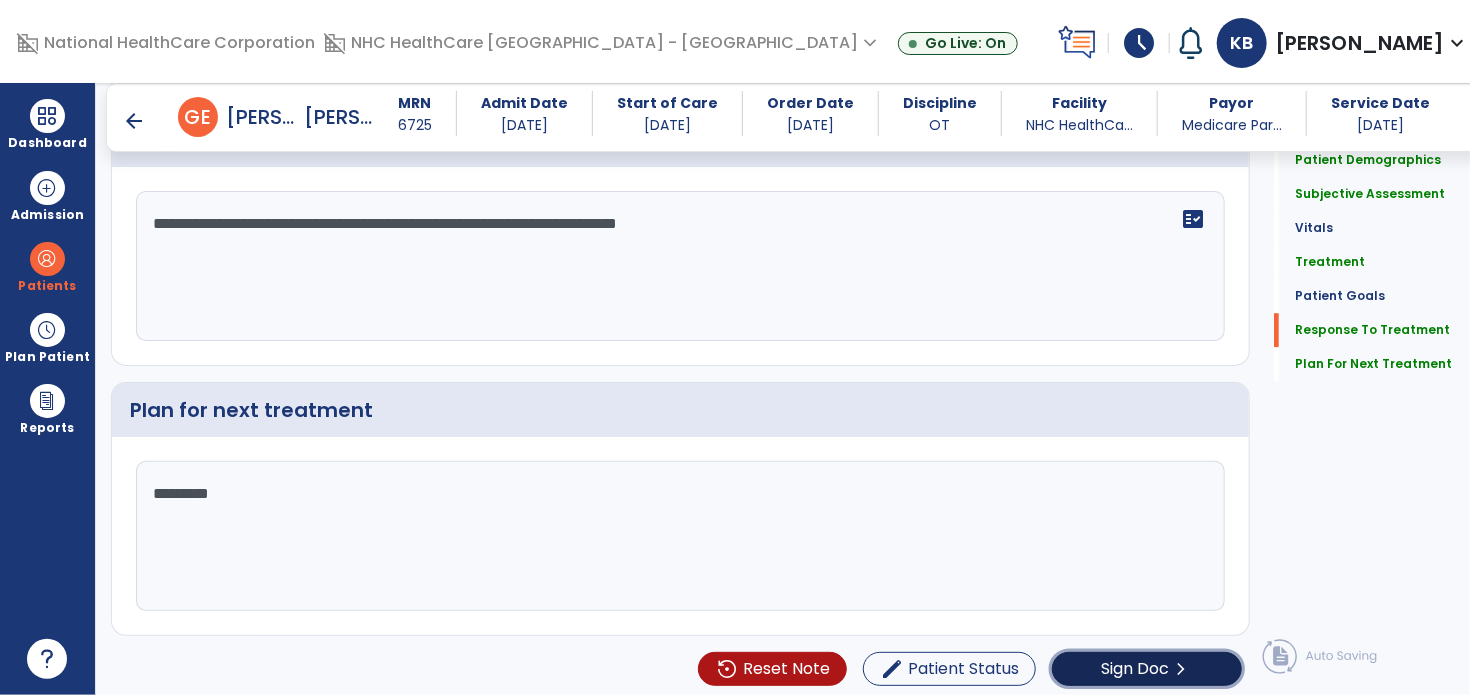 click on "chevron_right" 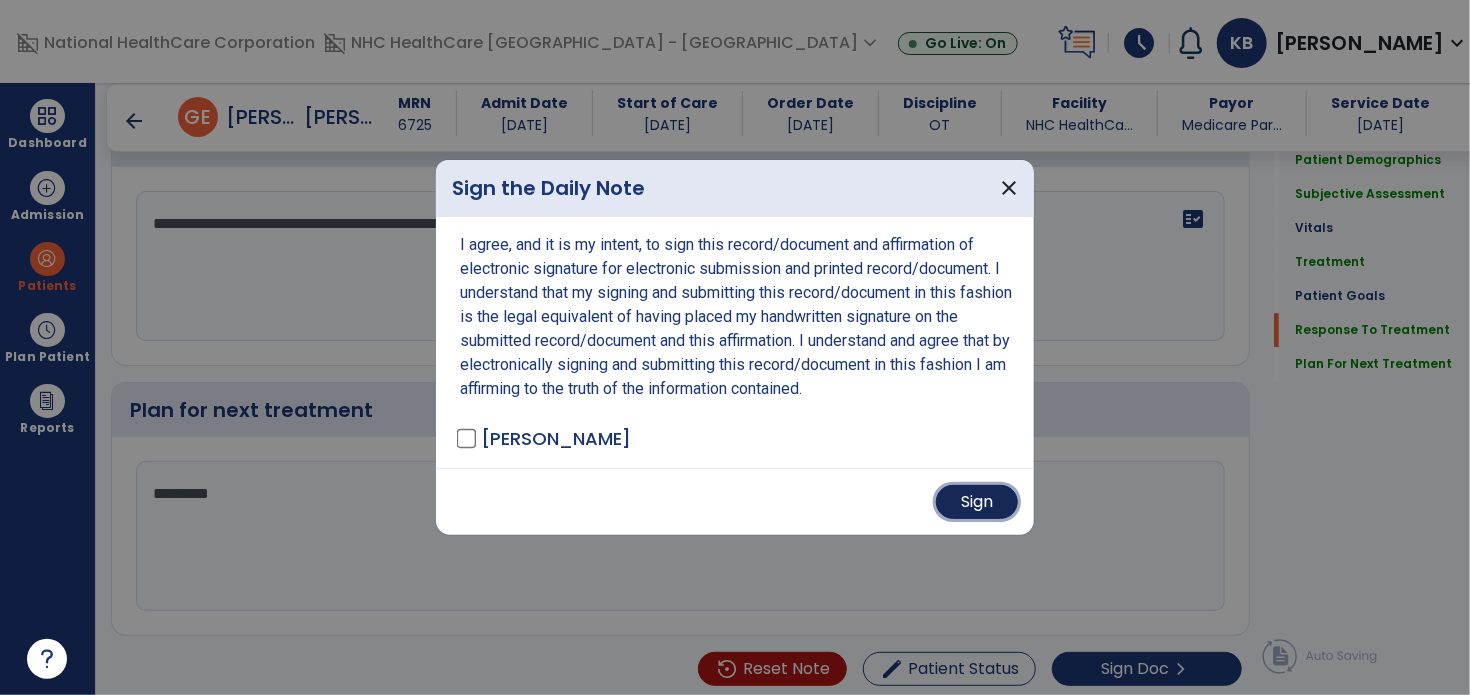 click on "Sign" at bounding box center [977, 502] 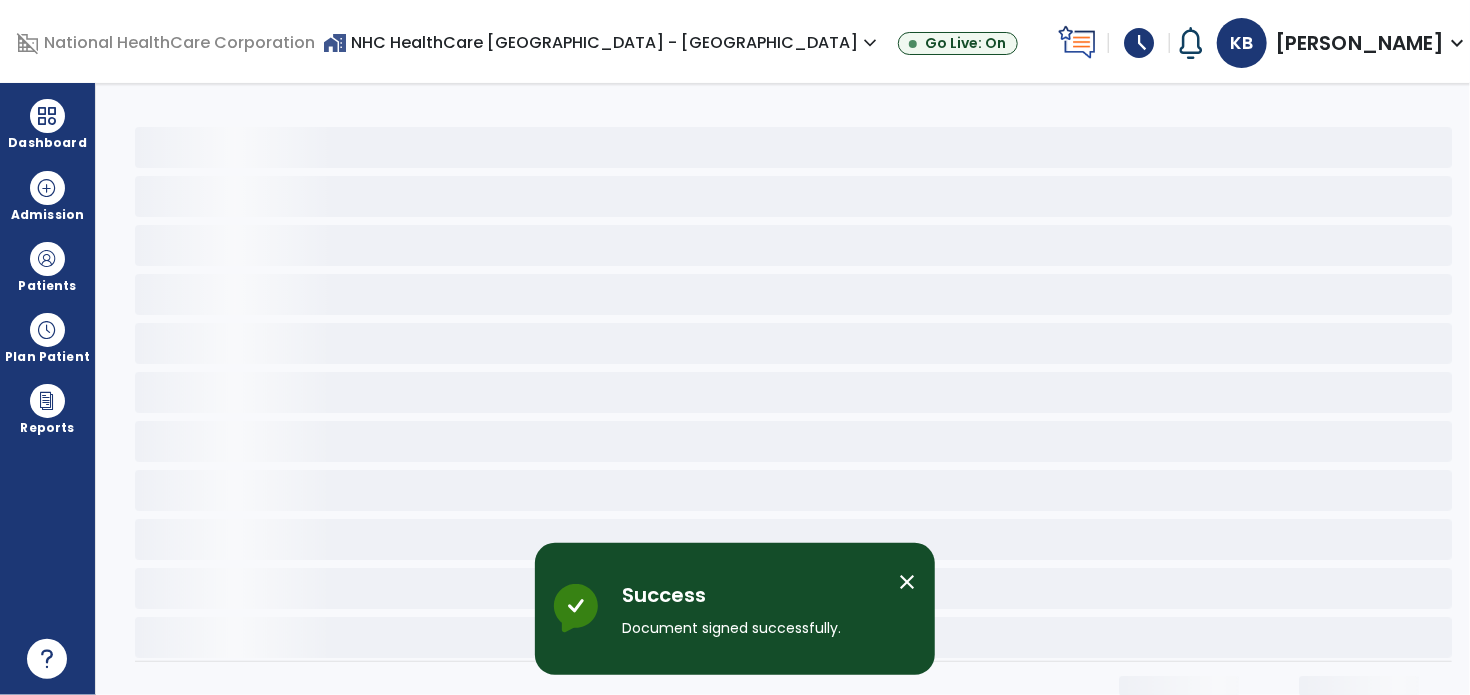 scroll, scrollTop: 0, scrollLeft: 0, axis: both 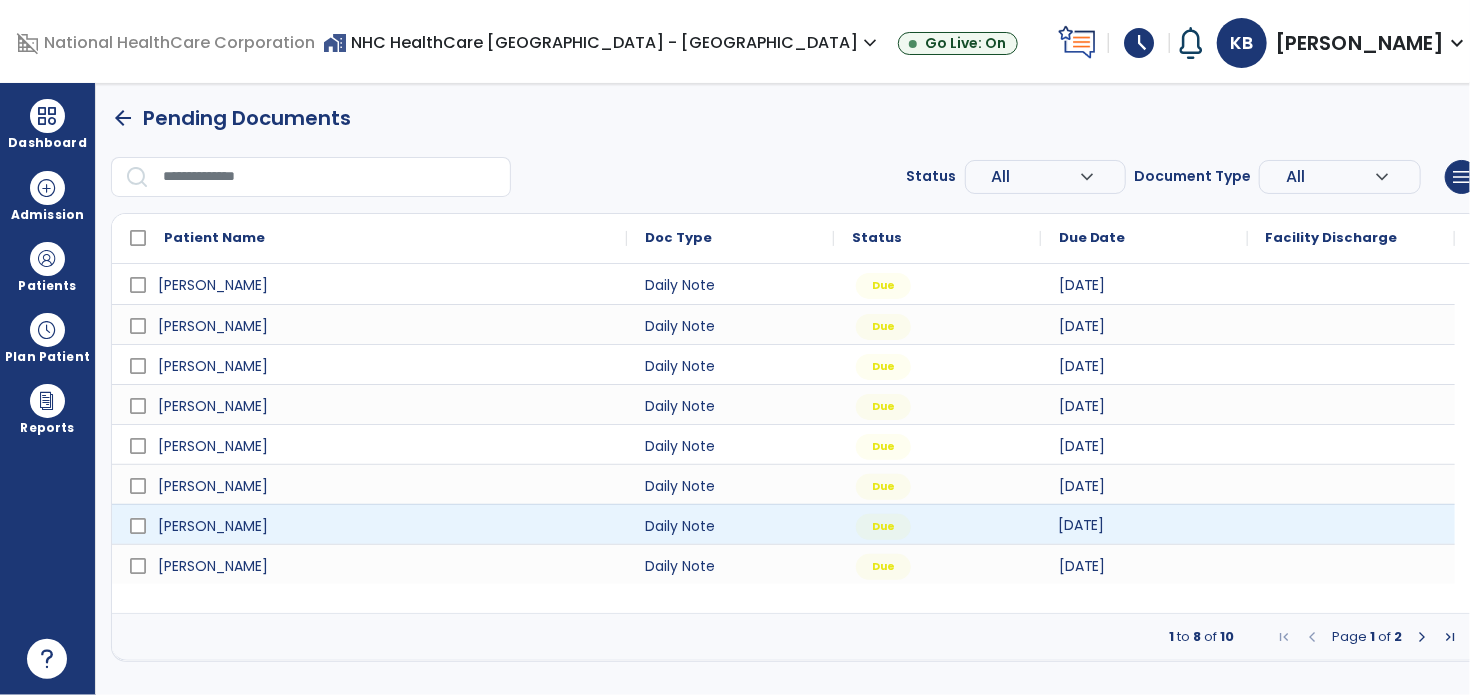 click on "[DATE]" at bounding box center (1144, 524) 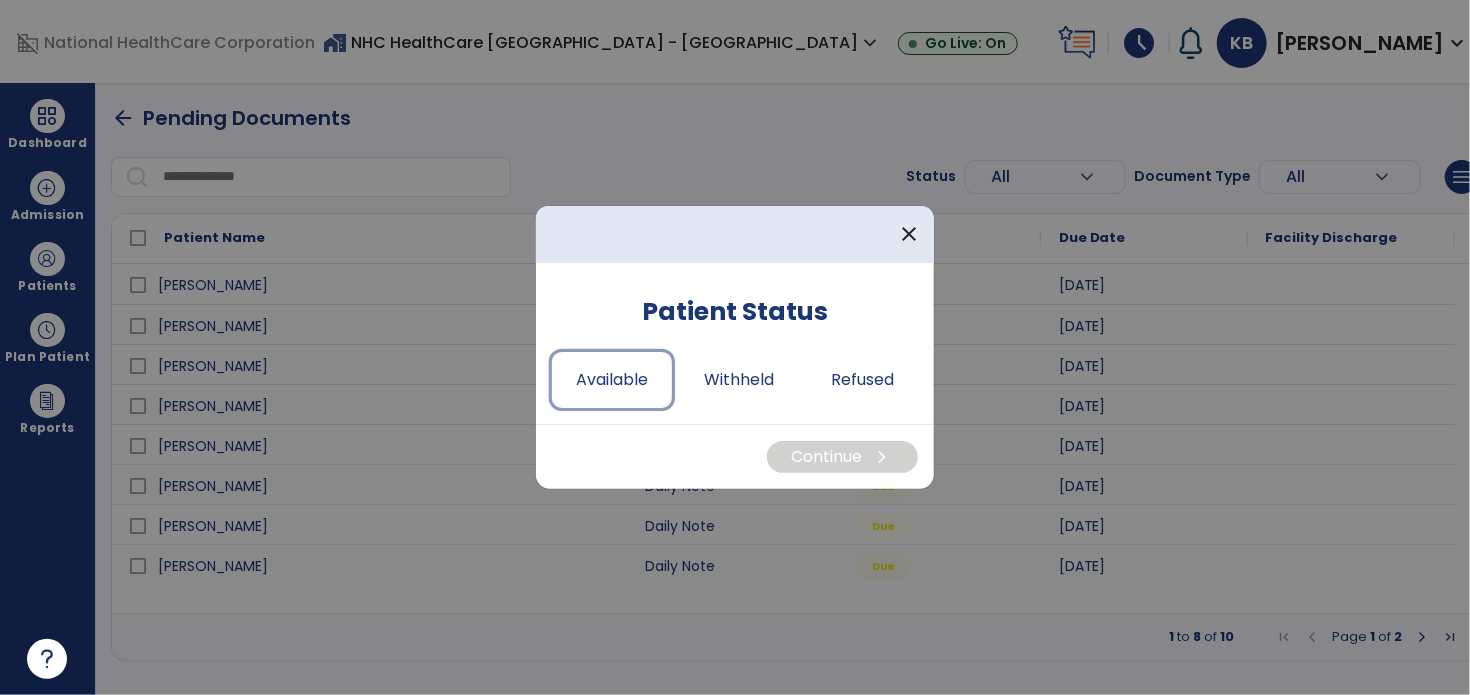 drag, startPoint x: 596, startPoint y: 379, endPoint x: 711, endPoint y: 415, distance: 120.50311 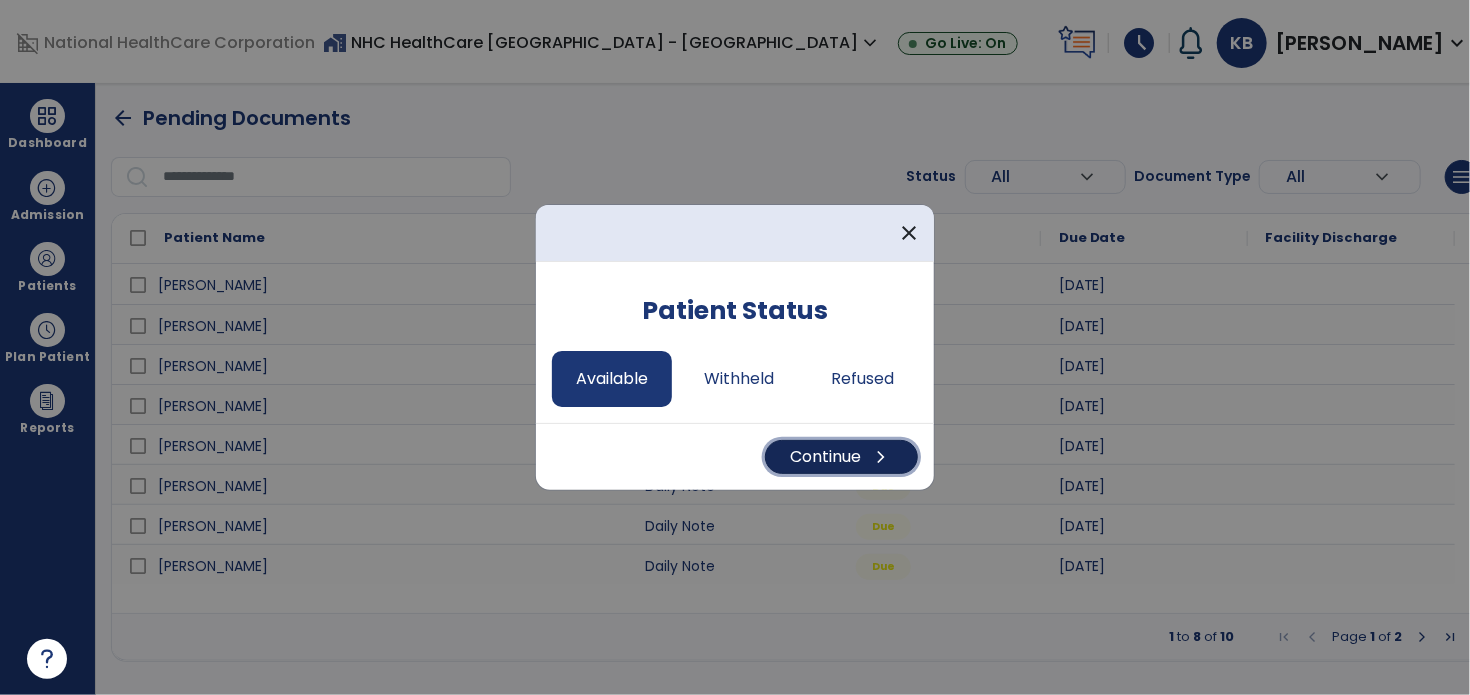 click on "Continue   chevron_right" at bounding box center (841, 457) 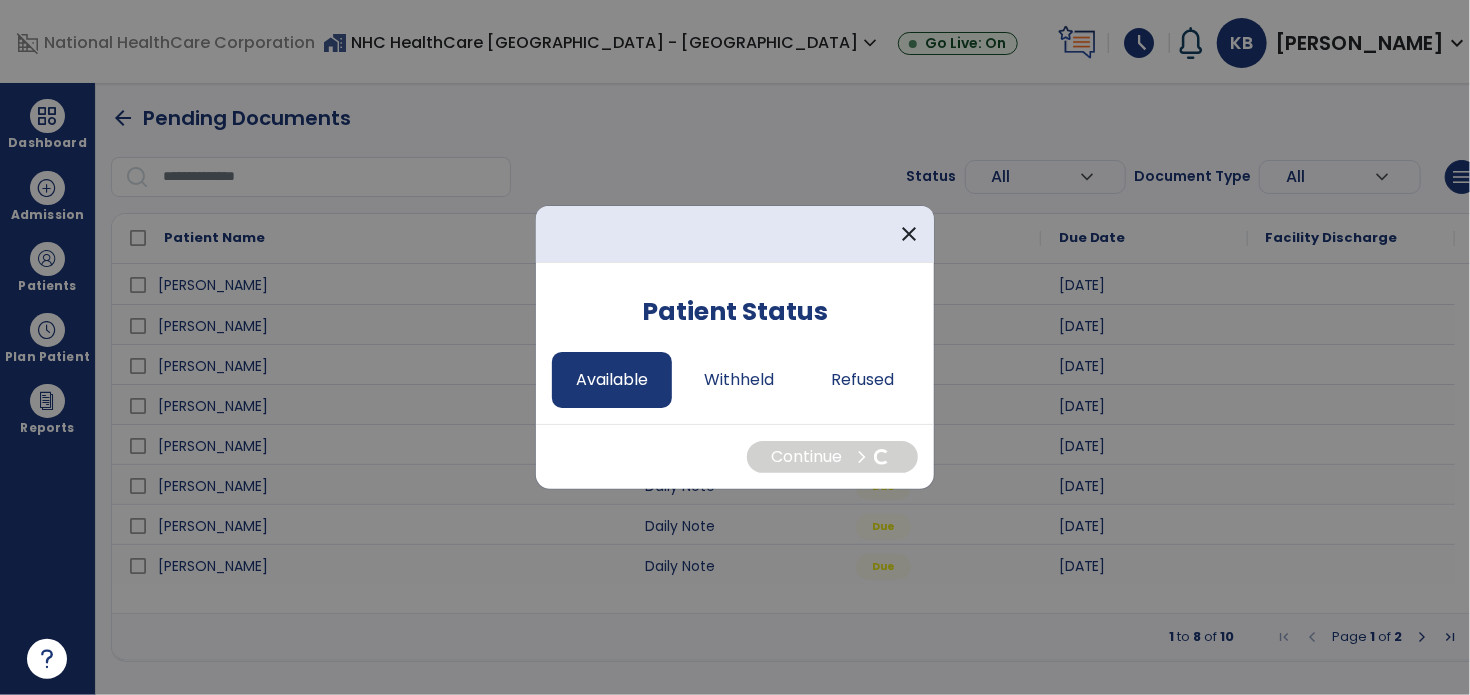 select on "*" 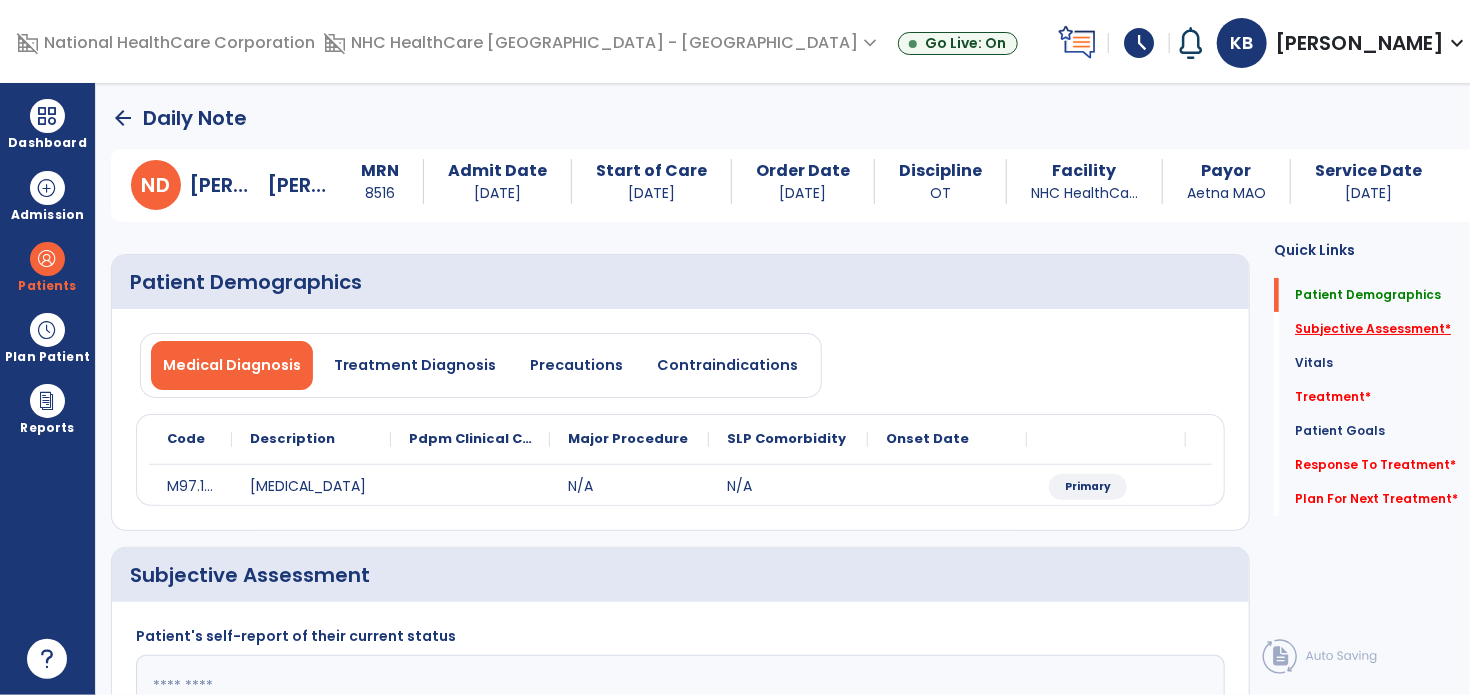 click on "Subjective Assessment   *" 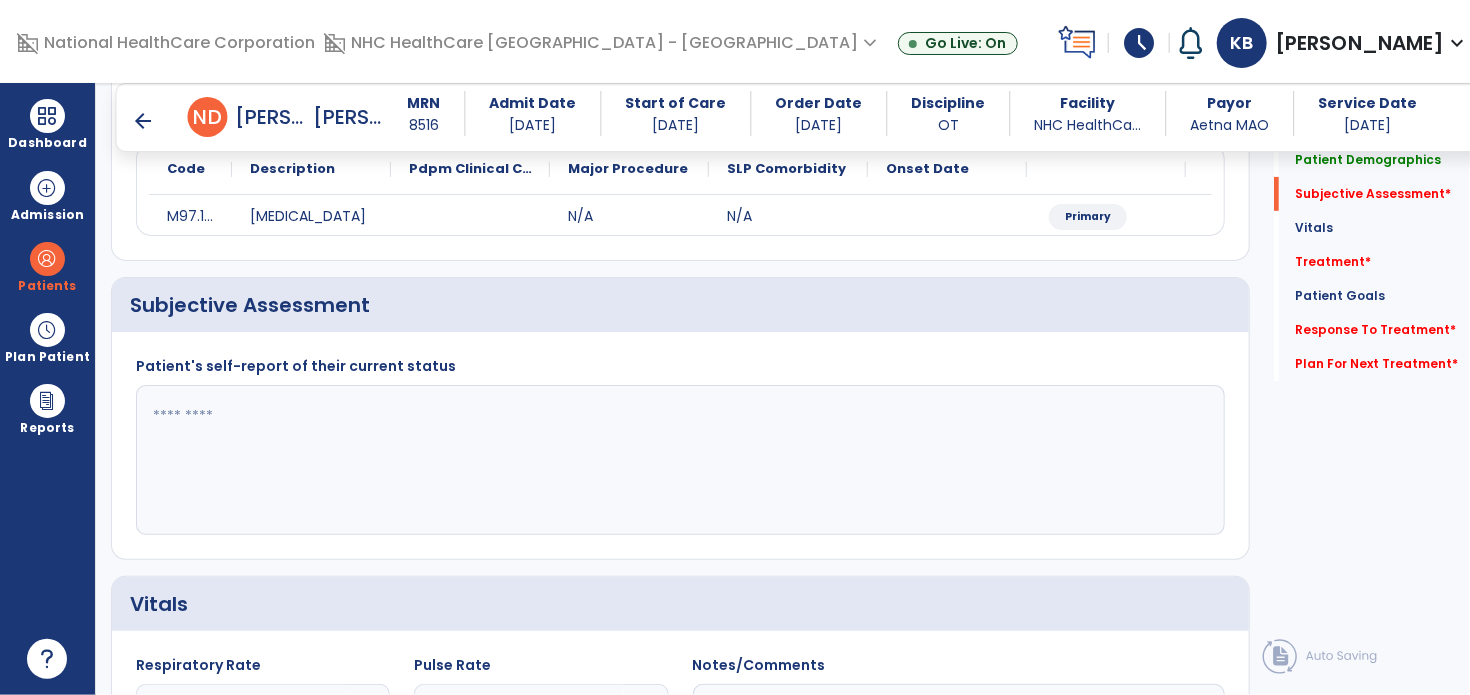 scroll, scrollTop: 298, scrollLeft: 0, axis: vertical 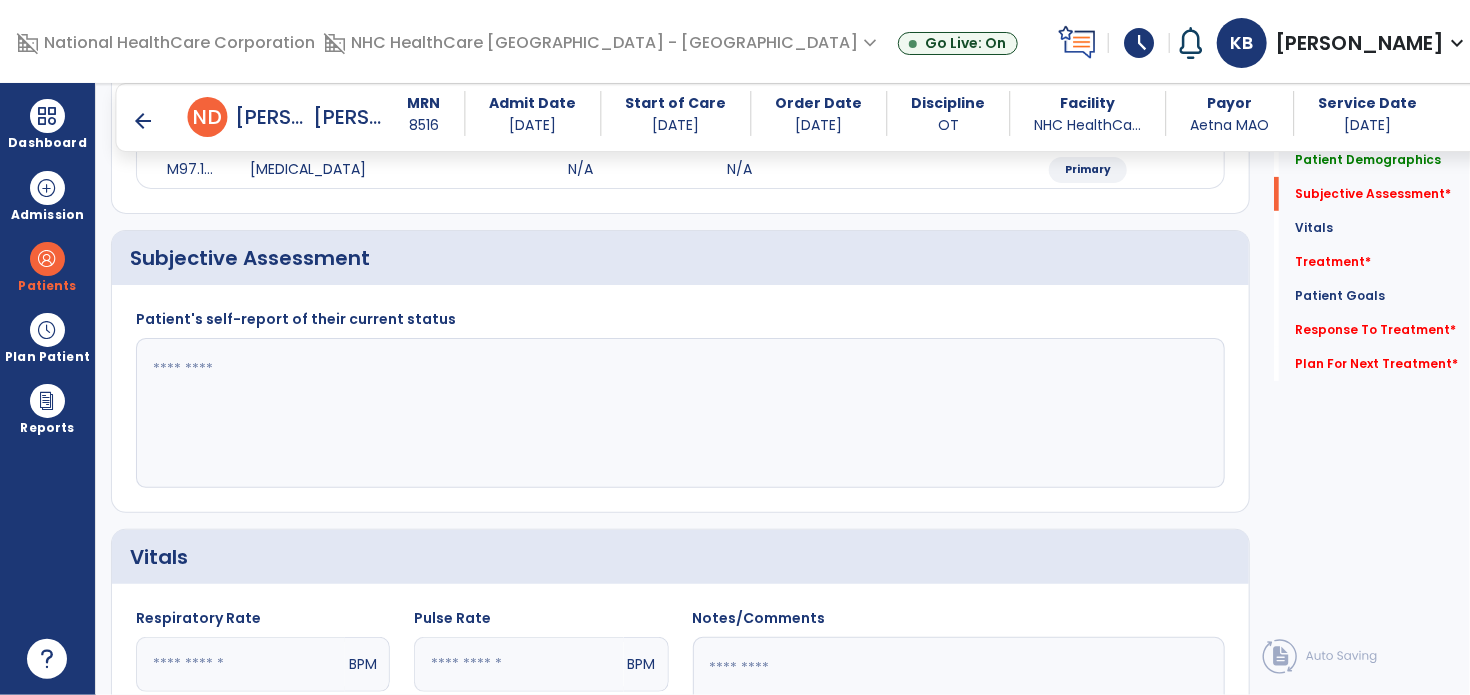 click 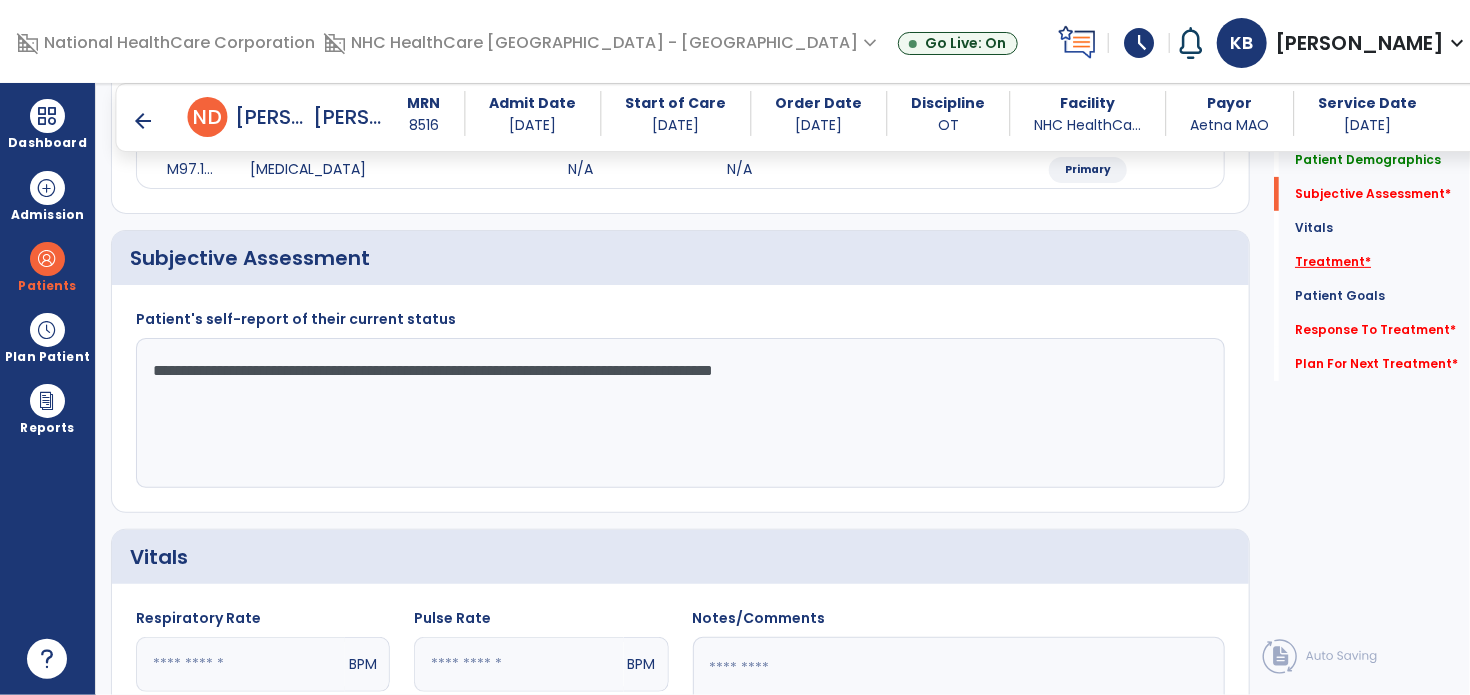 type on "**********" 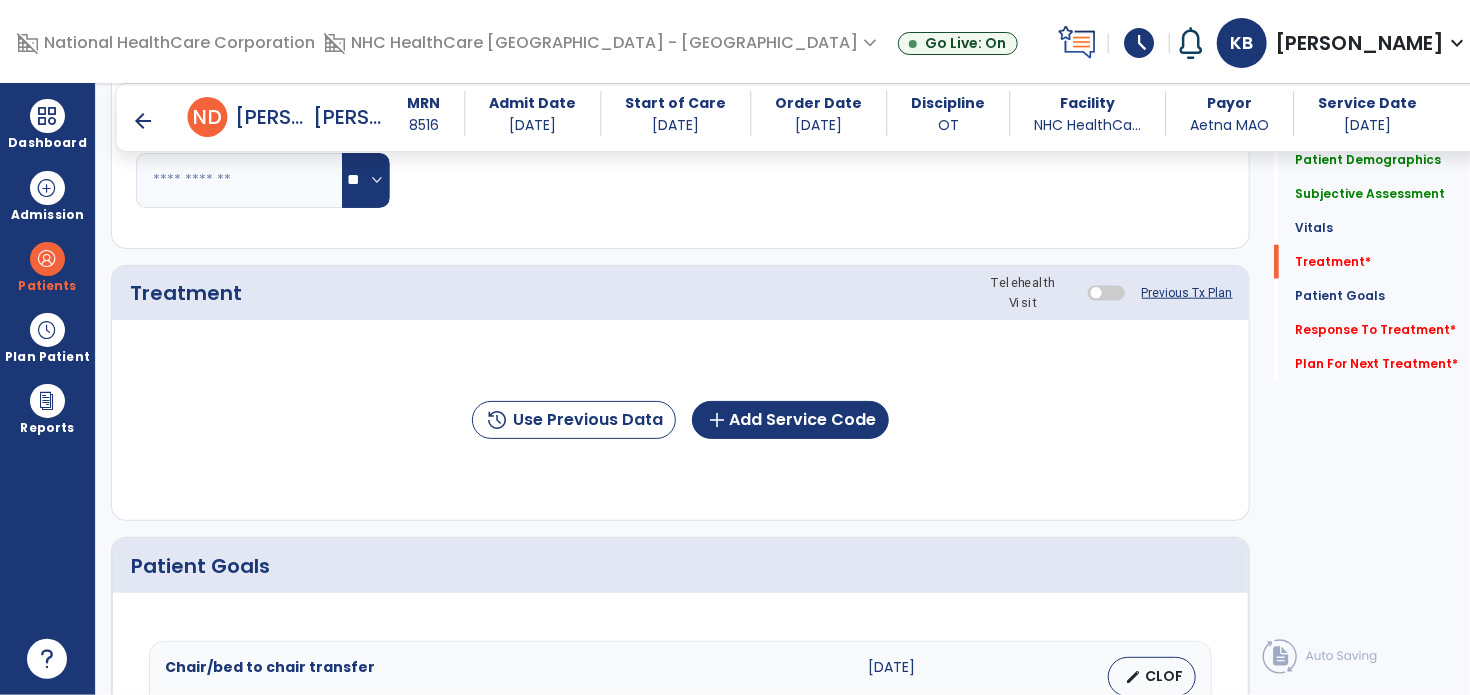 scroll, scrollTop: 987, scrollLeft: 0, axis: vertical 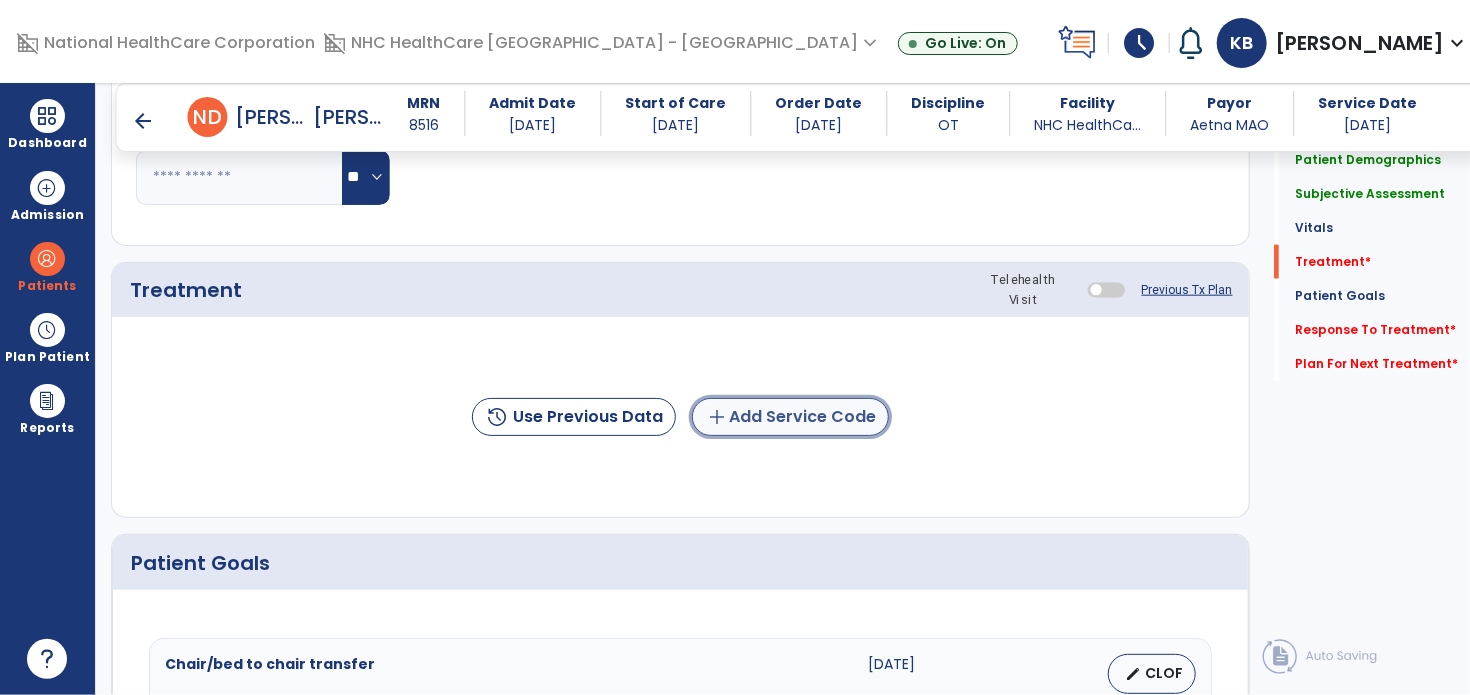 click on "add  Add Service Code" 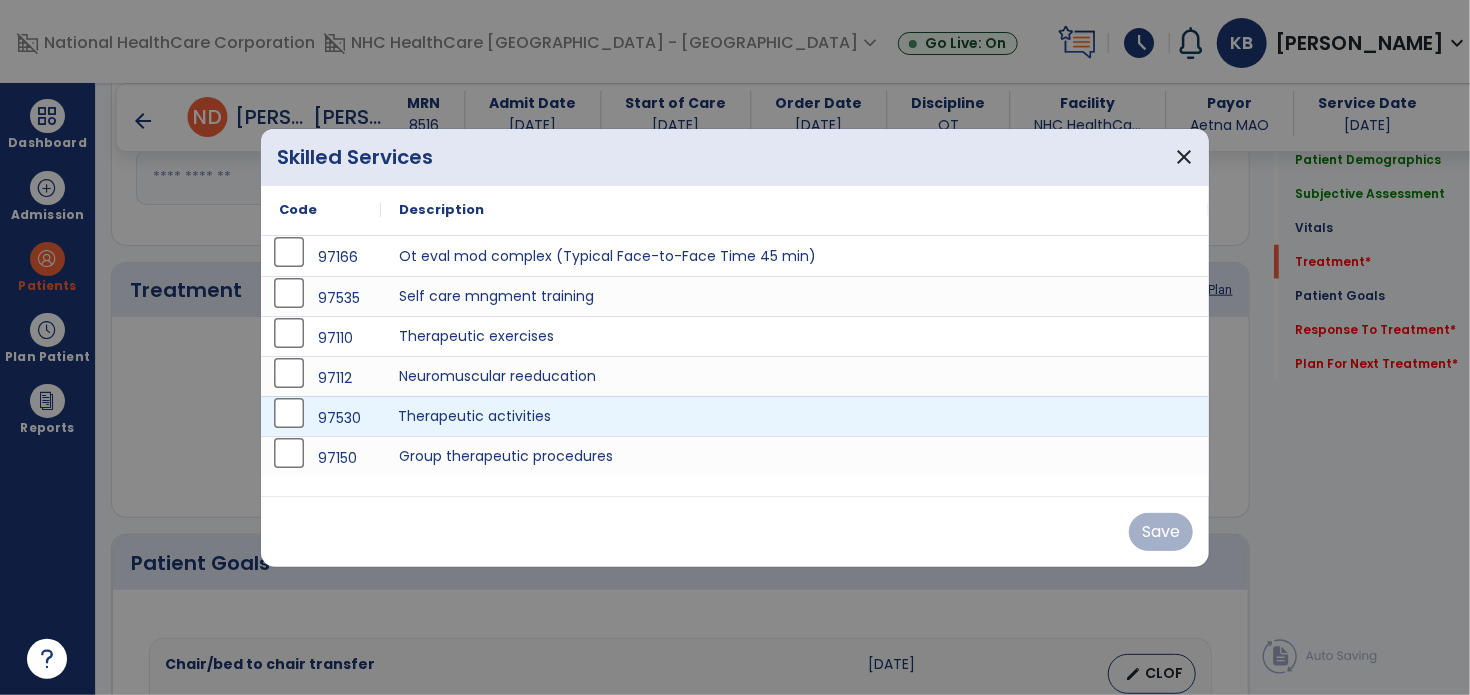 click on "Therapeutic activities" at bounding box center [795, 416] 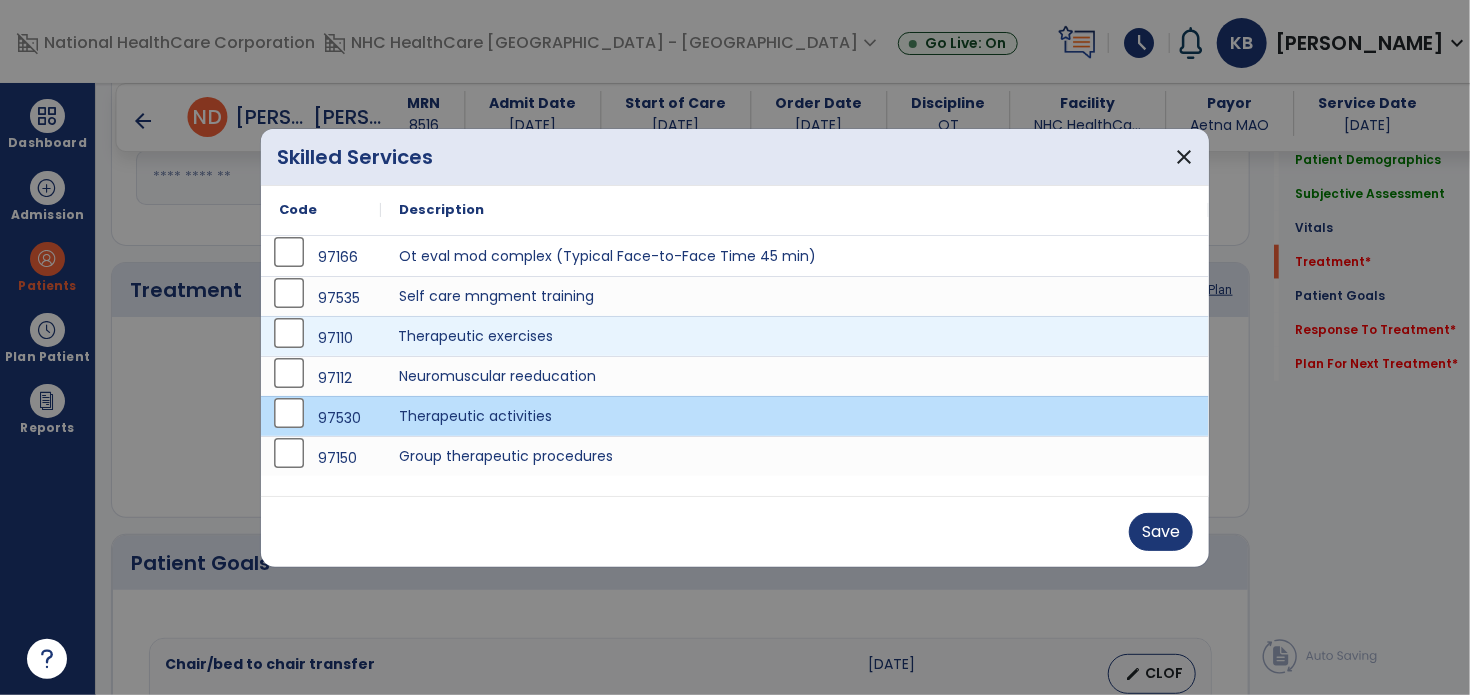 click on "Therapeutic exercises" at bounding box center (795, 336) 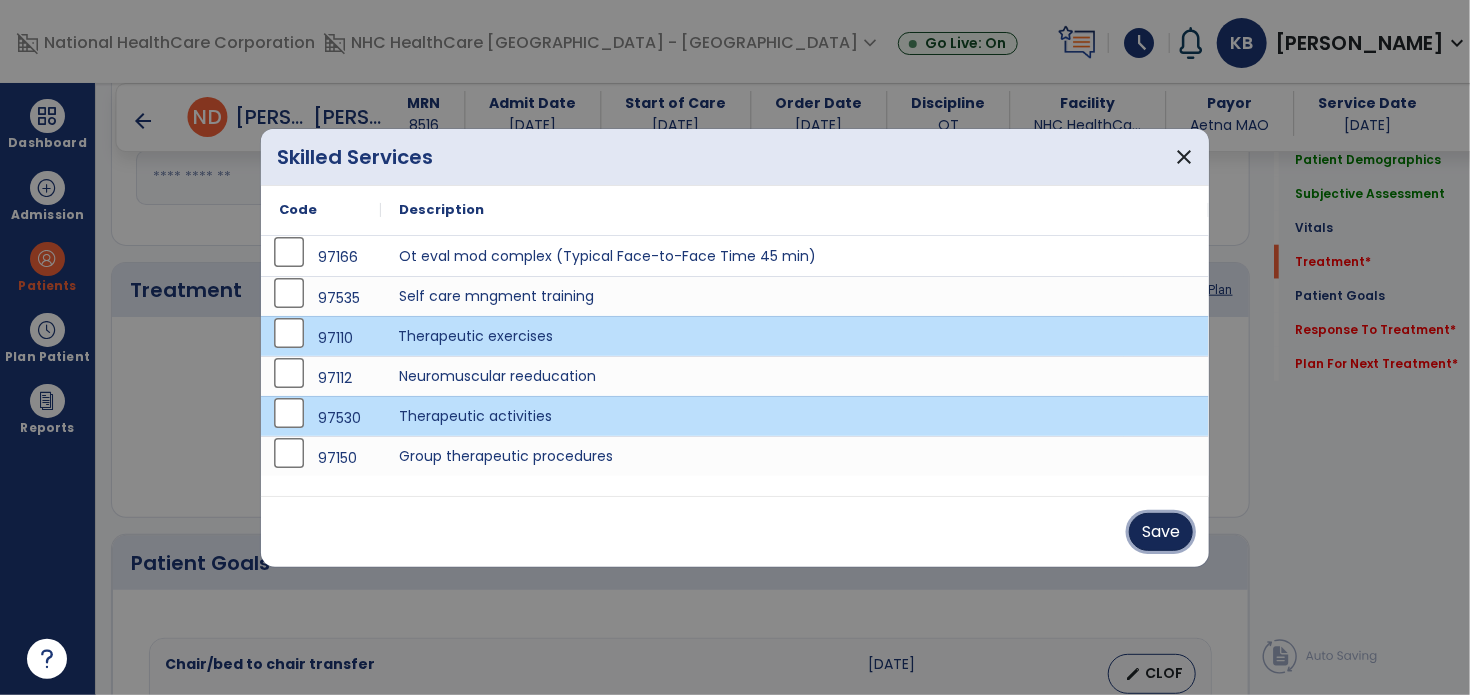 click on "Save" at bounding box center [1161, 532] 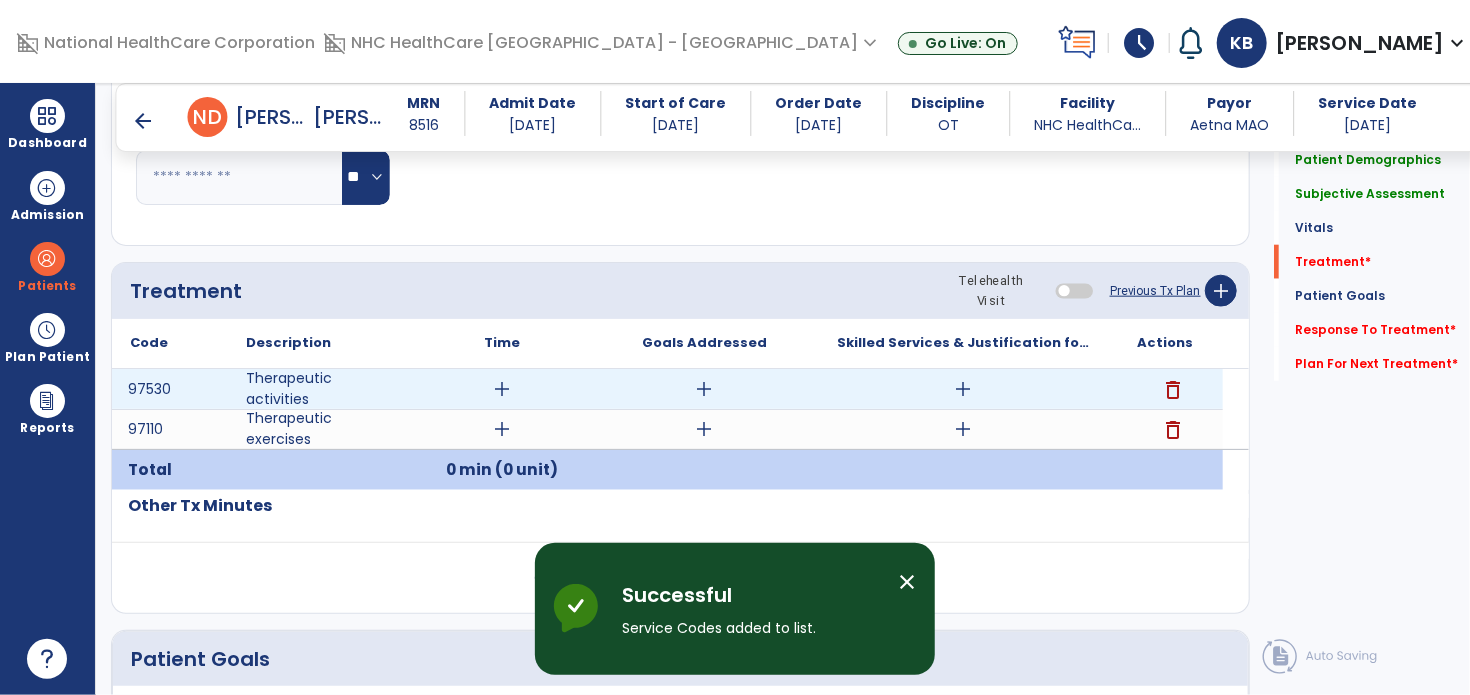 click on "add" at bounding box center (502, 389) 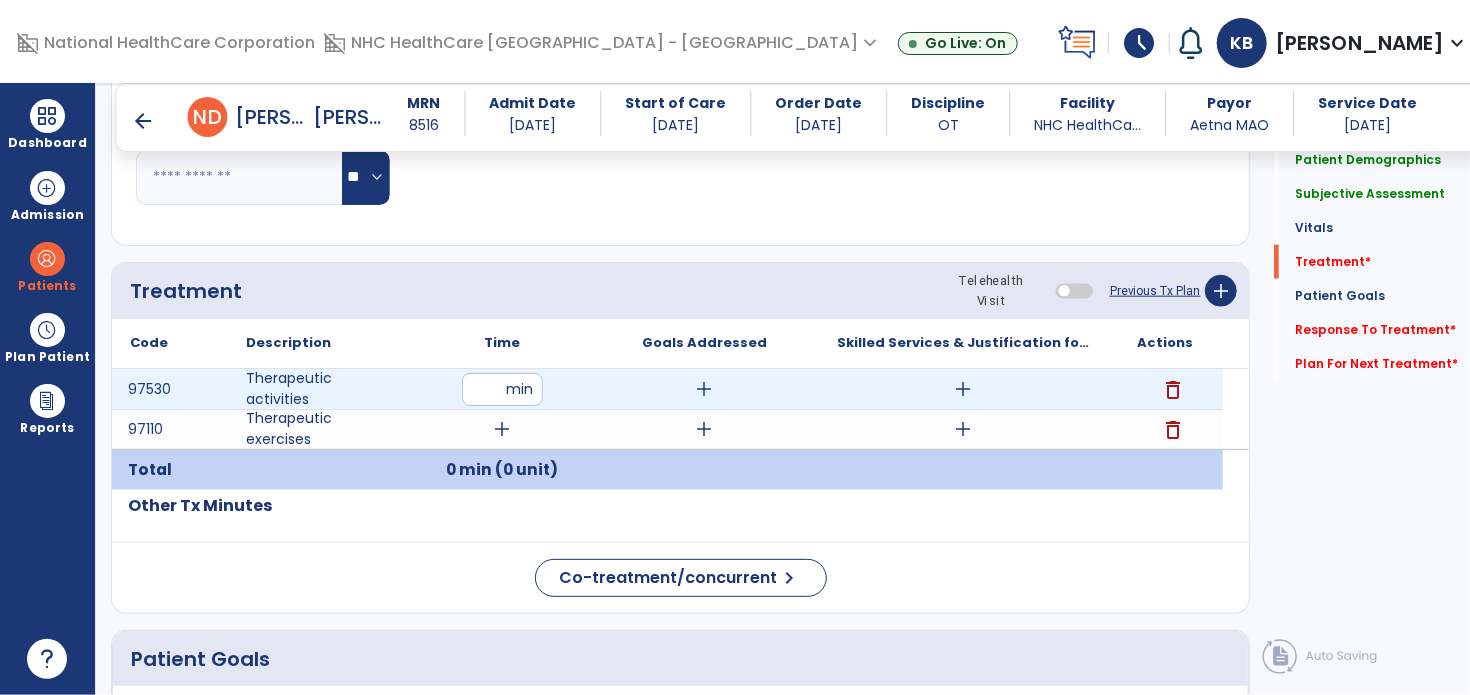 type on "**" 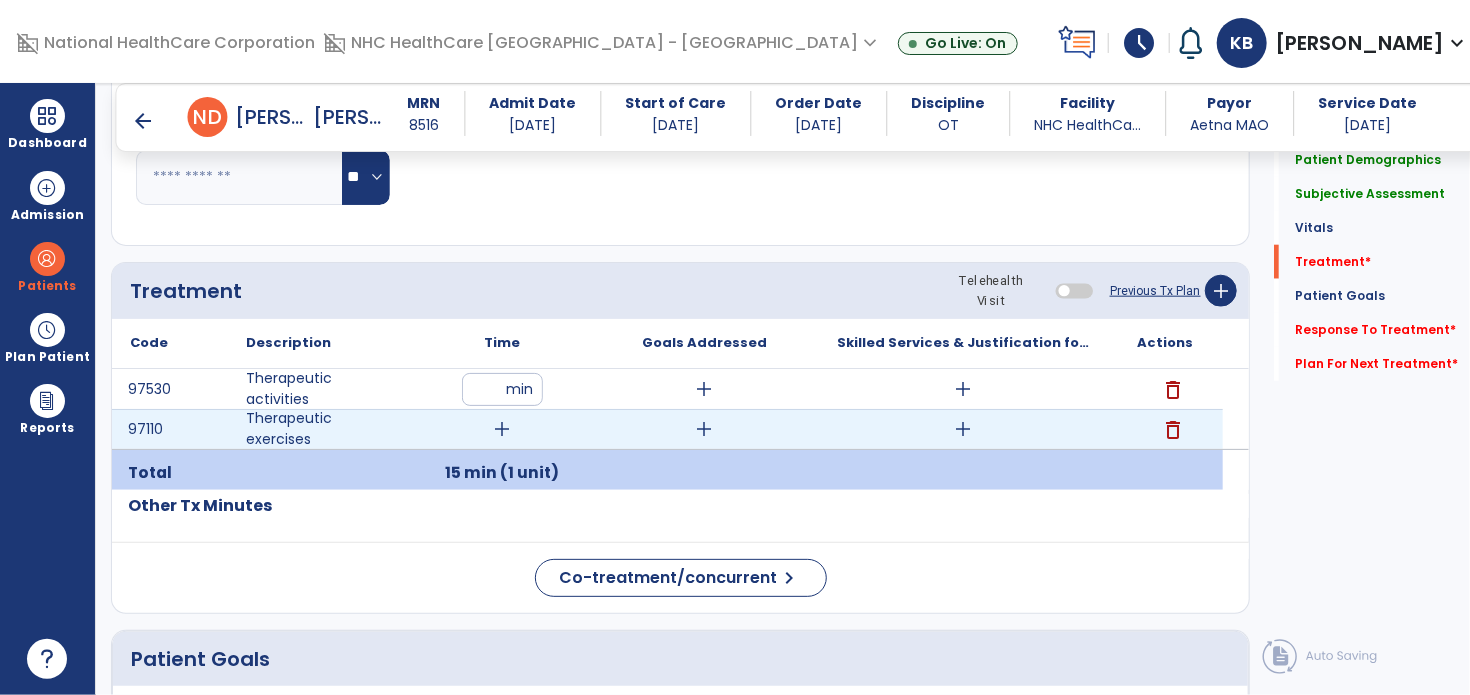 click on "add" at bounding box center (502, 429) 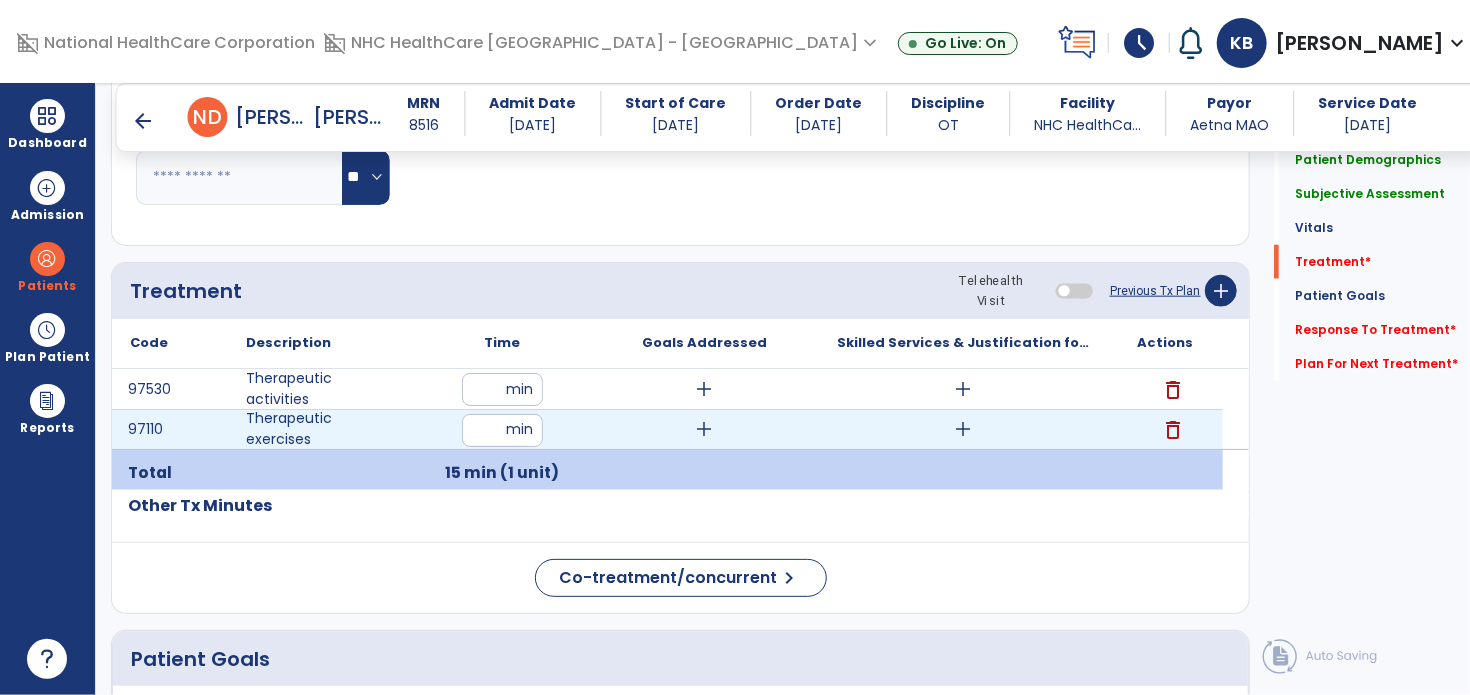 type on "**" 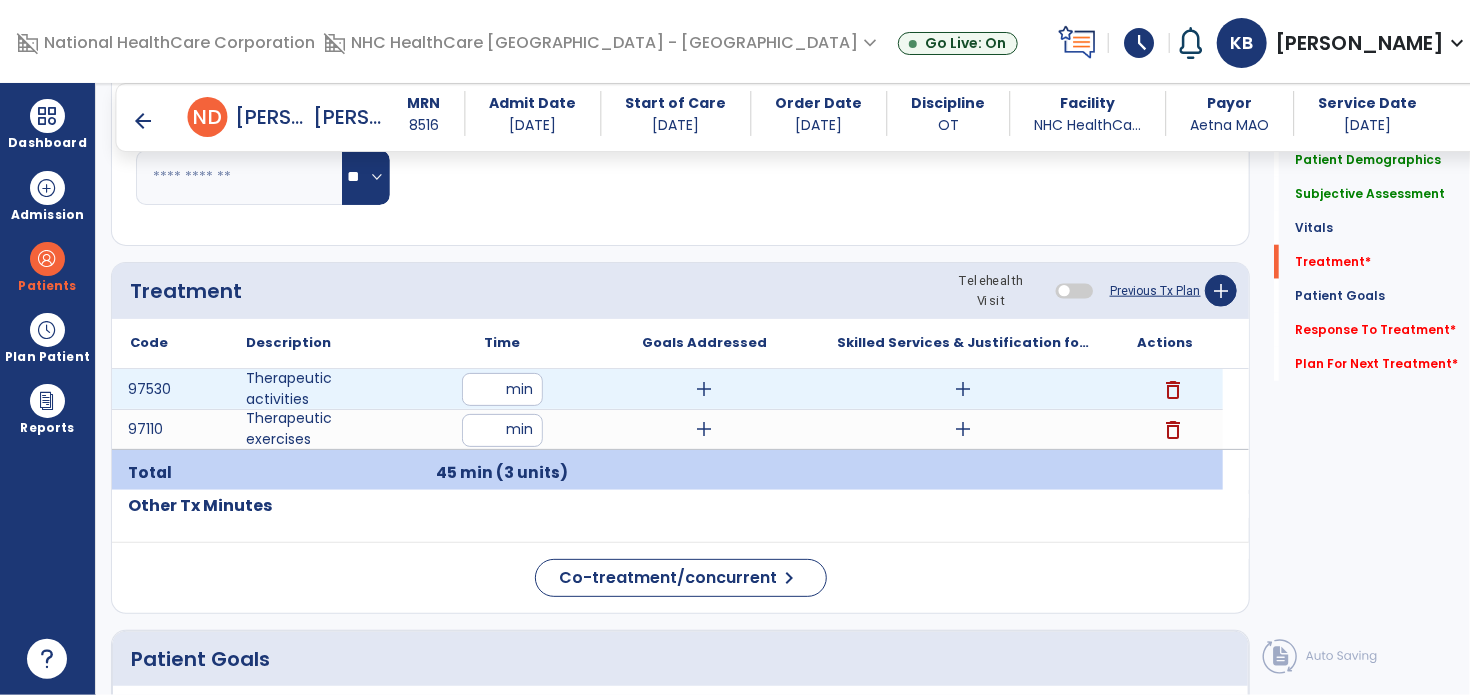 click on "add" at bounding box center [704, 389] 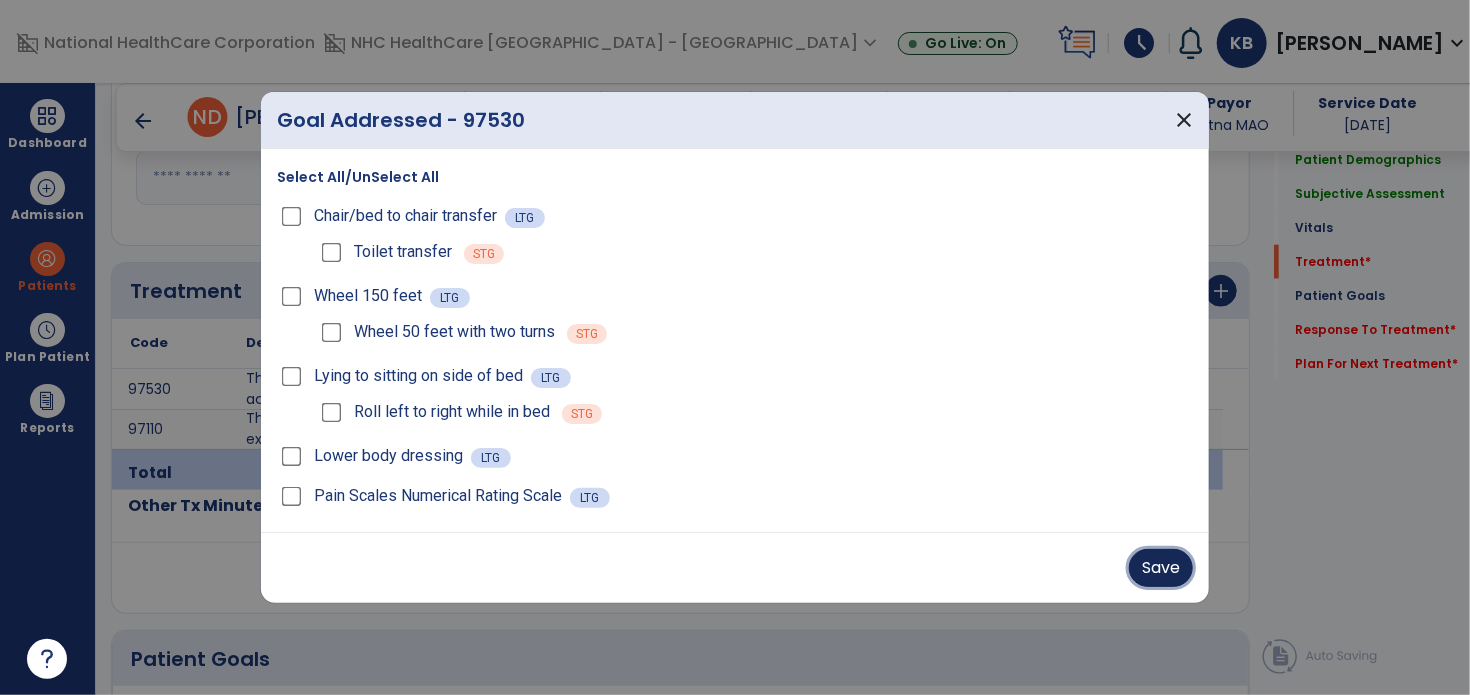 click on "Save" at bounding box center [1161, 568] 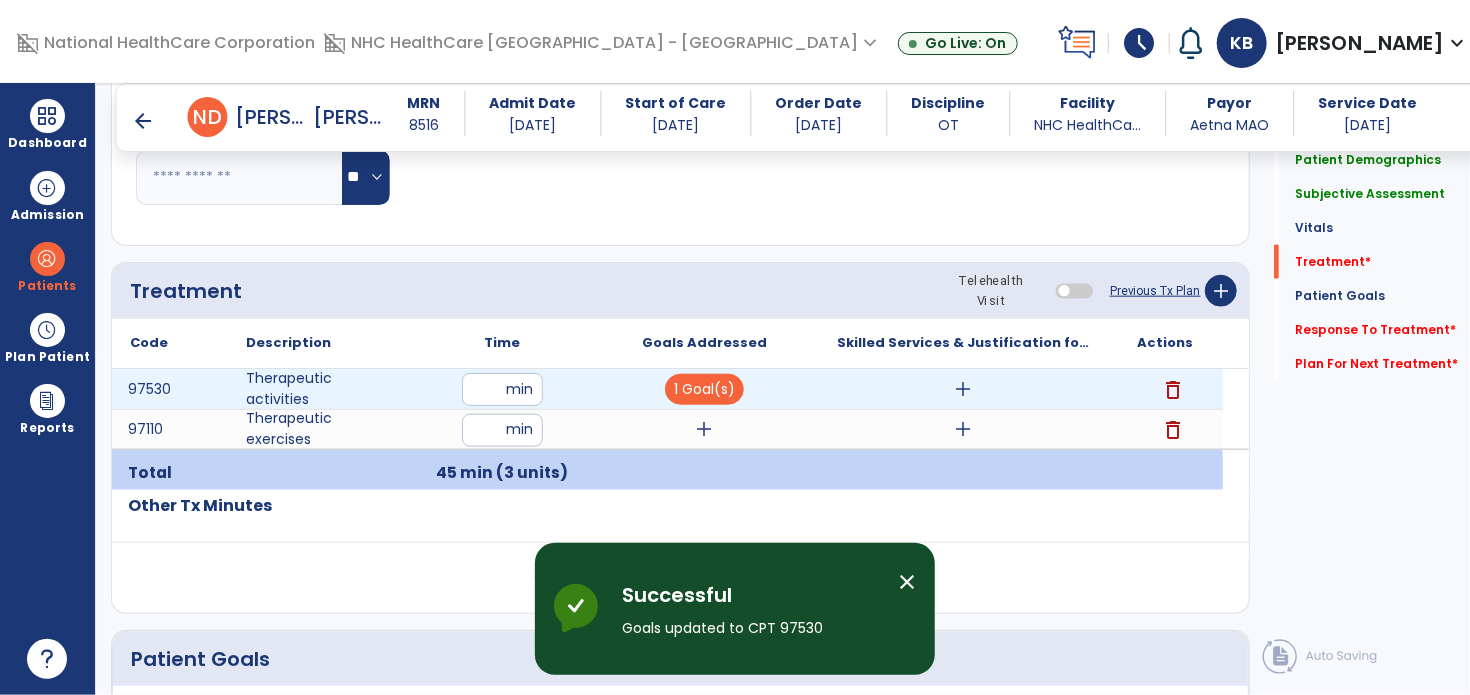 click on "add" at bounding box center [964, 389] 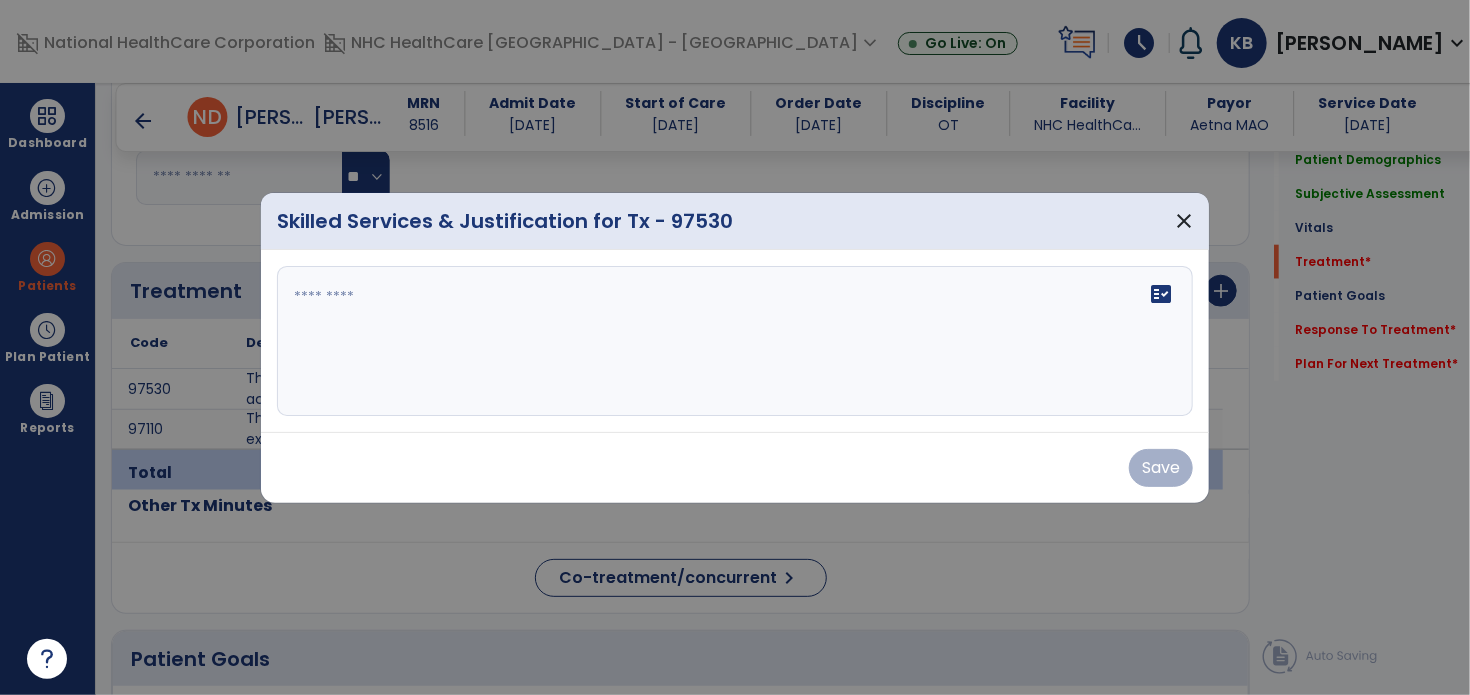 click on "fact_check" at bounding box center (735, 341) 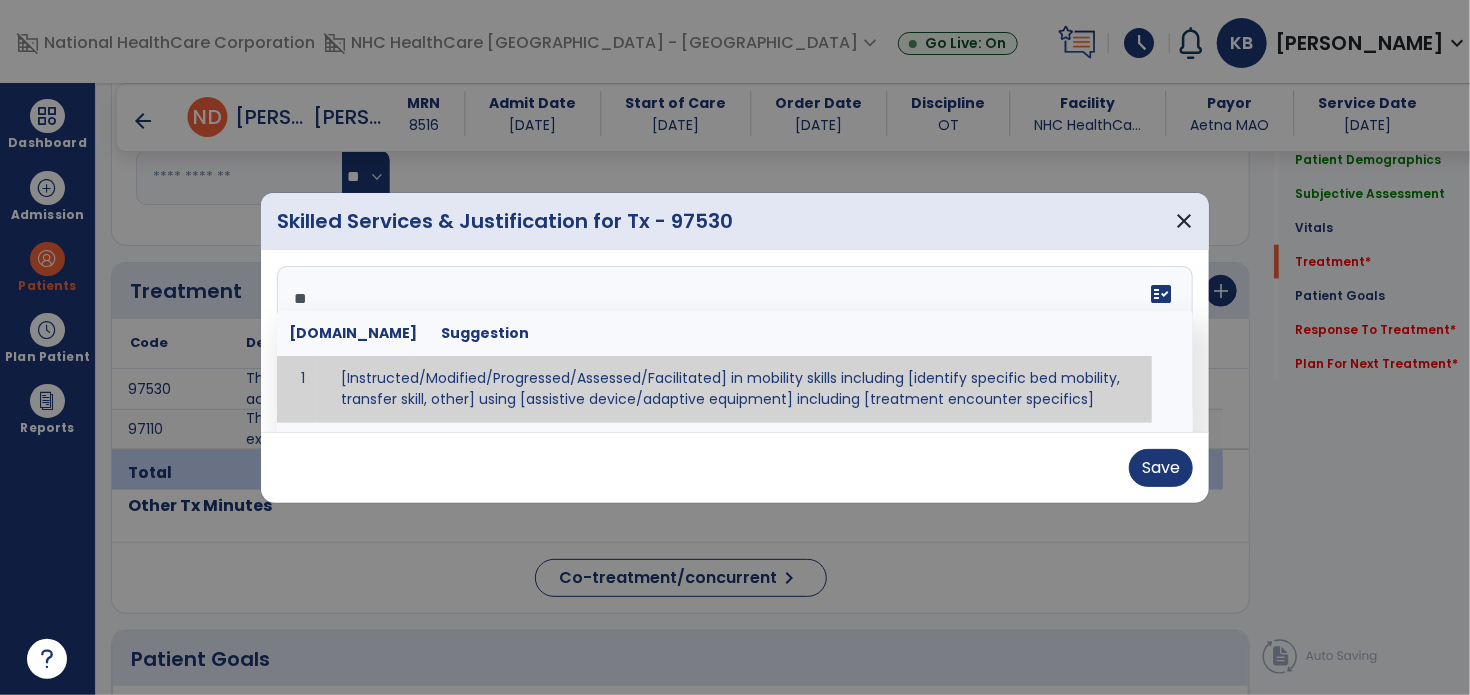 type on "*" 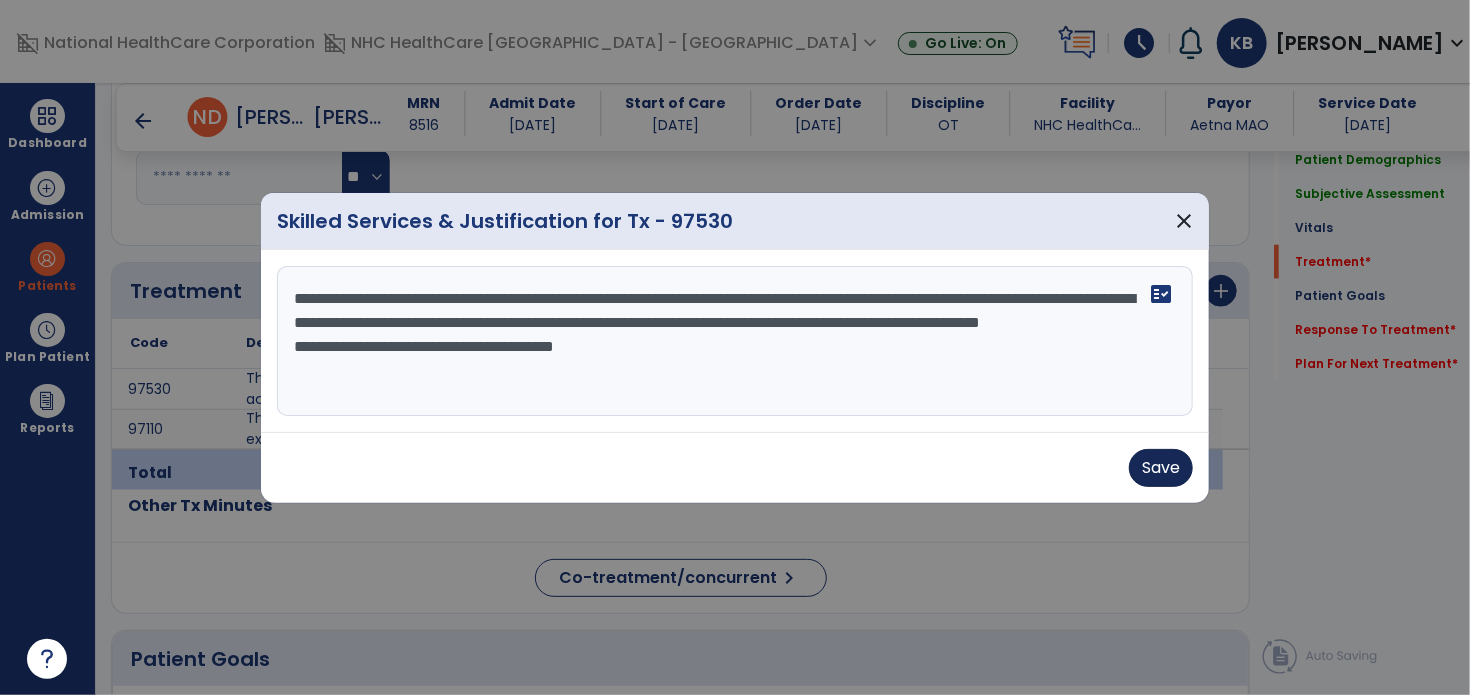 type on "**********" 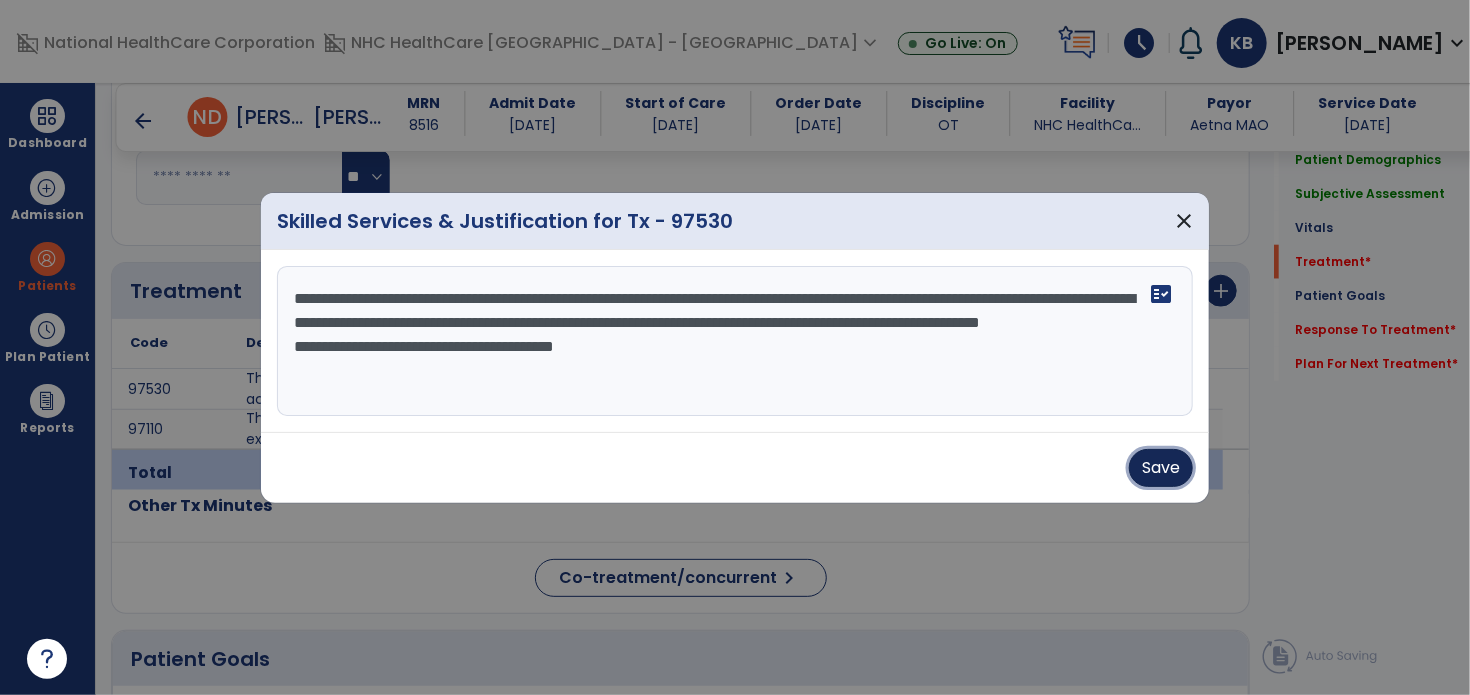 click on "Save" at bounding box center [1161, 468] 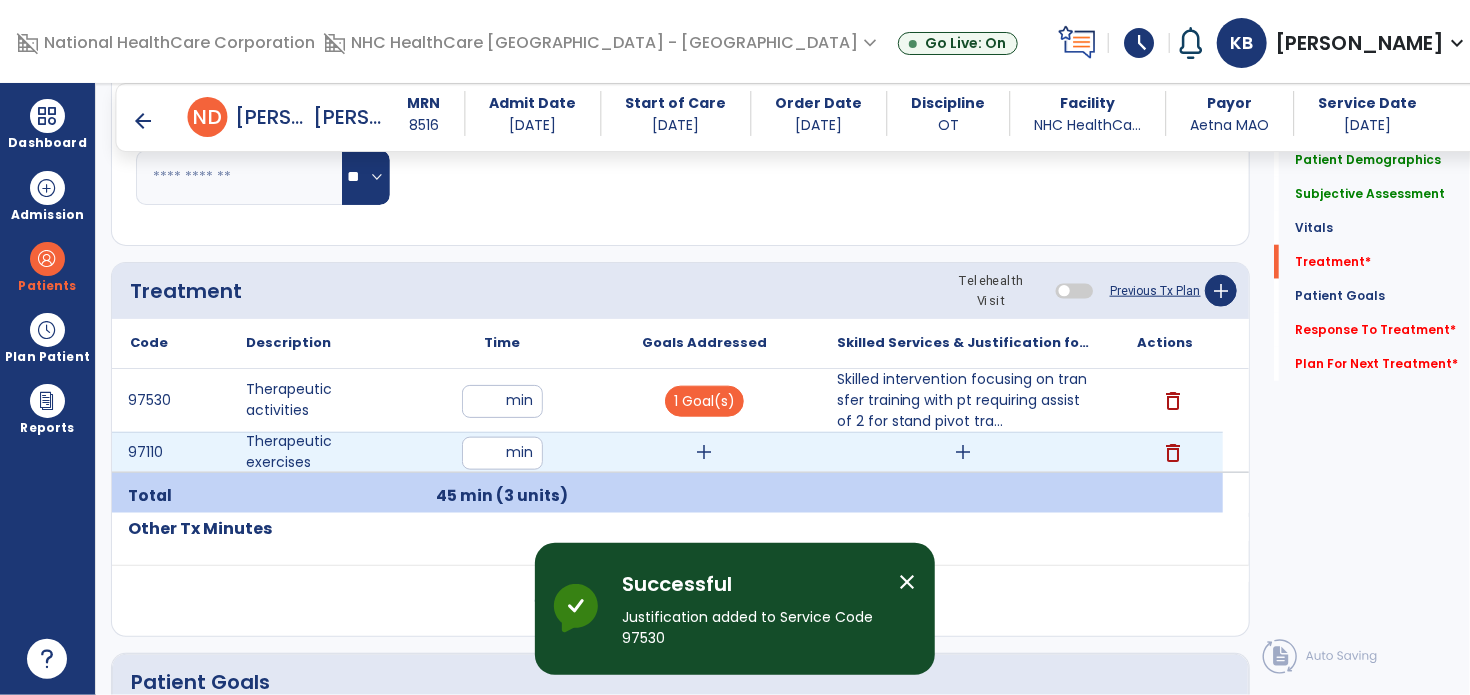 click on "add" at bounding box center (704, 452) 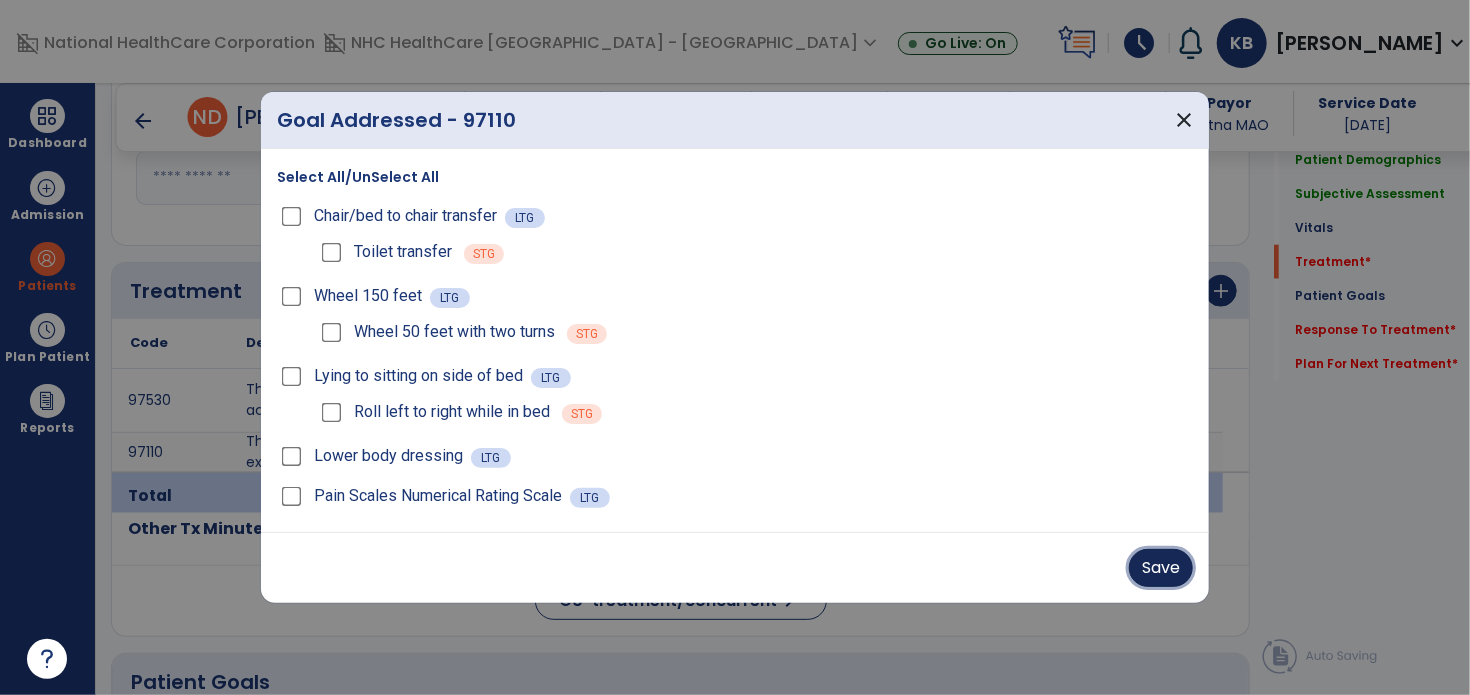 click on "Save" at bounding box center [1161, 568] 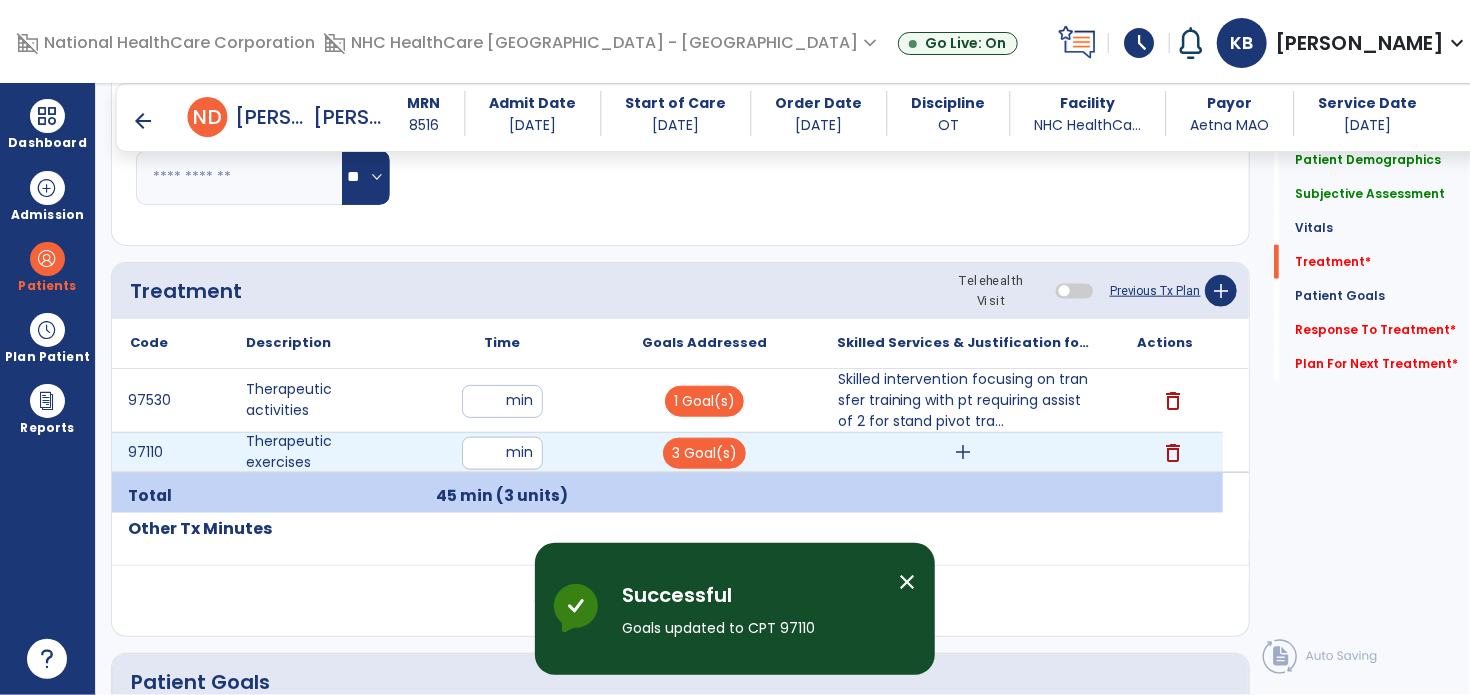click on "add" at bounding box center [964, 452] 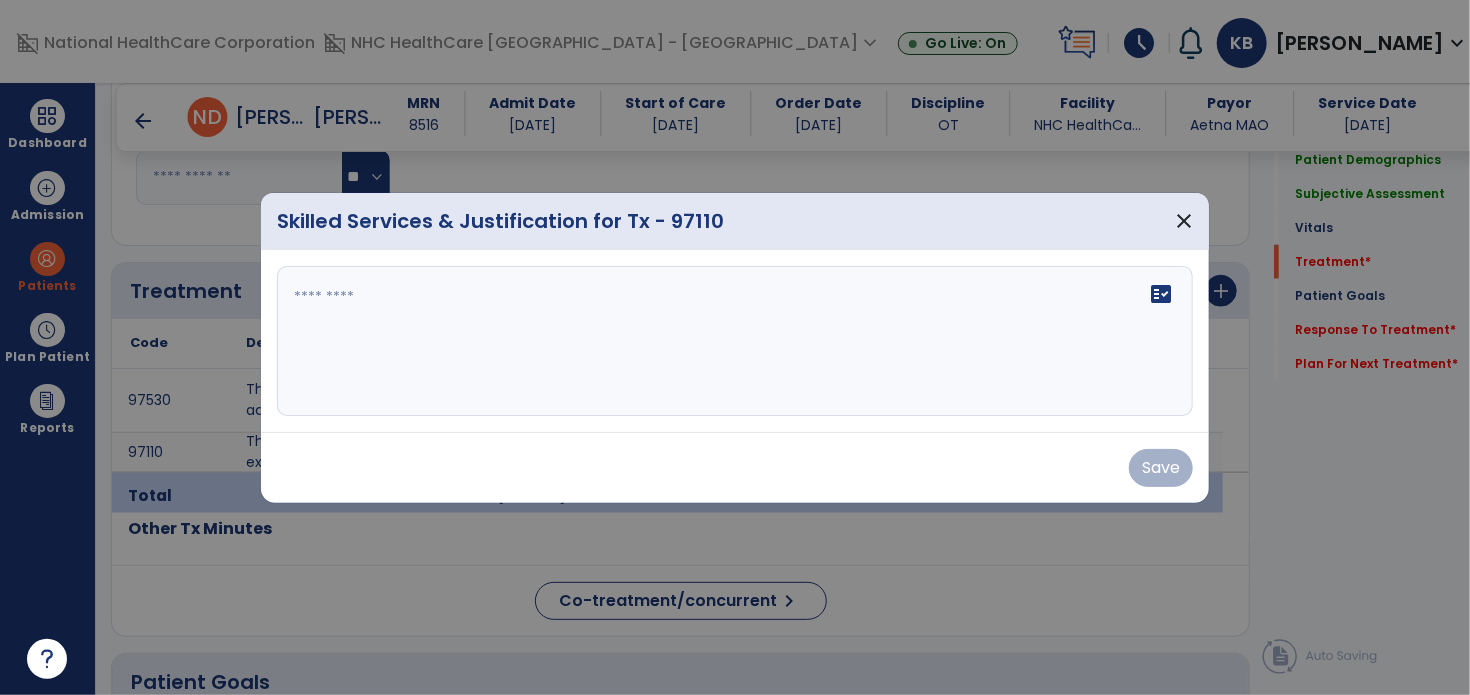 click on "fact_check" at bounding box center [735, 341] 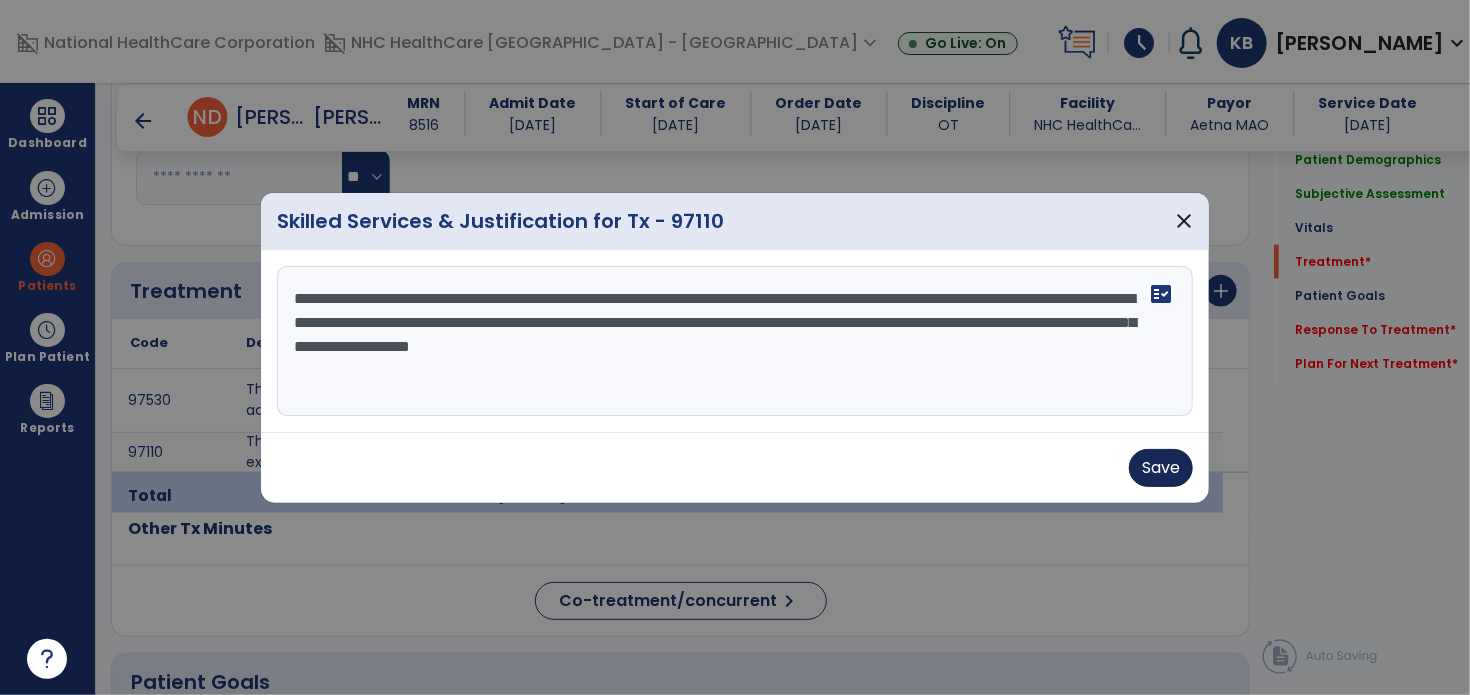 type on "**********" 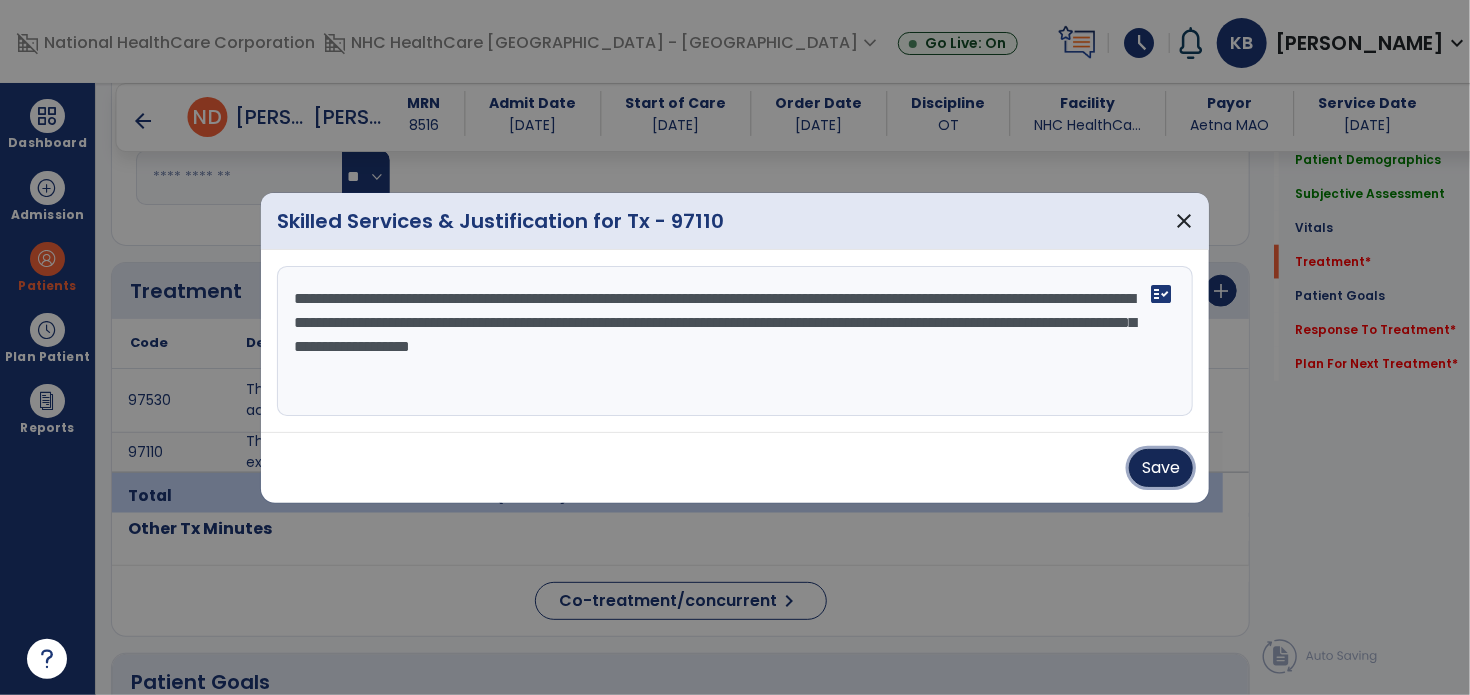 click on "Save" at bounding box center (1161, 468) 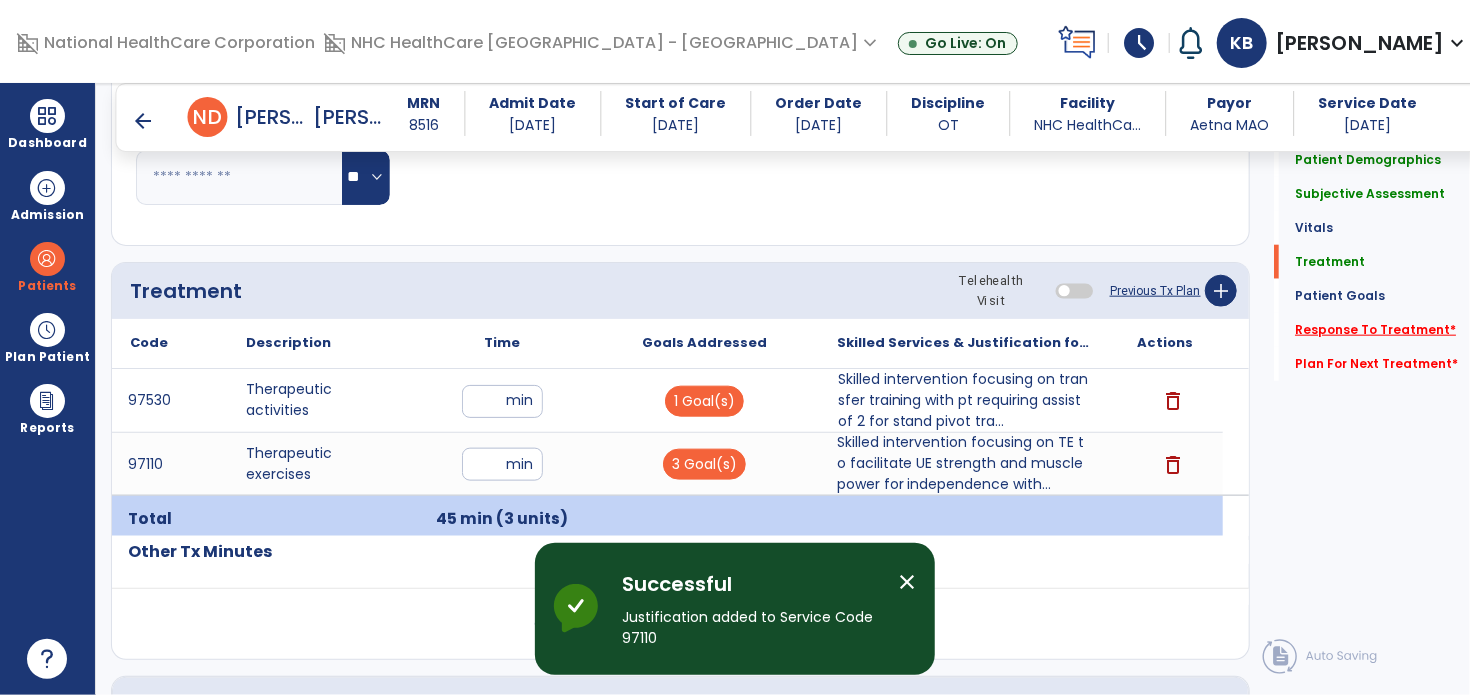 click on "Response To Treatment   *" 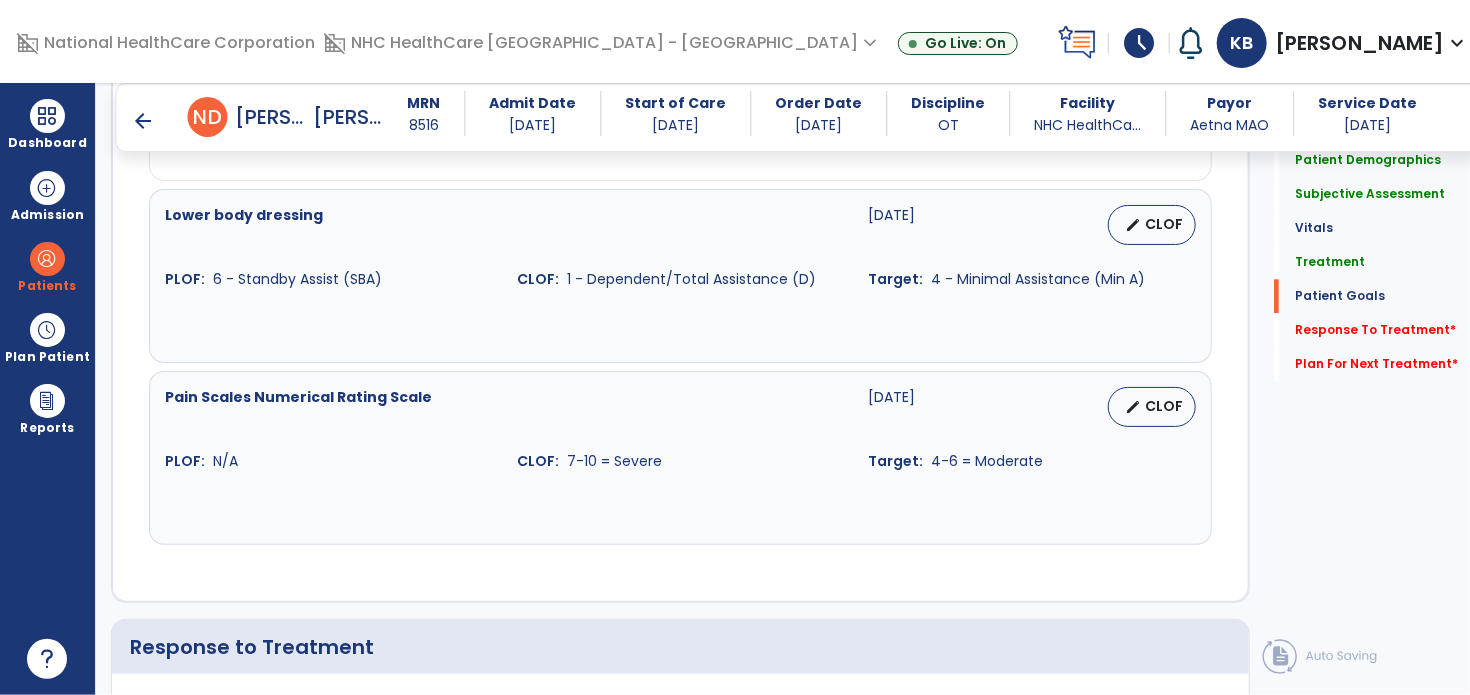 scroll, scrollTop: 2745, scrollLeft: 0, axis: vertical 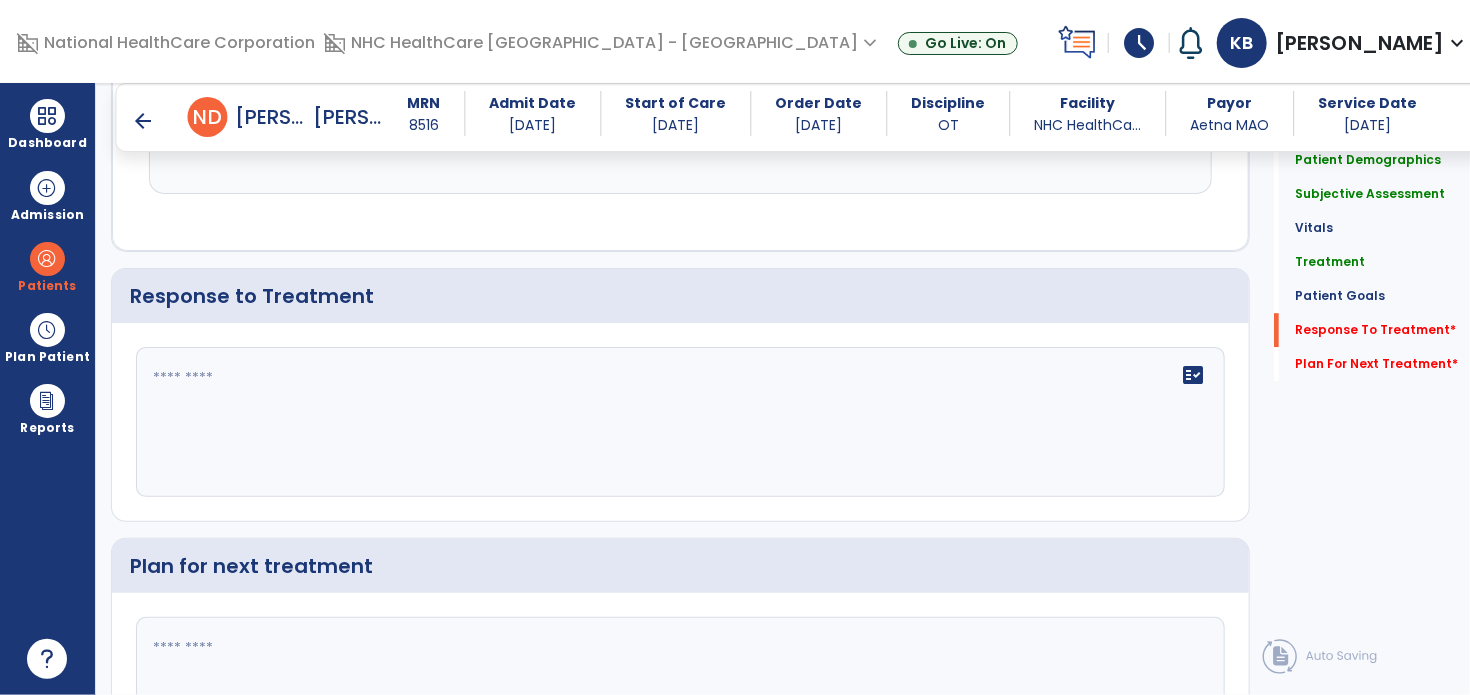 click on "fact_check" 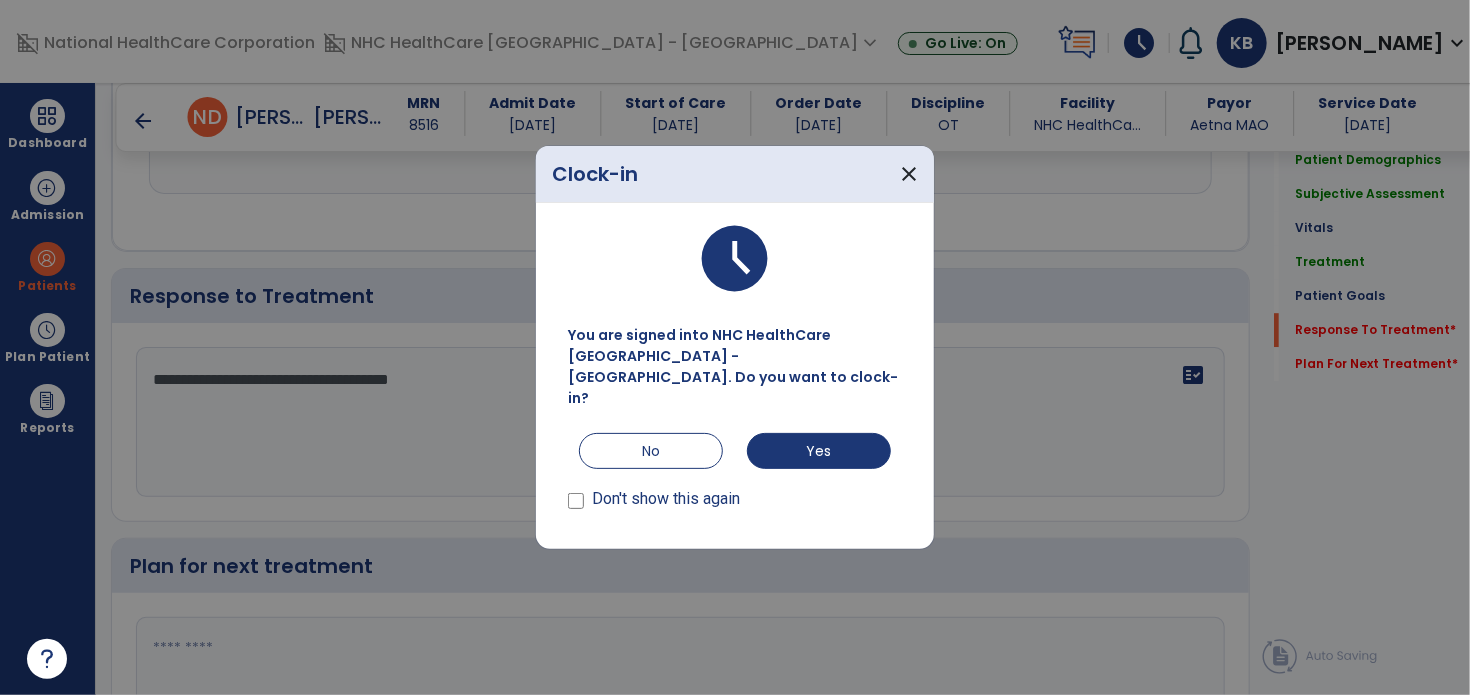 type on "**********" 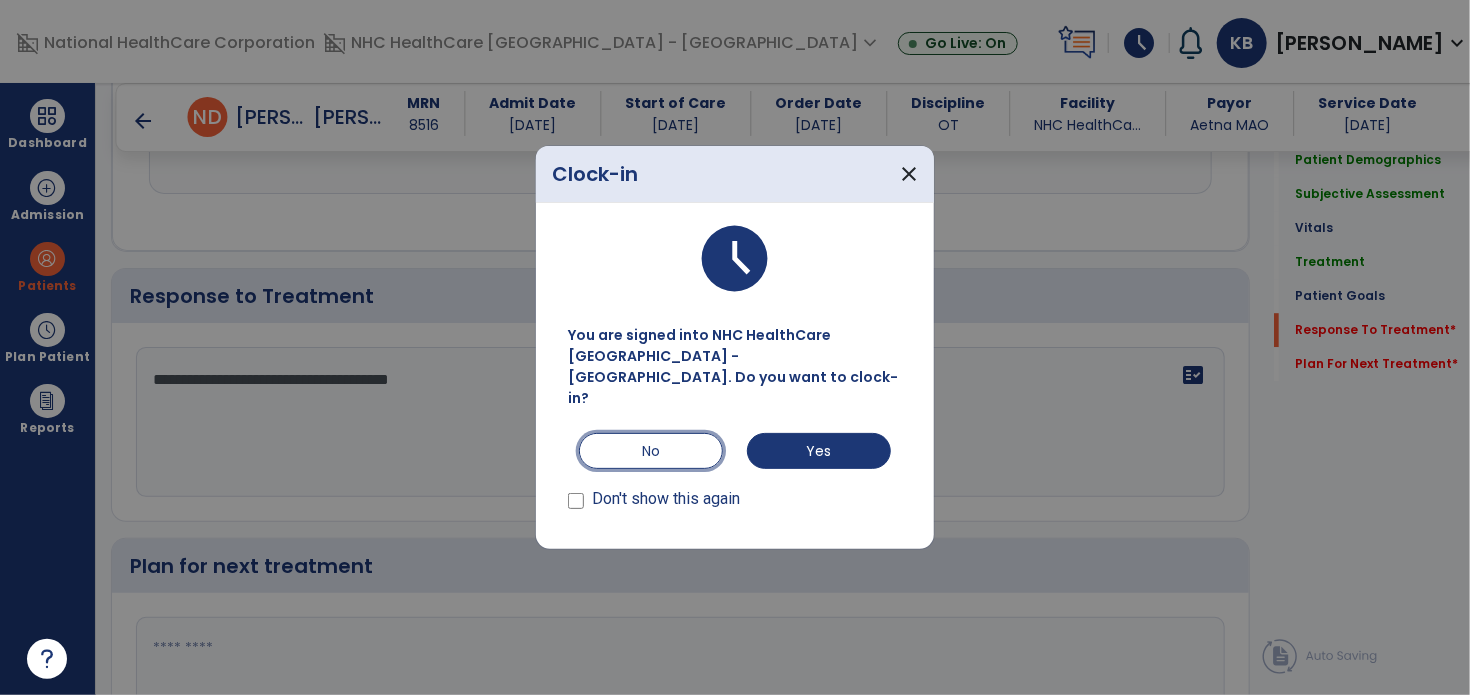 click on "No" at bounding box center (651, 451) 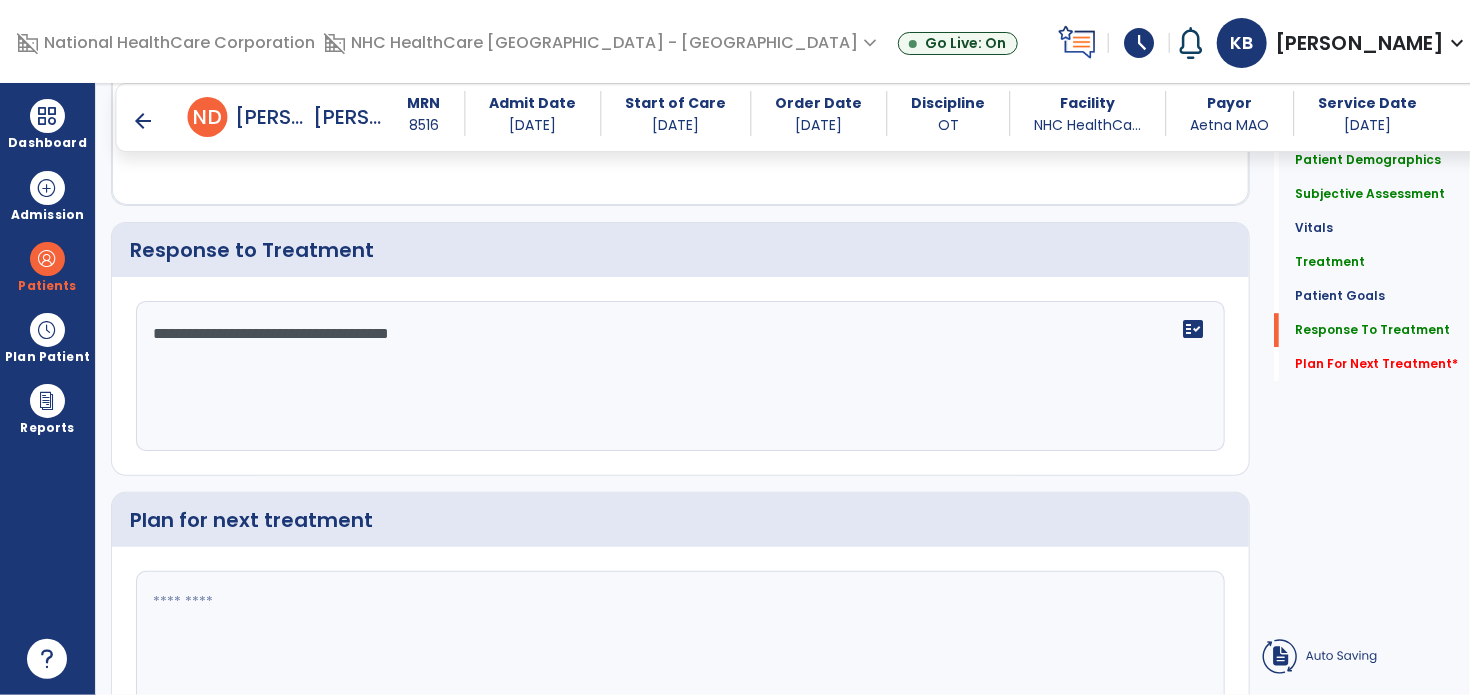 click 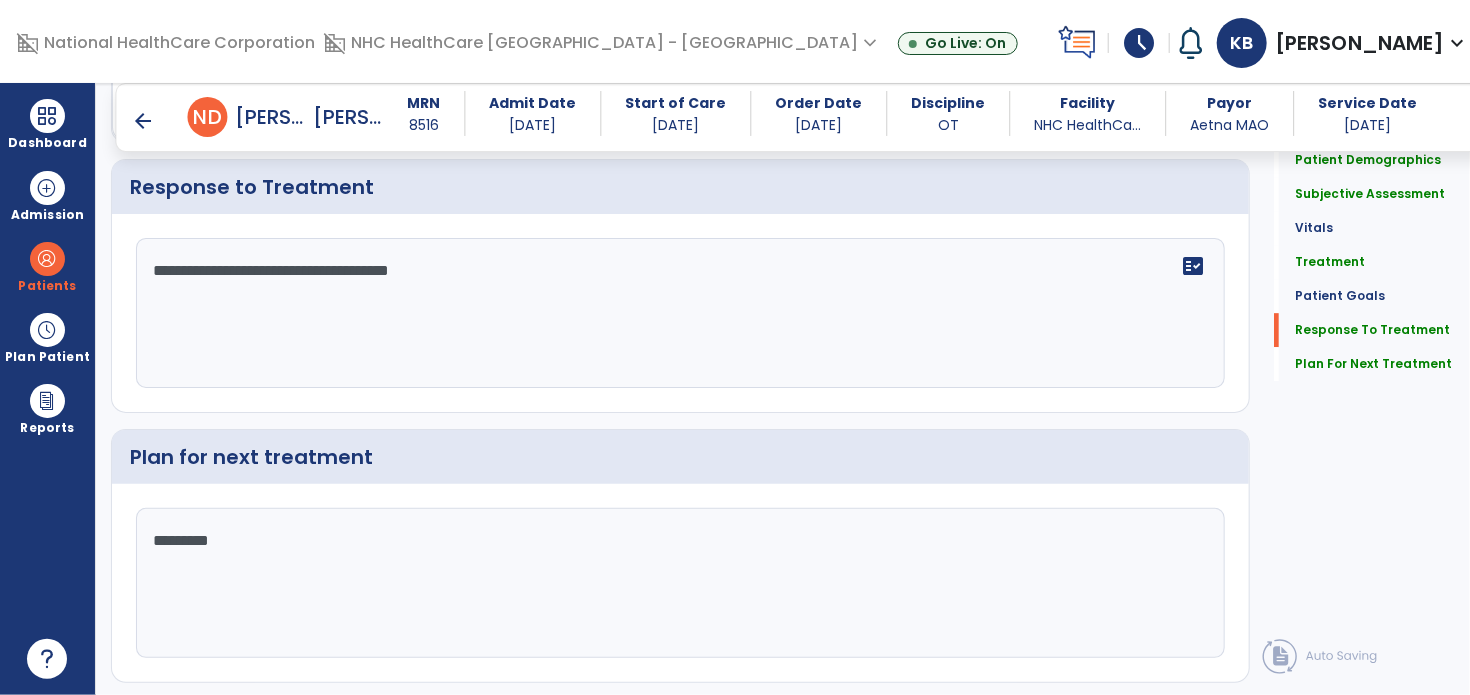scroll, scrollTop: 2900, scrollLeft: 0, axis: vertical 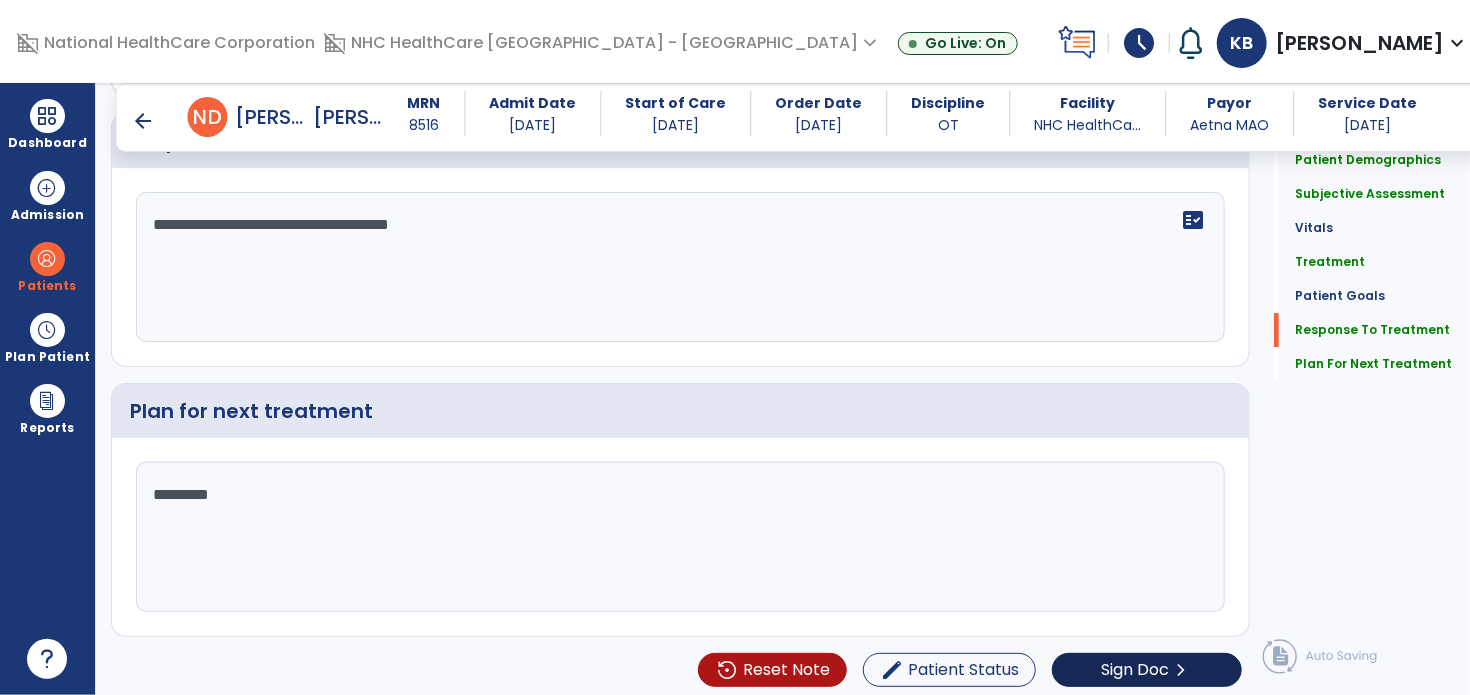 type on "********" 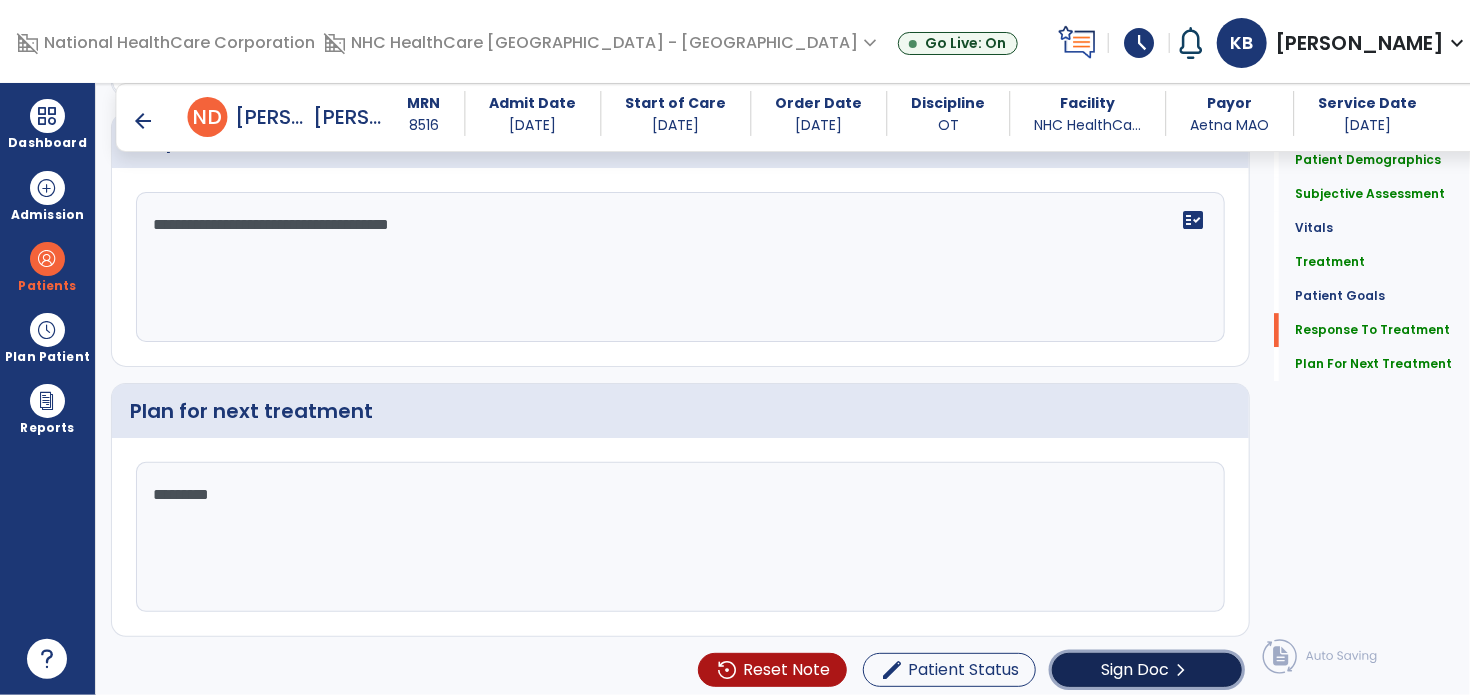 click on "Sign Doc  chevron_right" 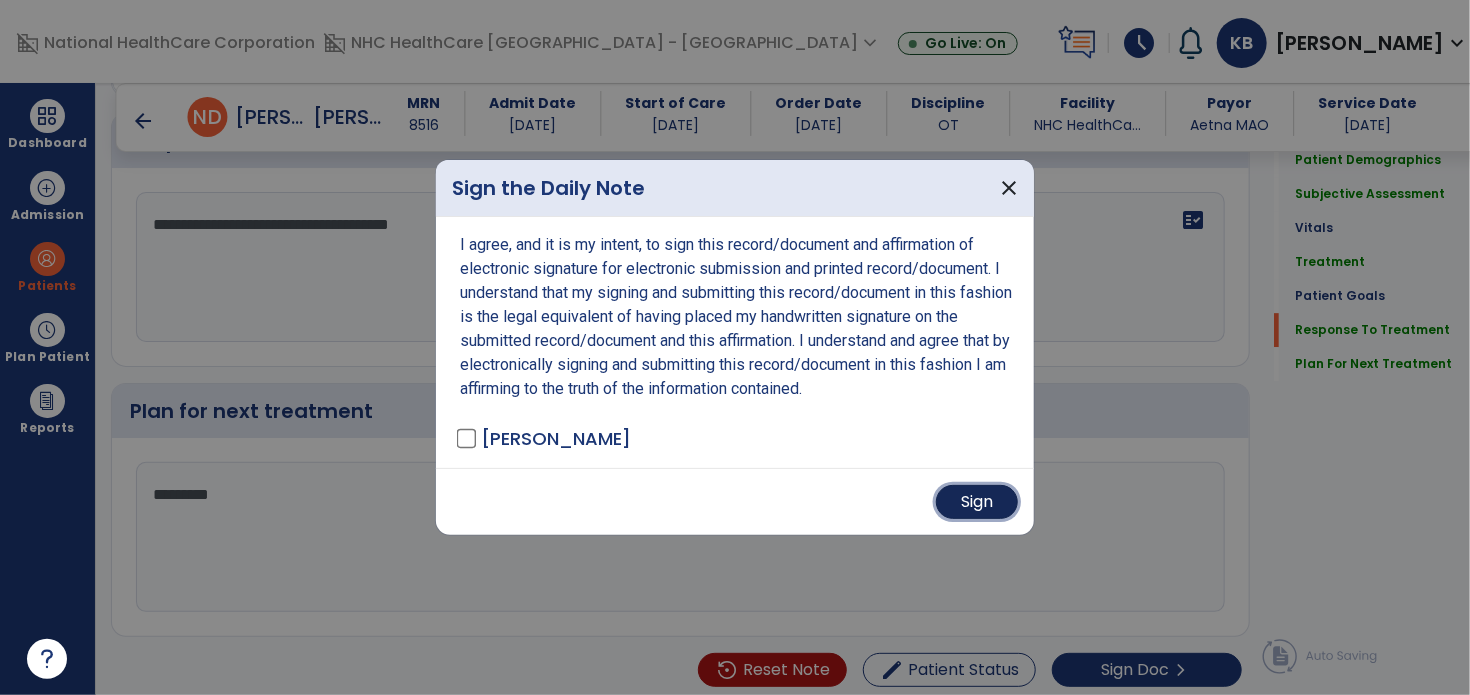 click on "Sign" at bounding box center (977, 502) 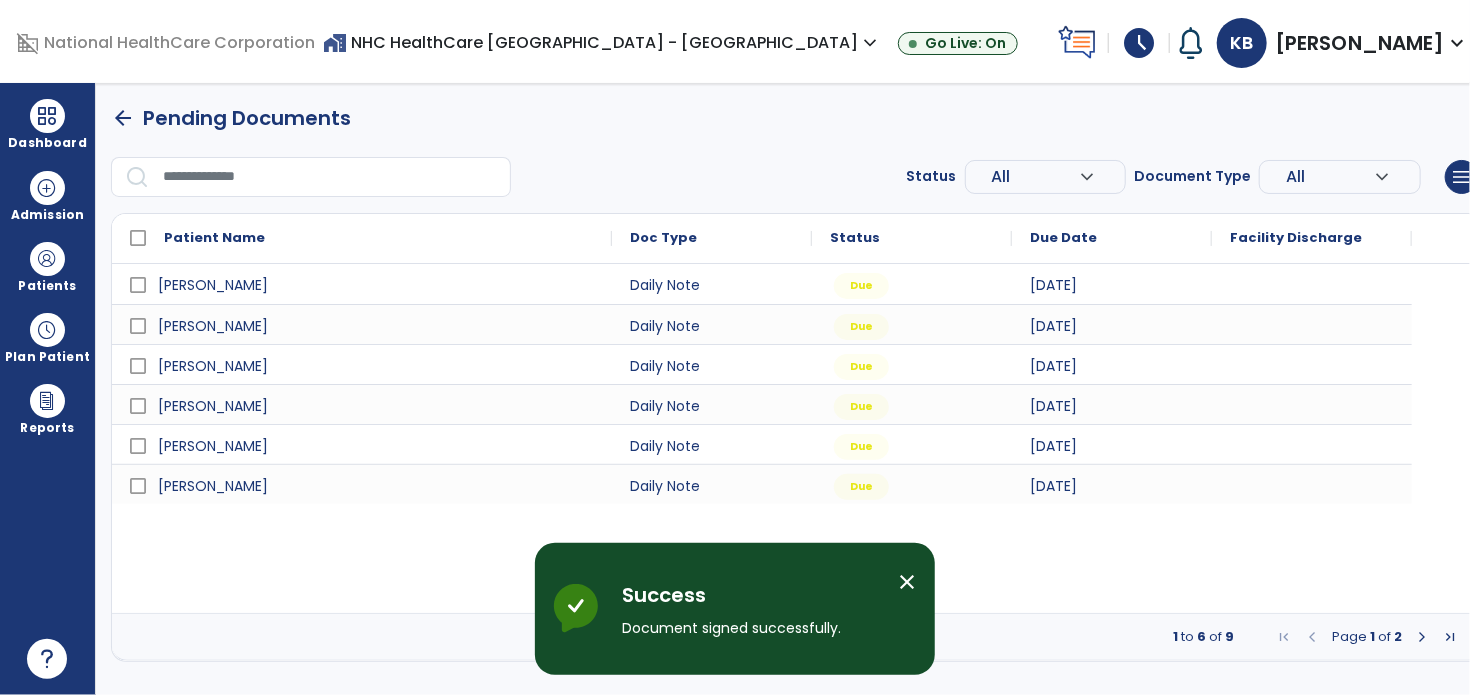 scroll, scrollTop: 0, scrollLeft: 0, axis: both 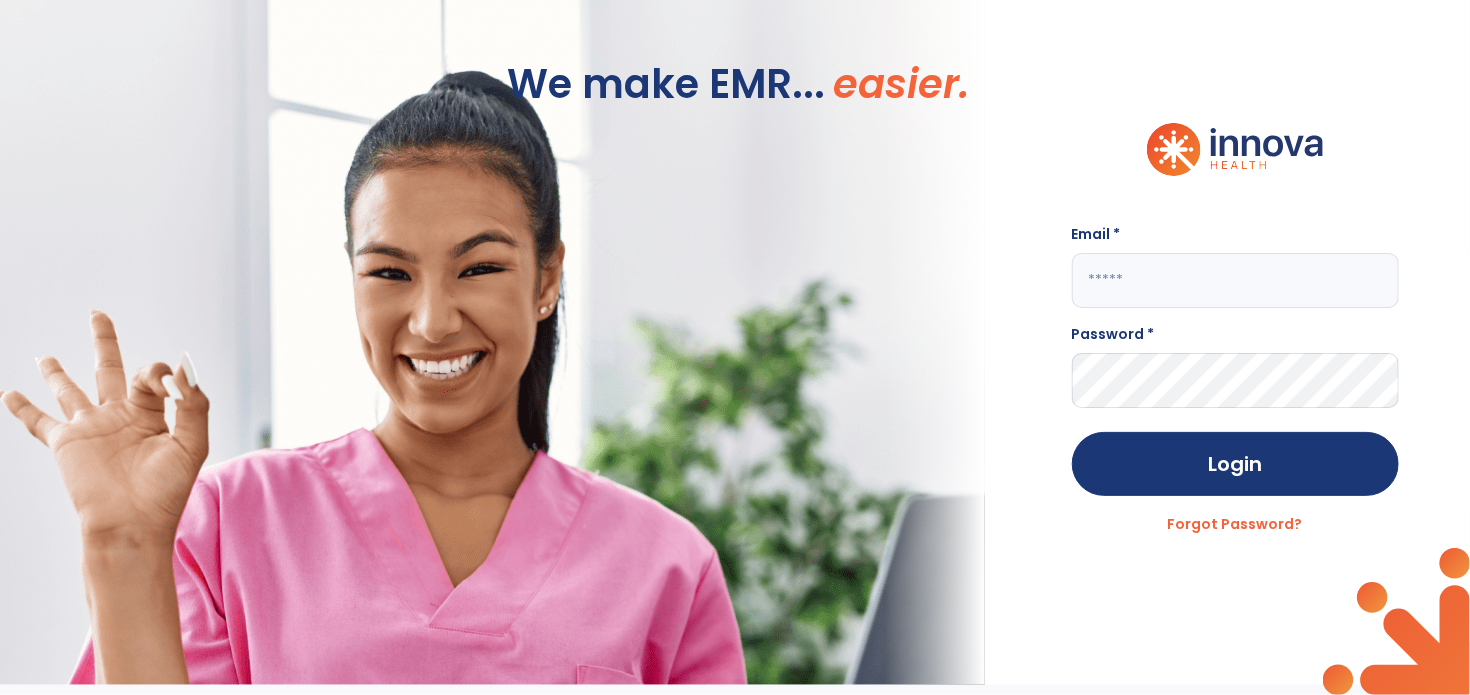 type on "**********" 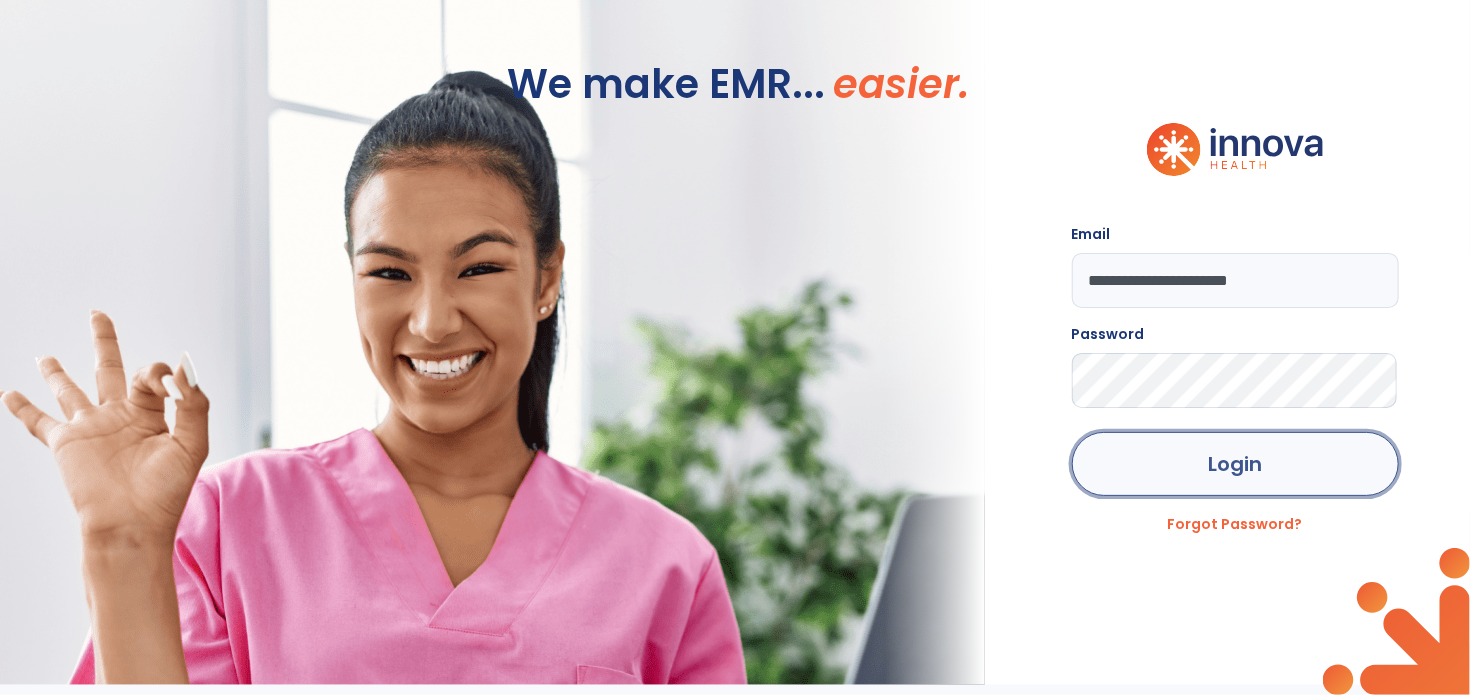 click on "Login" 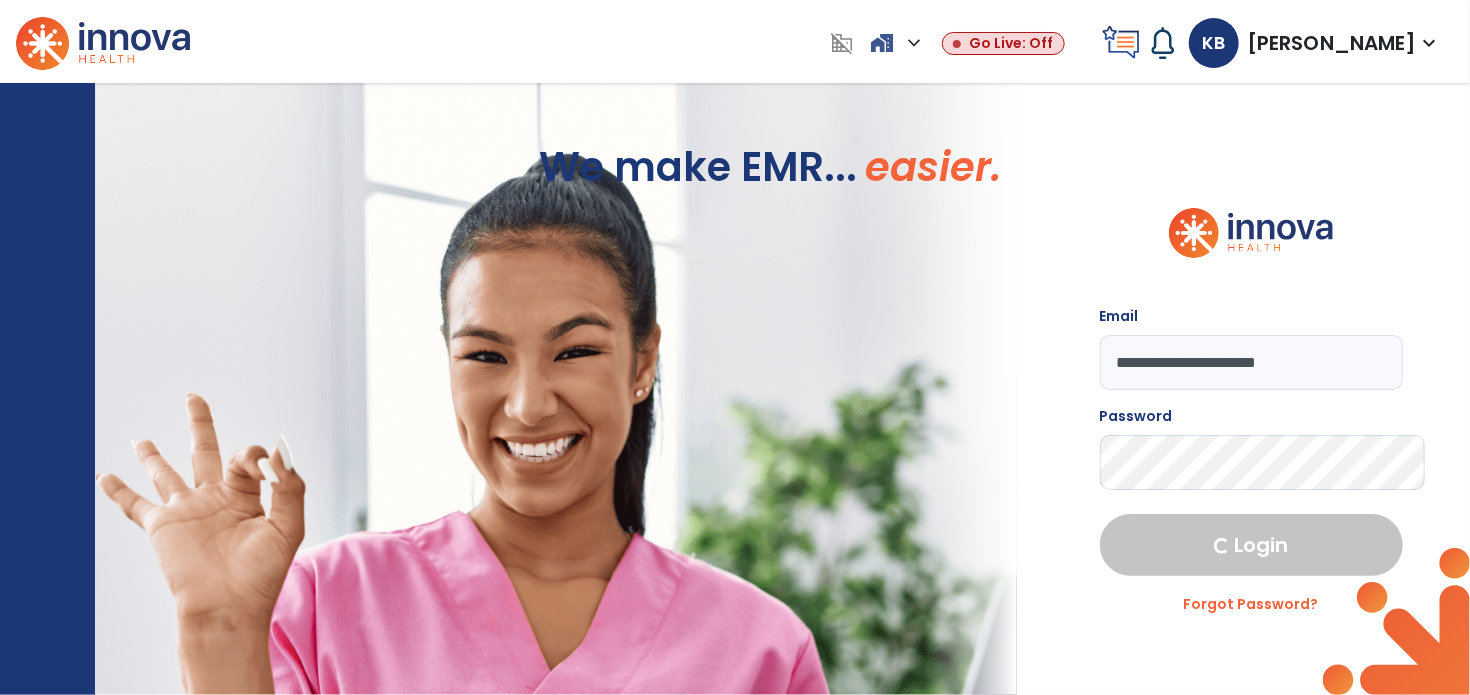 select on "****" 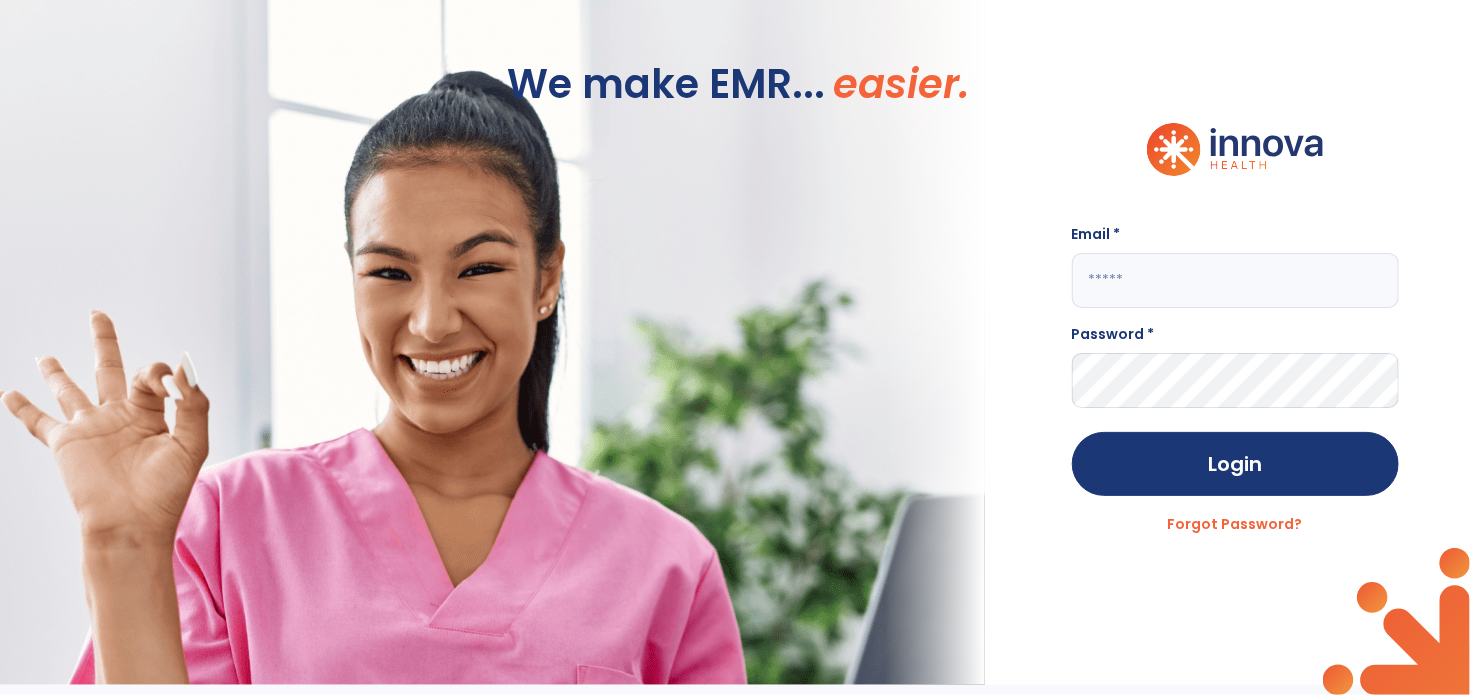 type on "**********" 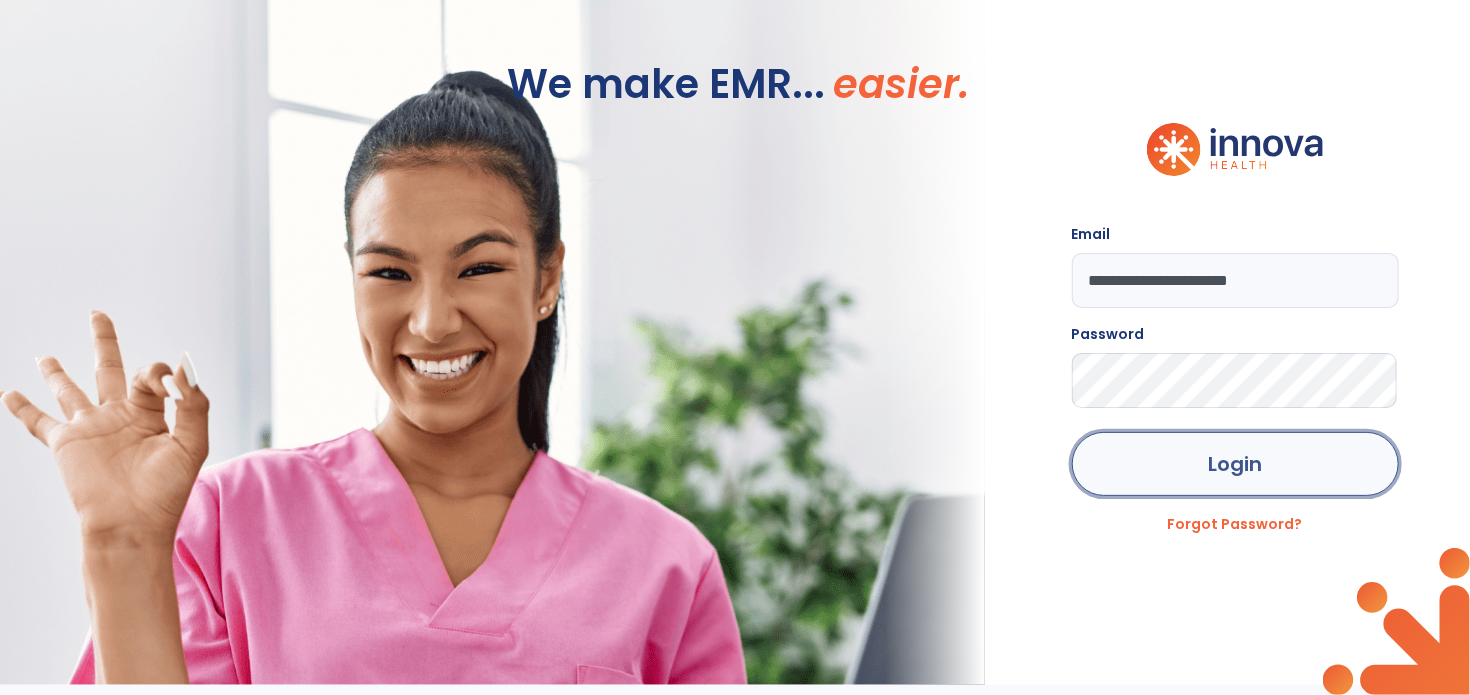 click on "Login" 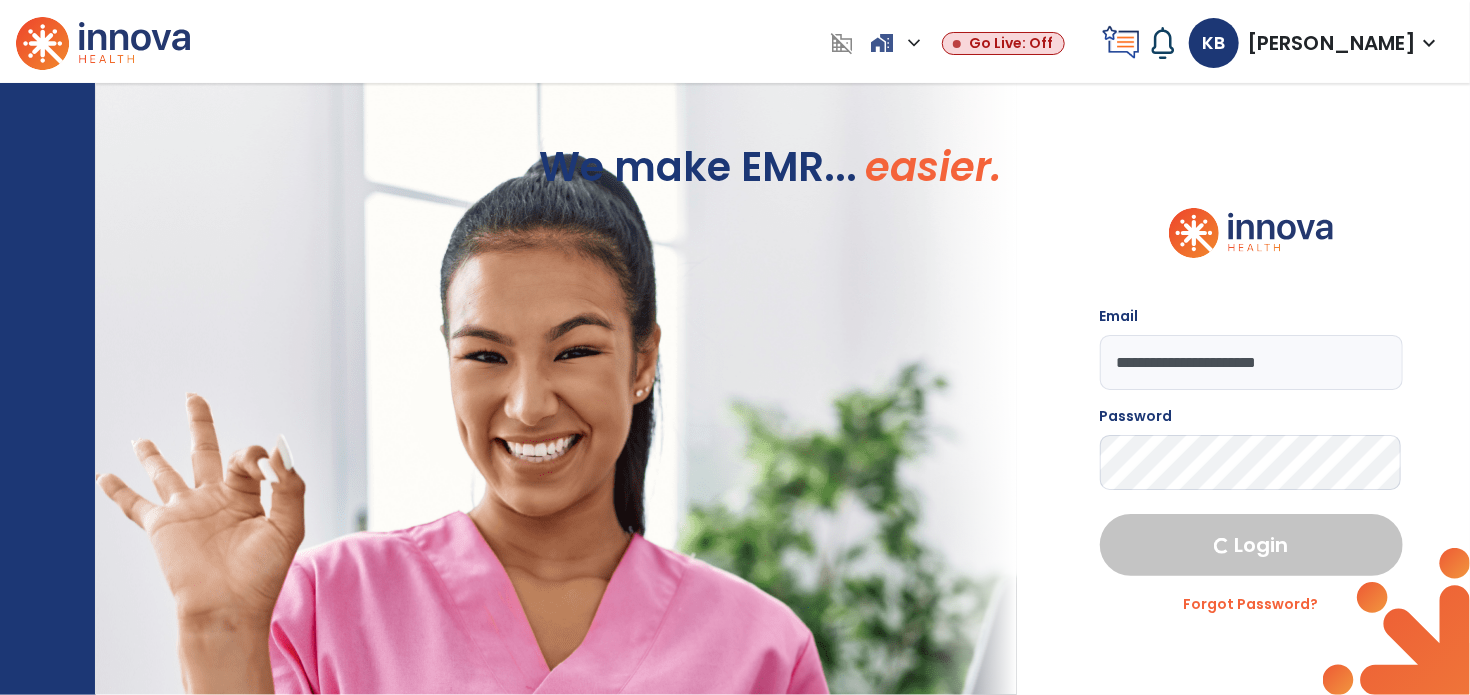 select on "****" 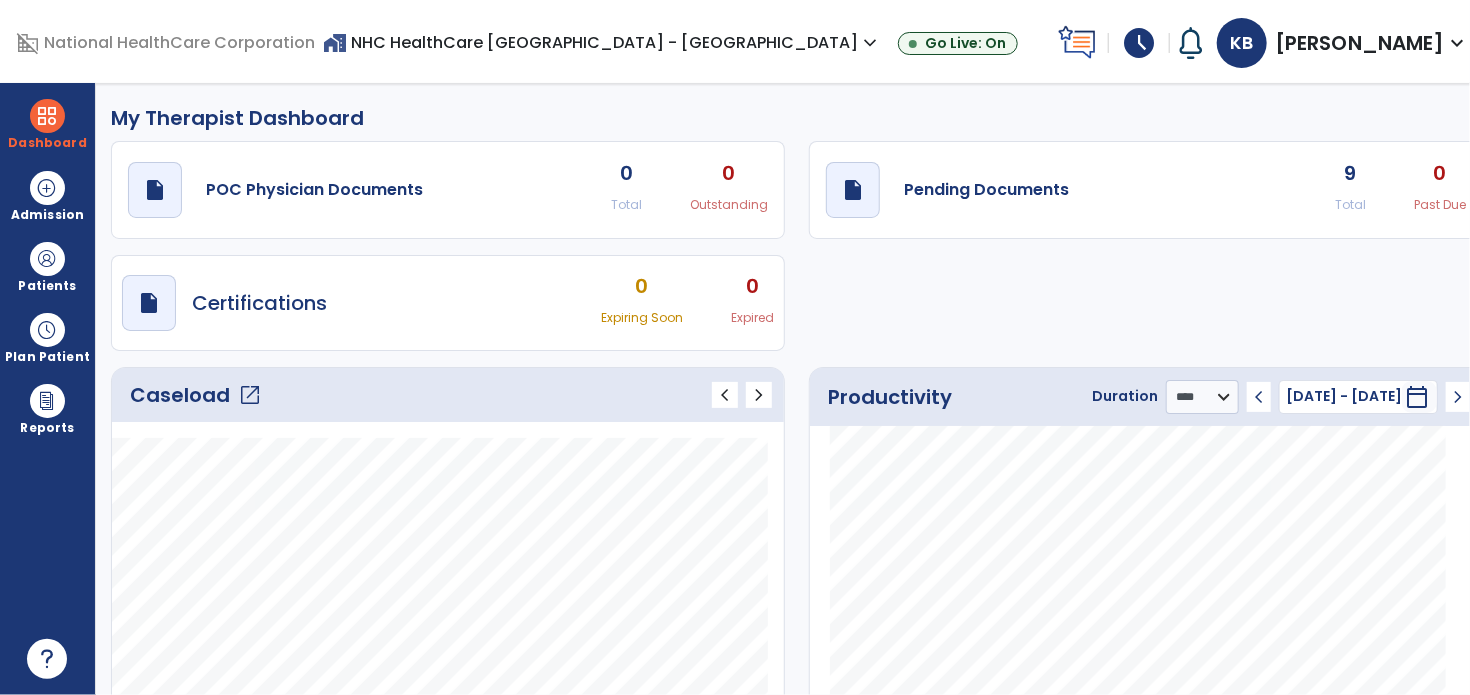 click on "9" 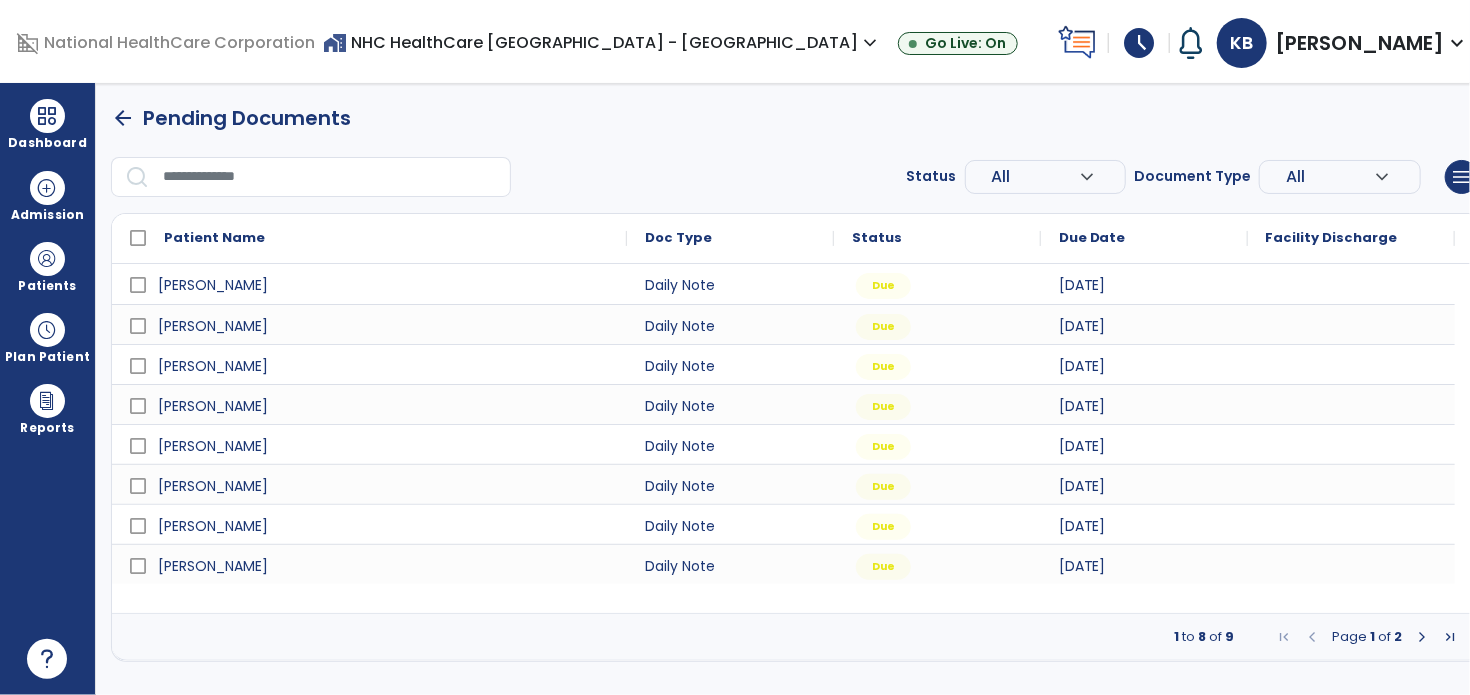 click at bounding box center [1422, 637] 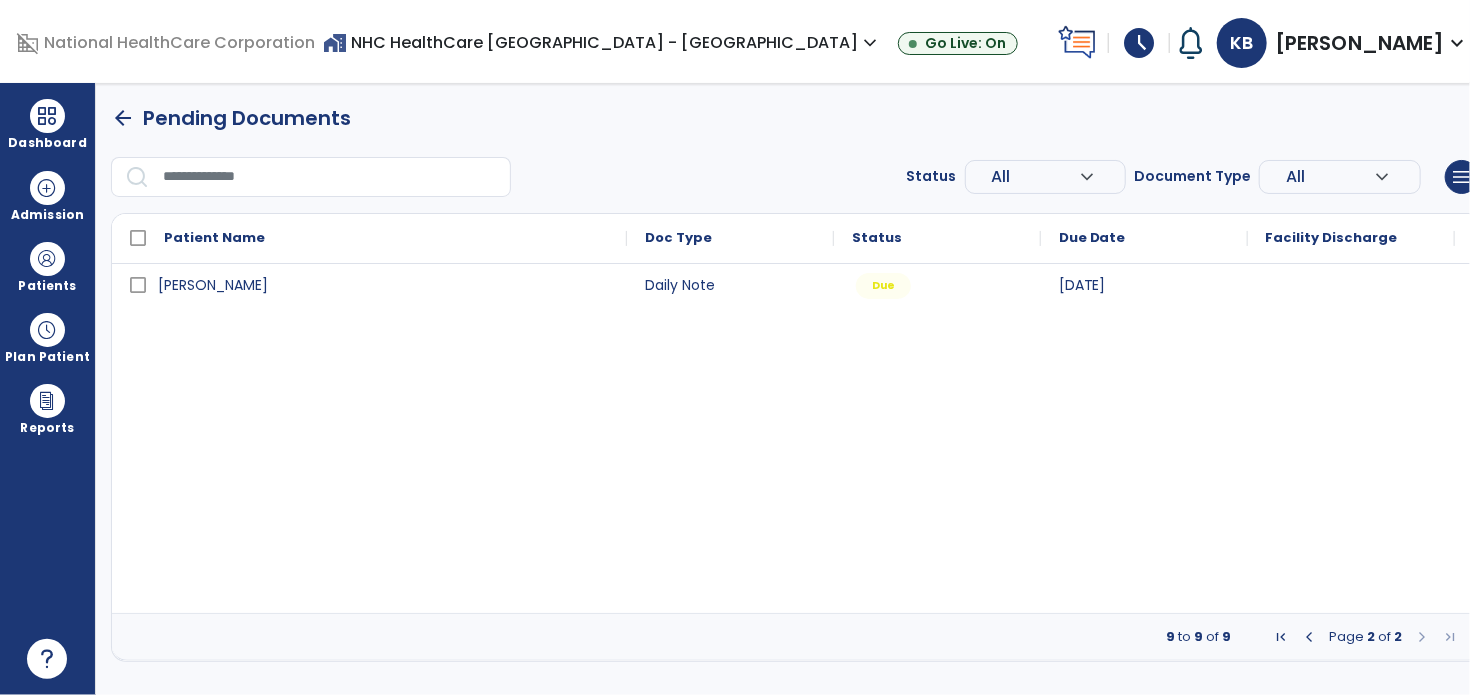 click at bounding box center [1309, 637] 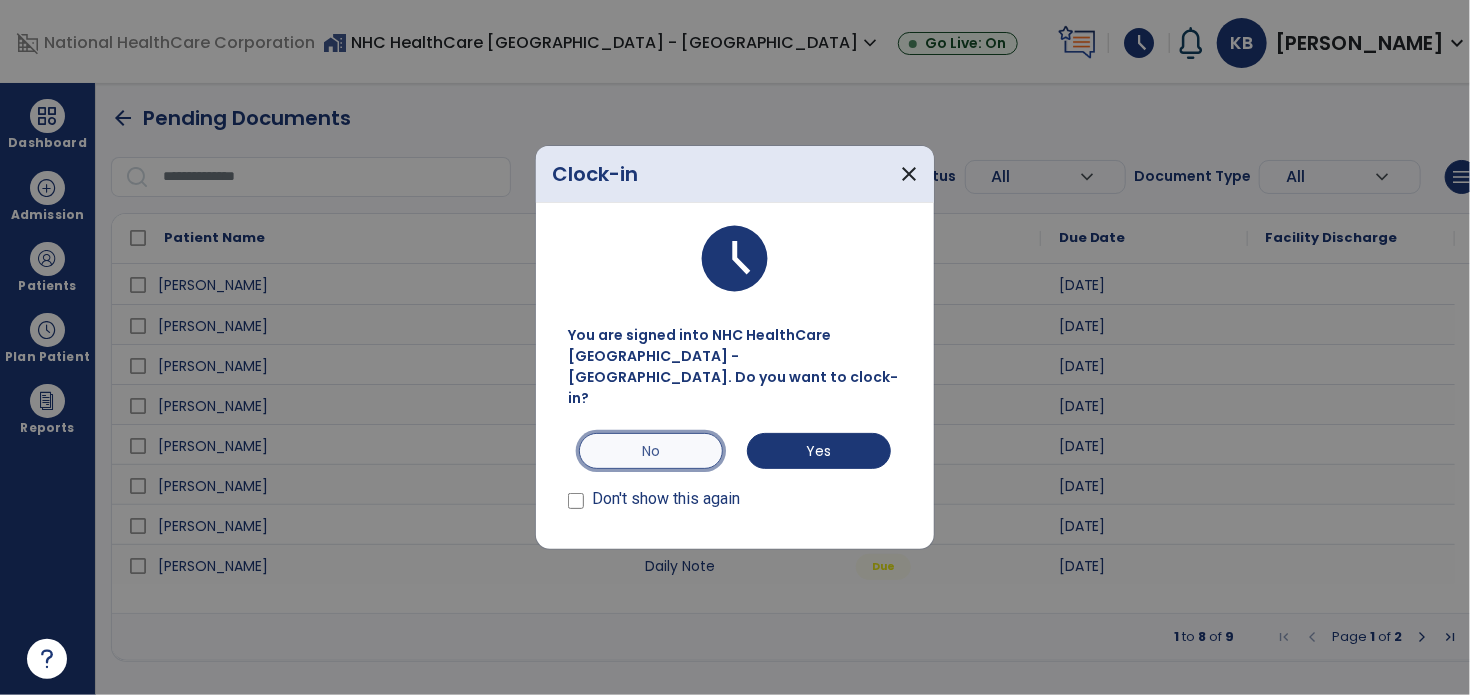 click on "No" at bounding box center (651, 451) 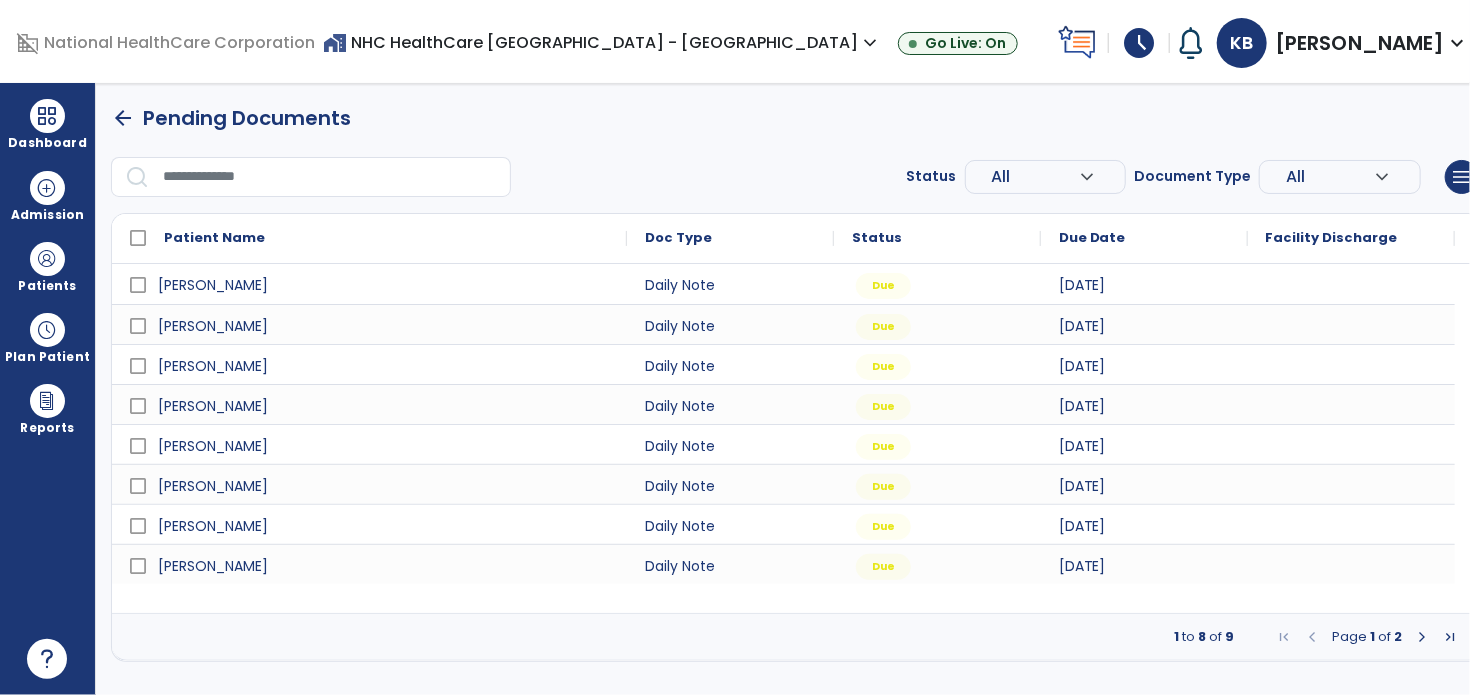 click at bounding box center (1422, 637) 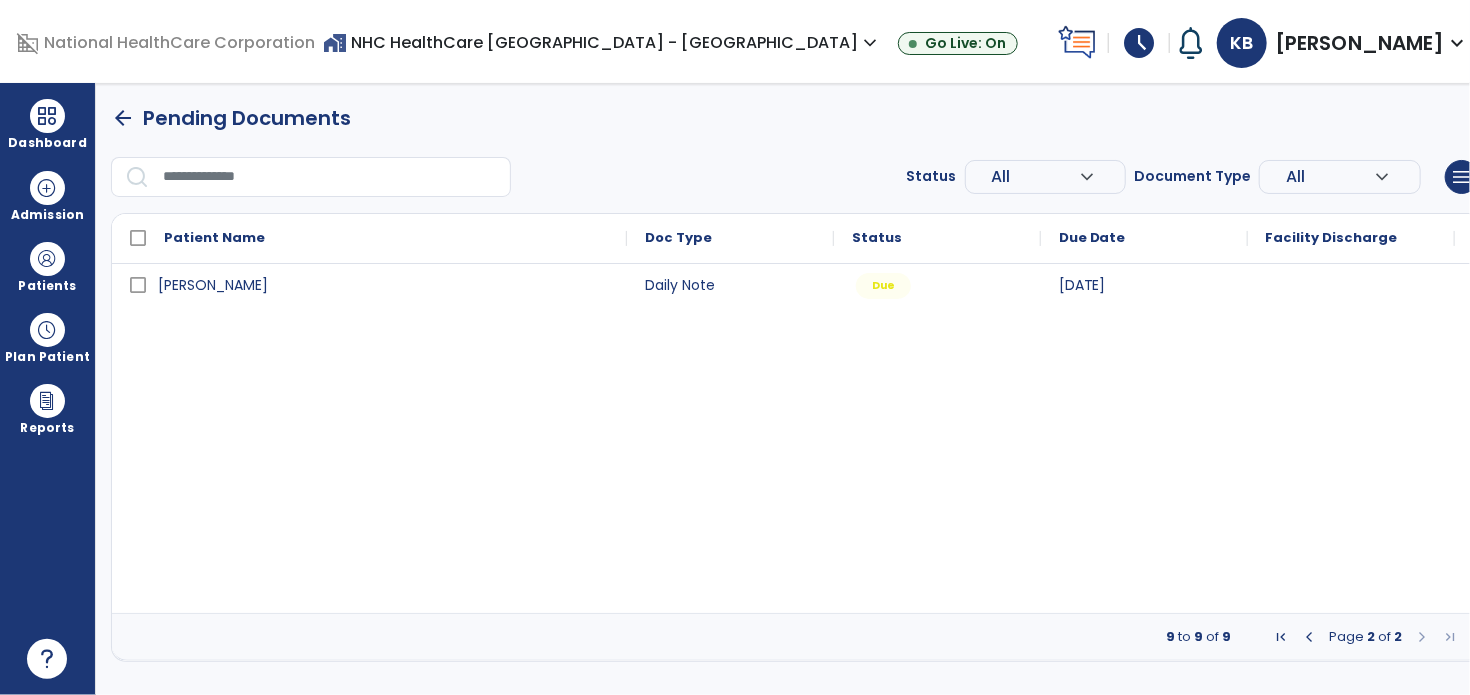 click at bounding box center [1309, 637] 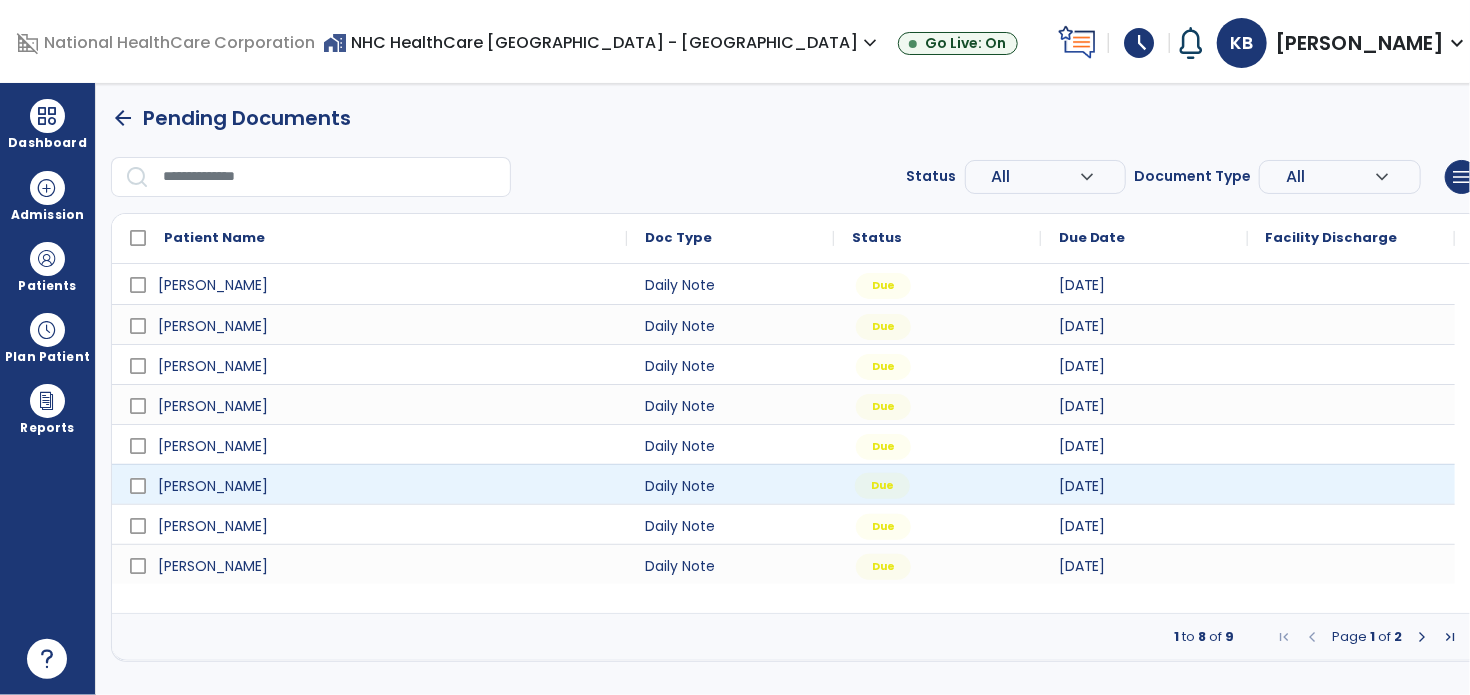 click on "Due" at bounding box center [937, 484] 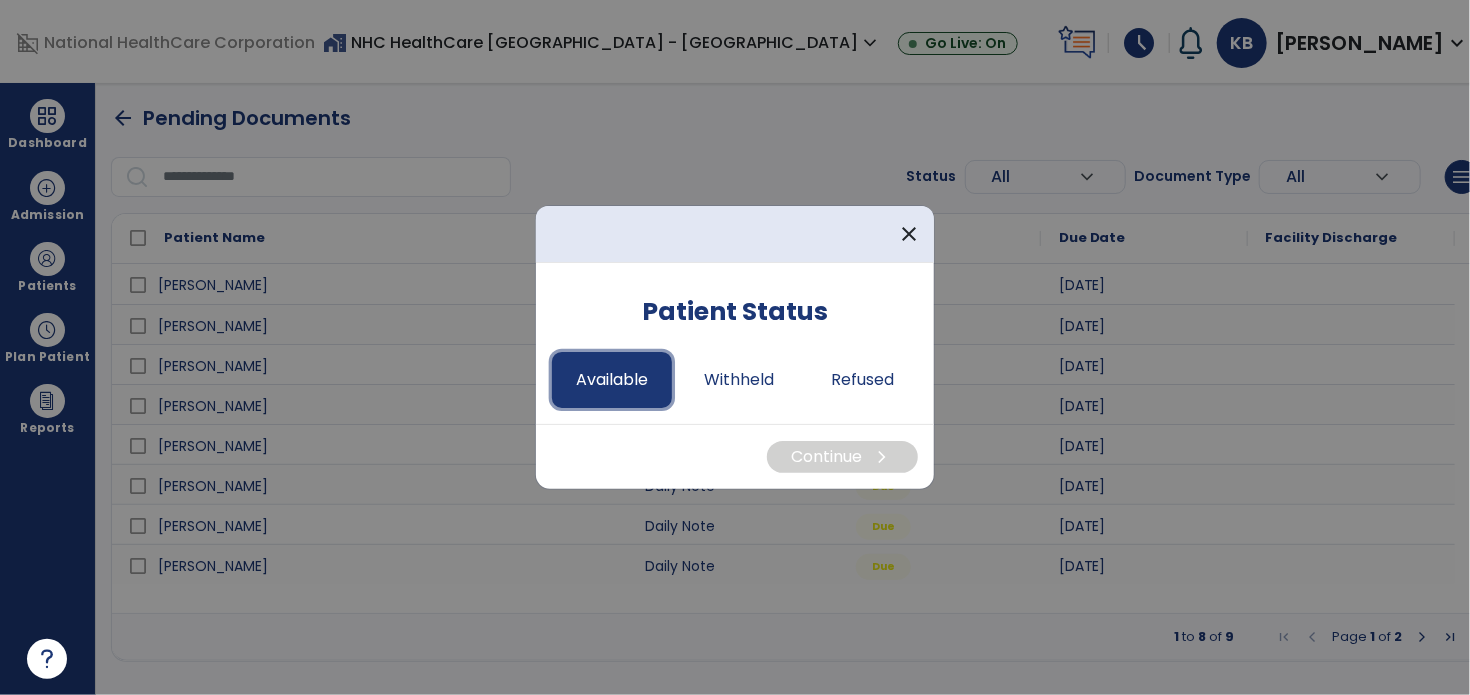 drag, startPoint x: 596, startPoint y: 384, endPoint x: 644, endPoint y: 391, distance: 48.507732 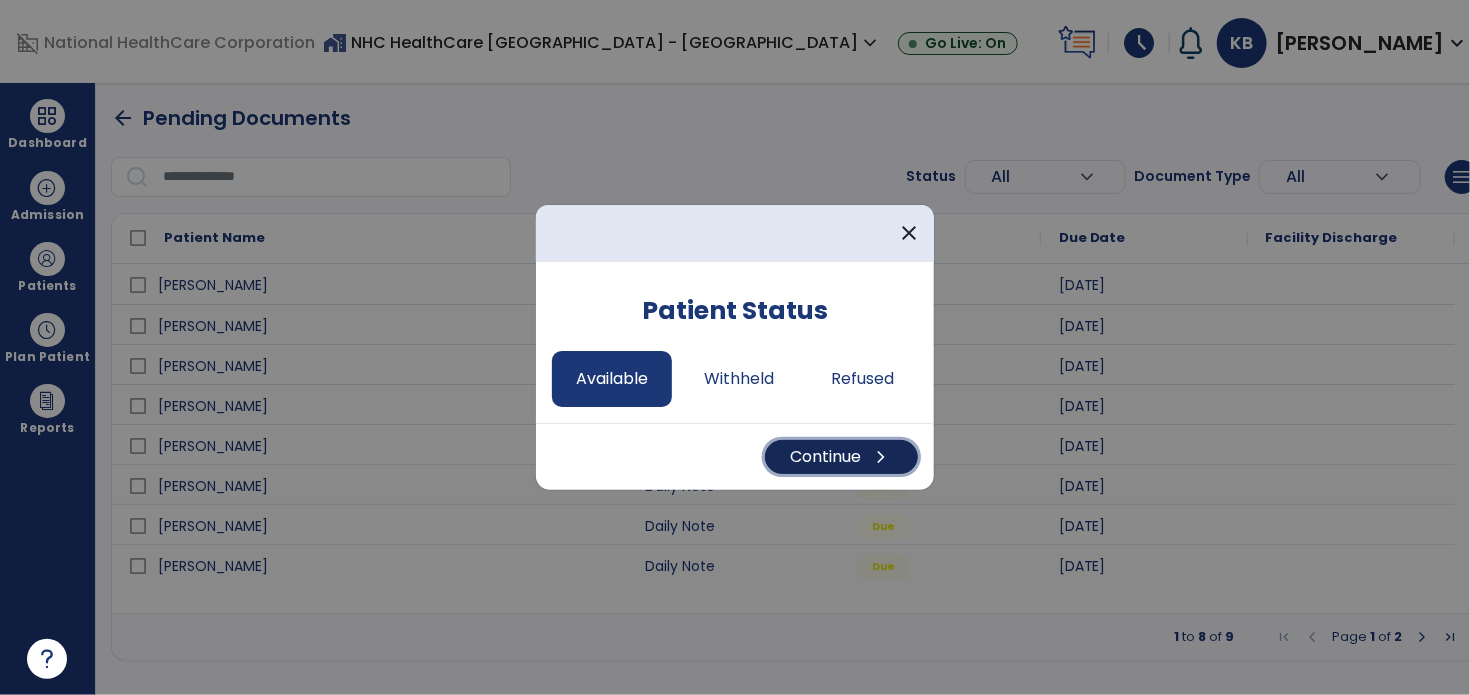 click on "Continue   chevron_right" at bounding box center (841, 457) 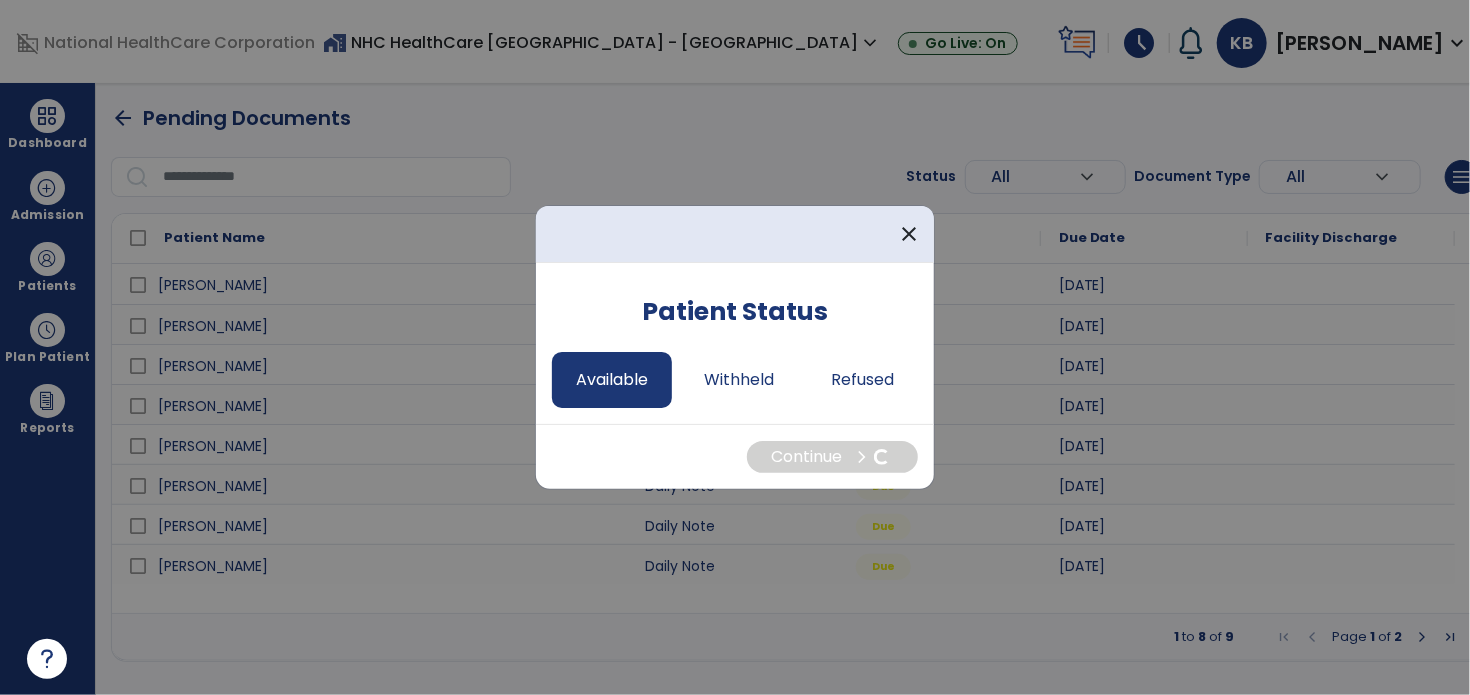 select on "*" 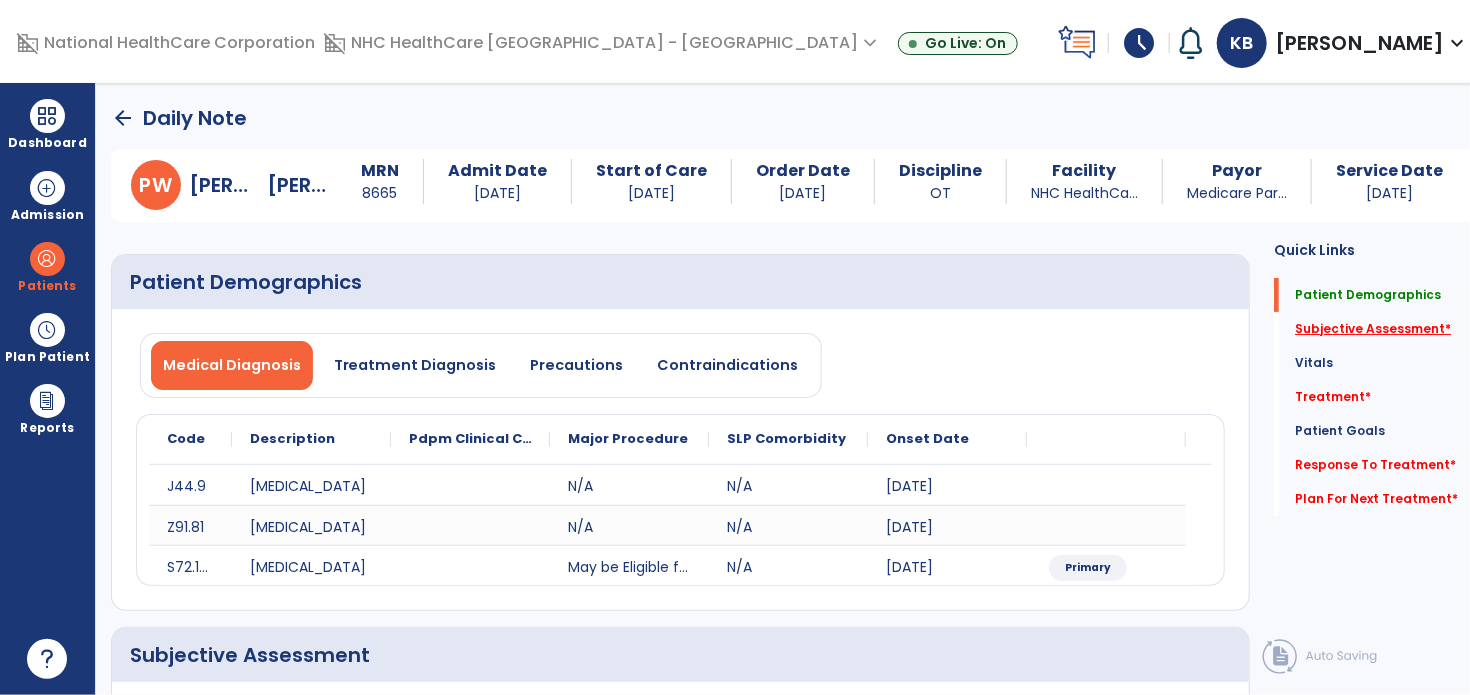 click on "Subjective Assessment   *" 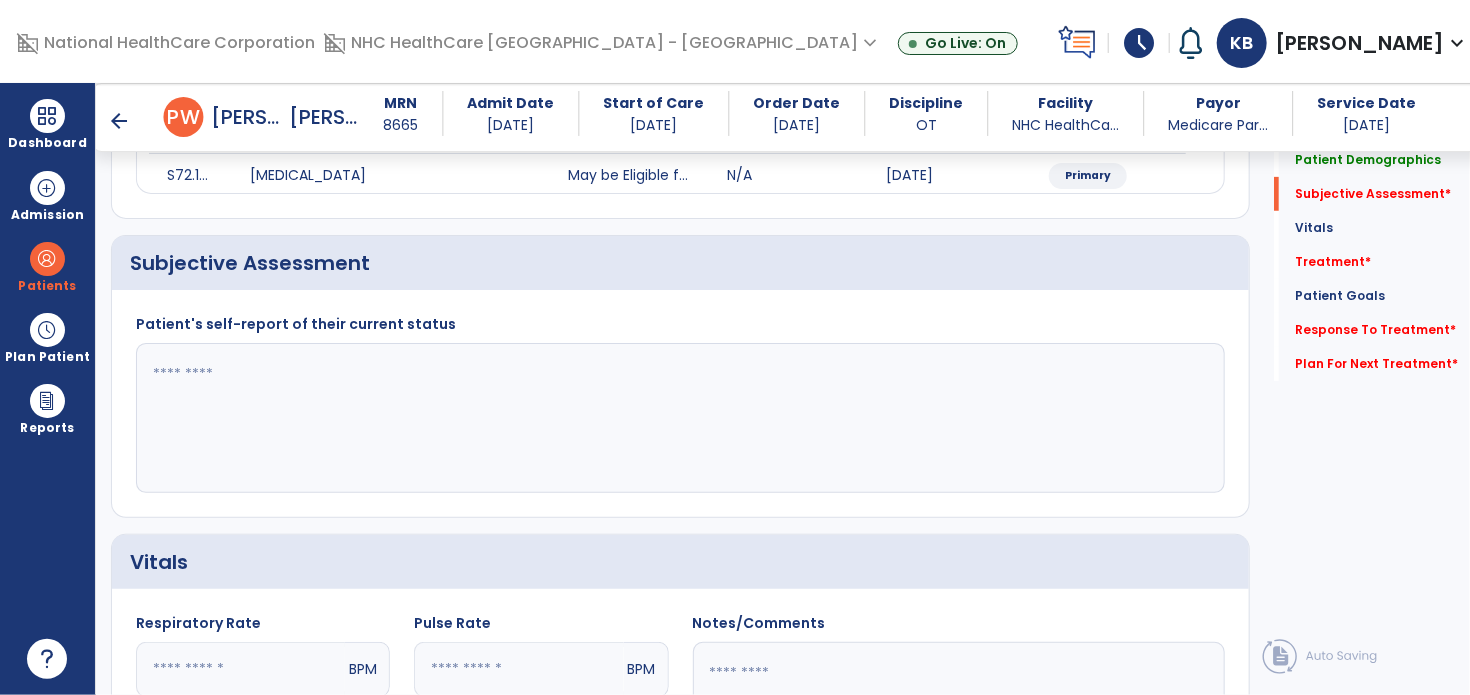 scroll, scrollTop: 378, scrollLeft: 0, axis: vertical 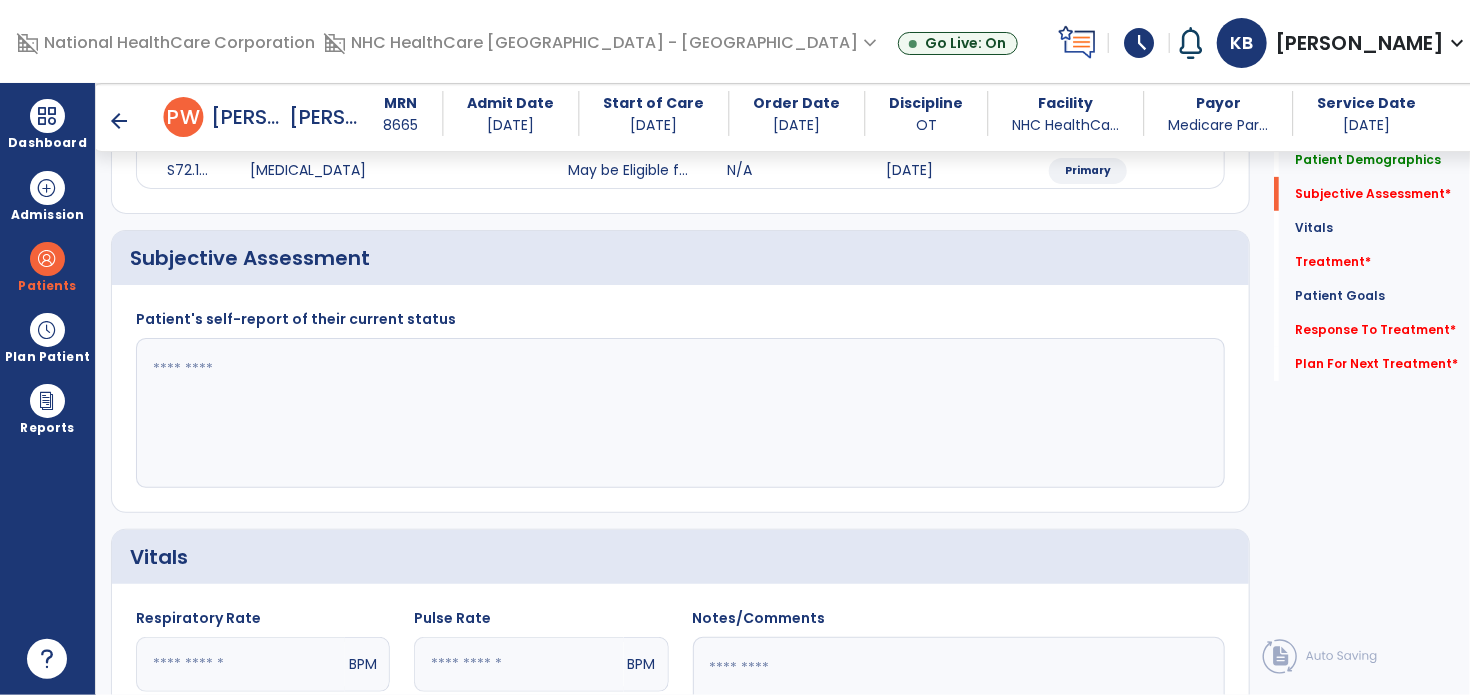 click 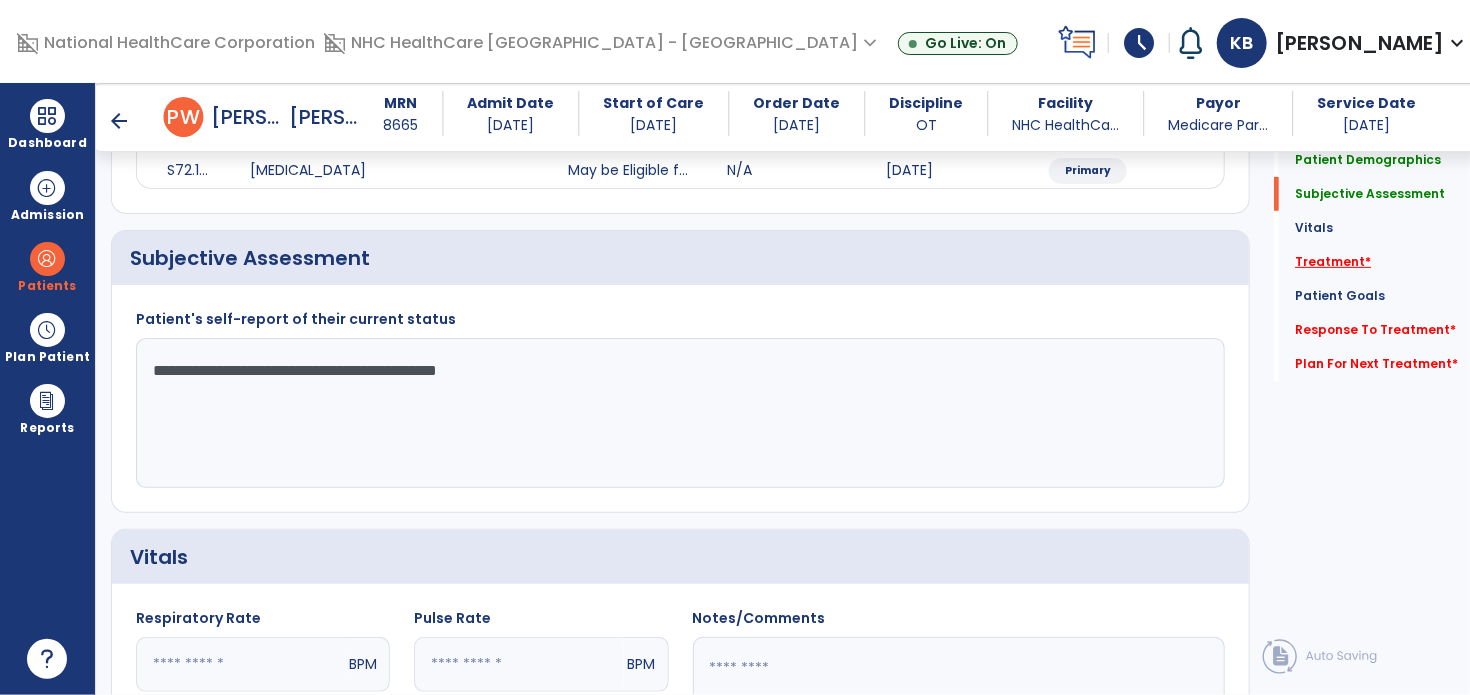 type on "**********" 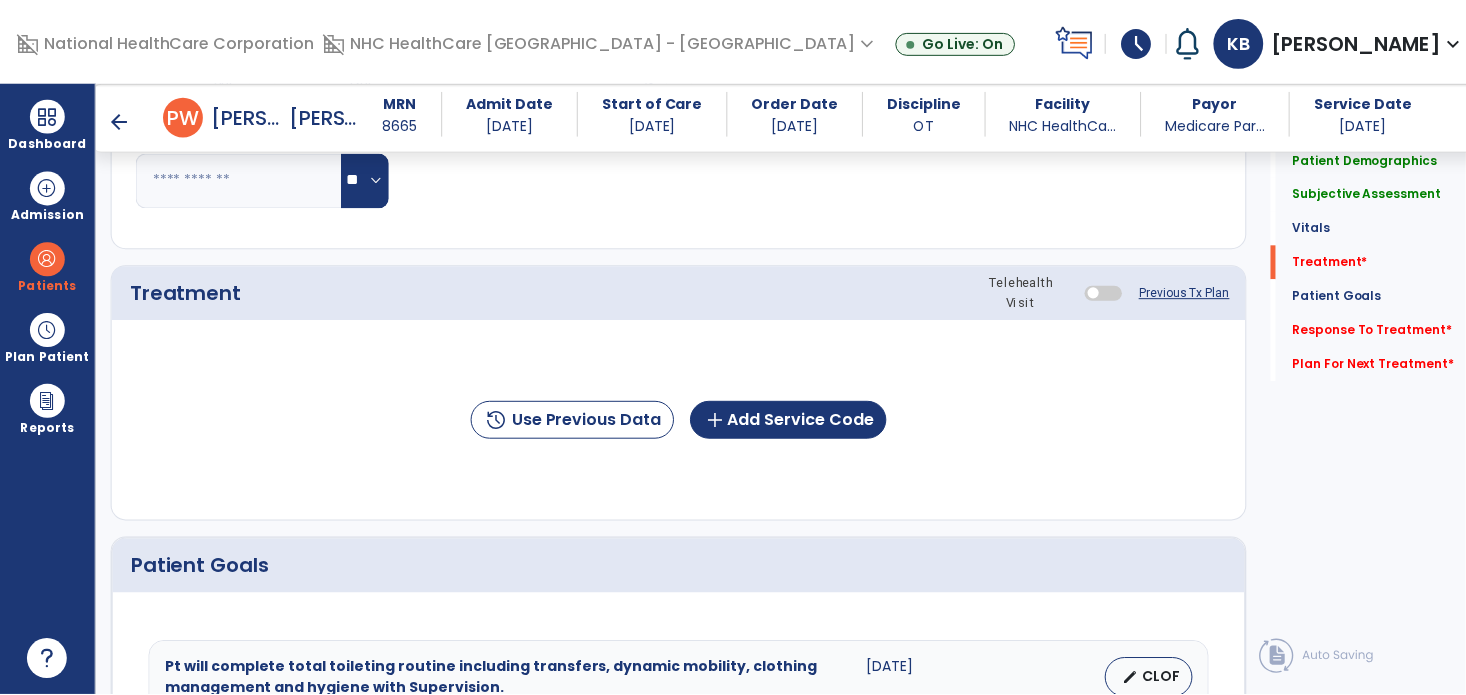 scroll, scrollTop: 1067, scrollLeft: 0, axis: vertical 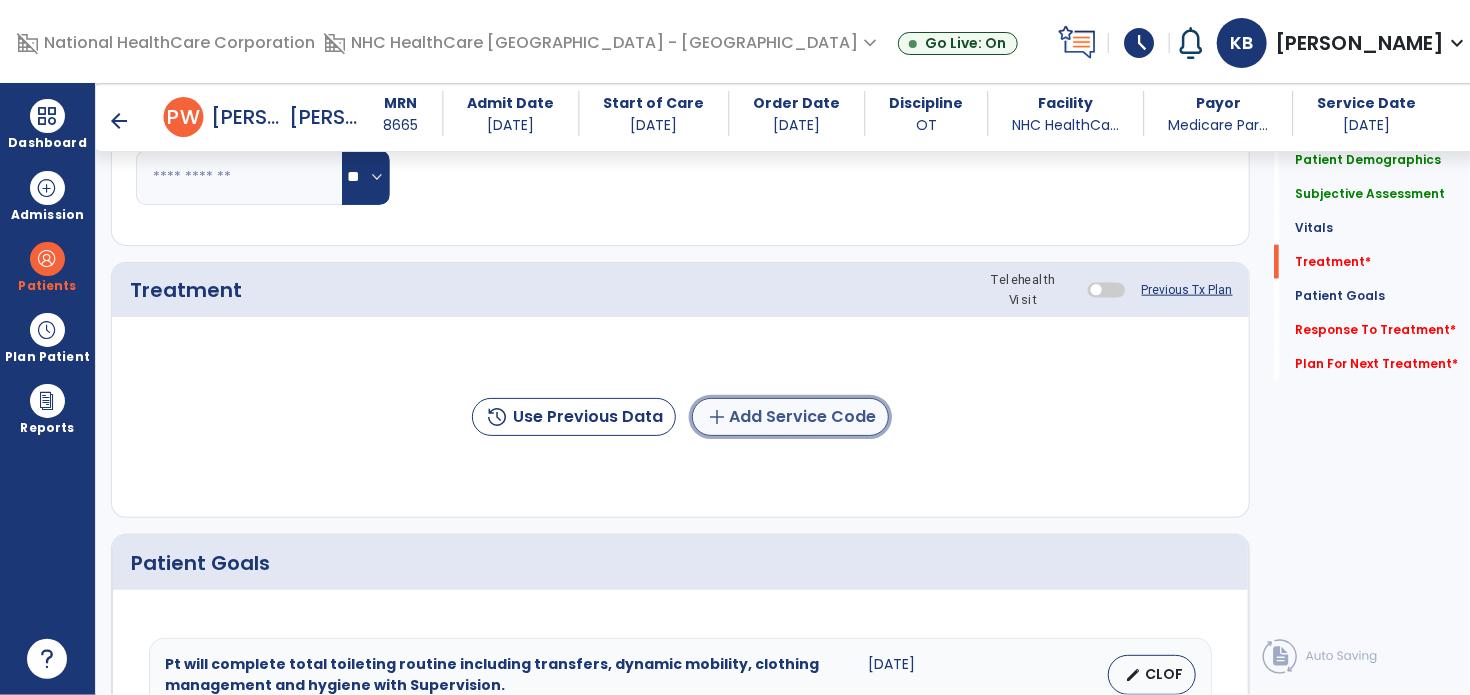 click on "add  Add Service Code" 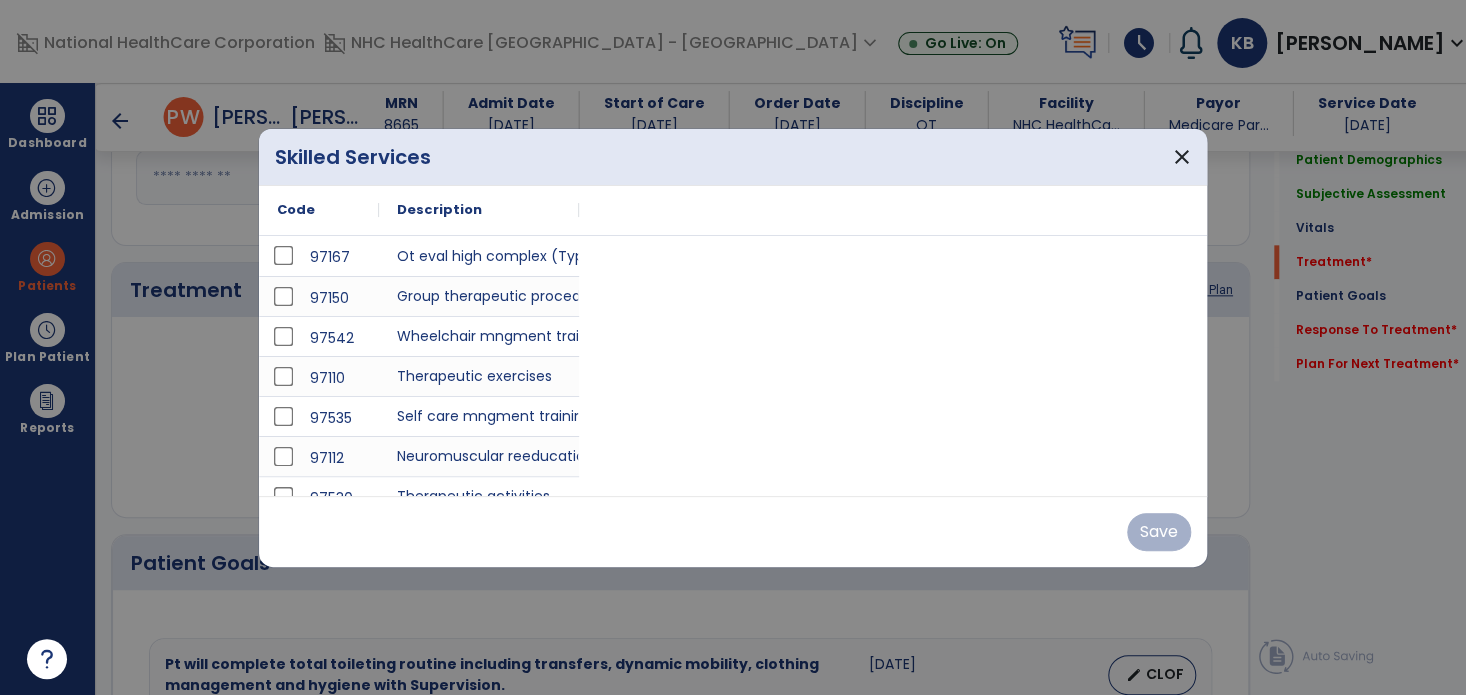 scroll, scrollTop: 1067, scrollLeft: 0, axis: vertical 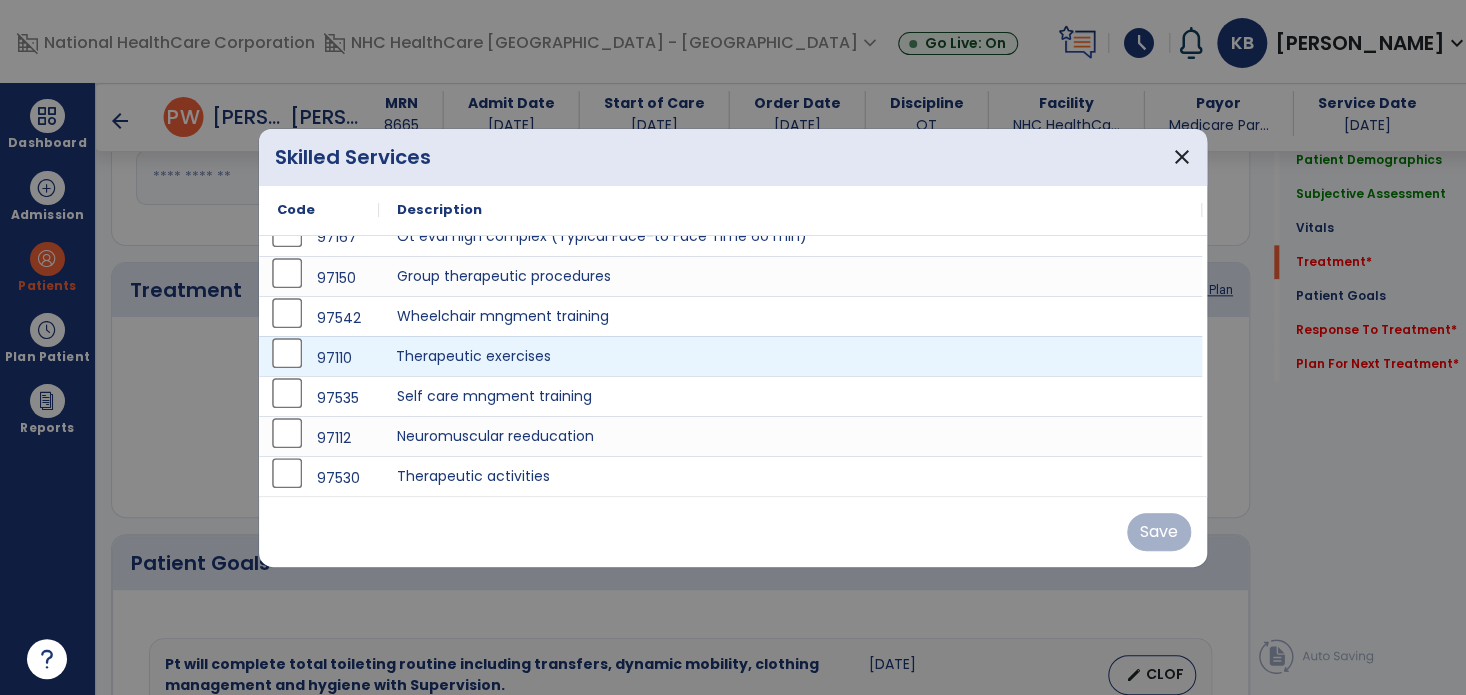 click on "Therapeutic exercises" at bounding box center [790, 356] 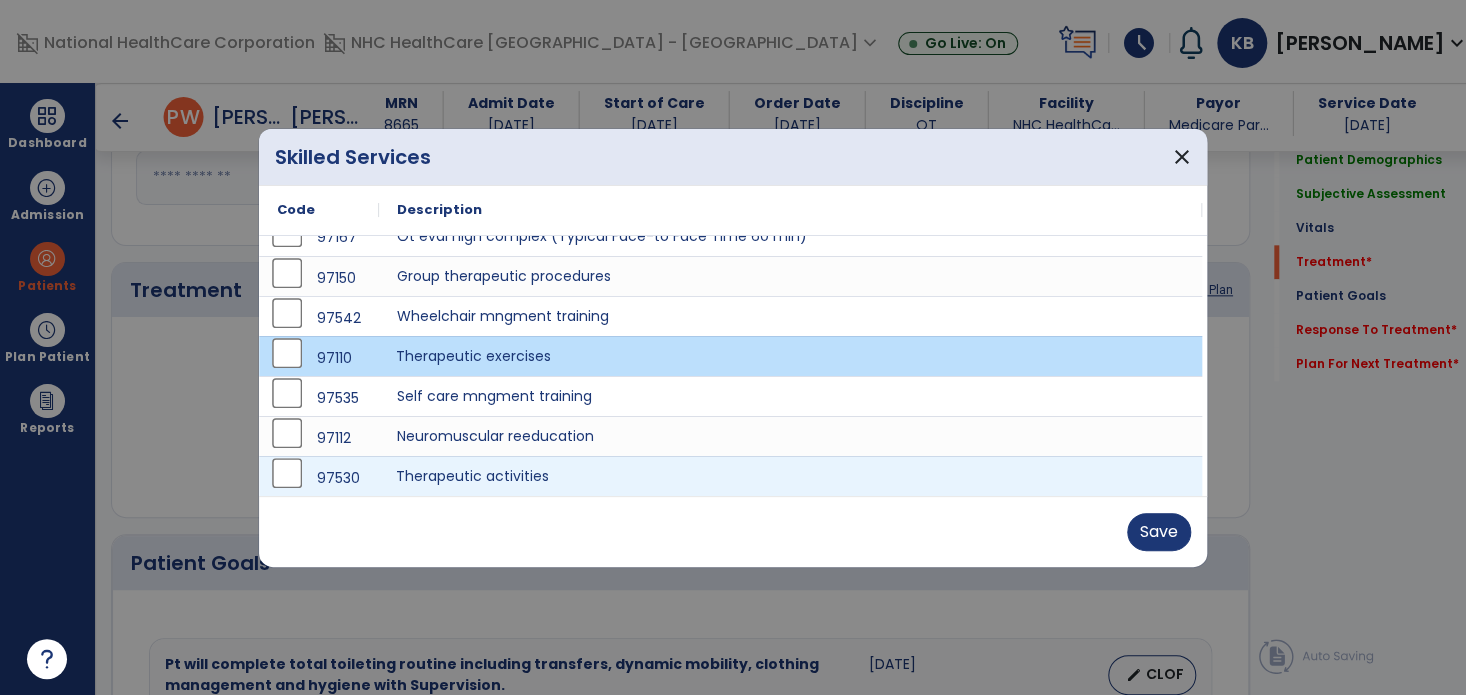 click on "Therapeutic activities" at bounding box center (790, 476) 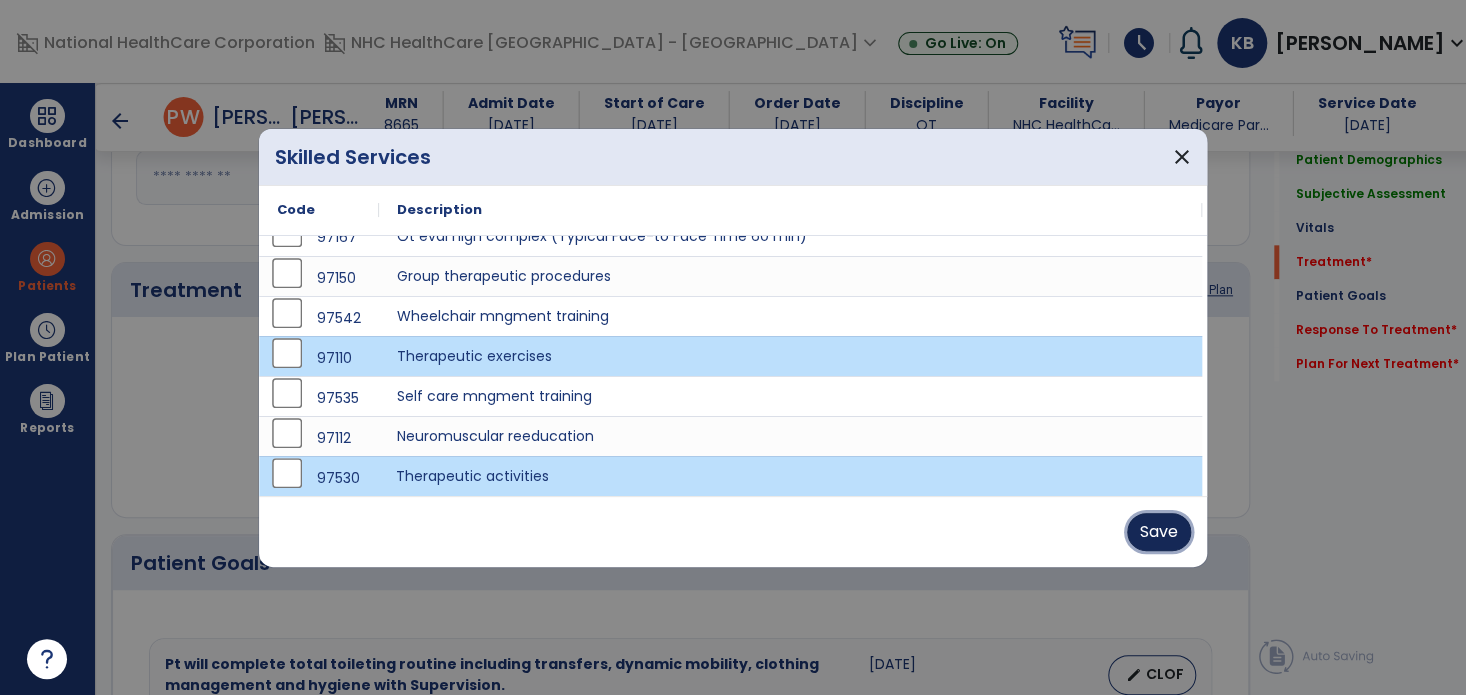 click on "Save" at bounding box center [1159, 532] 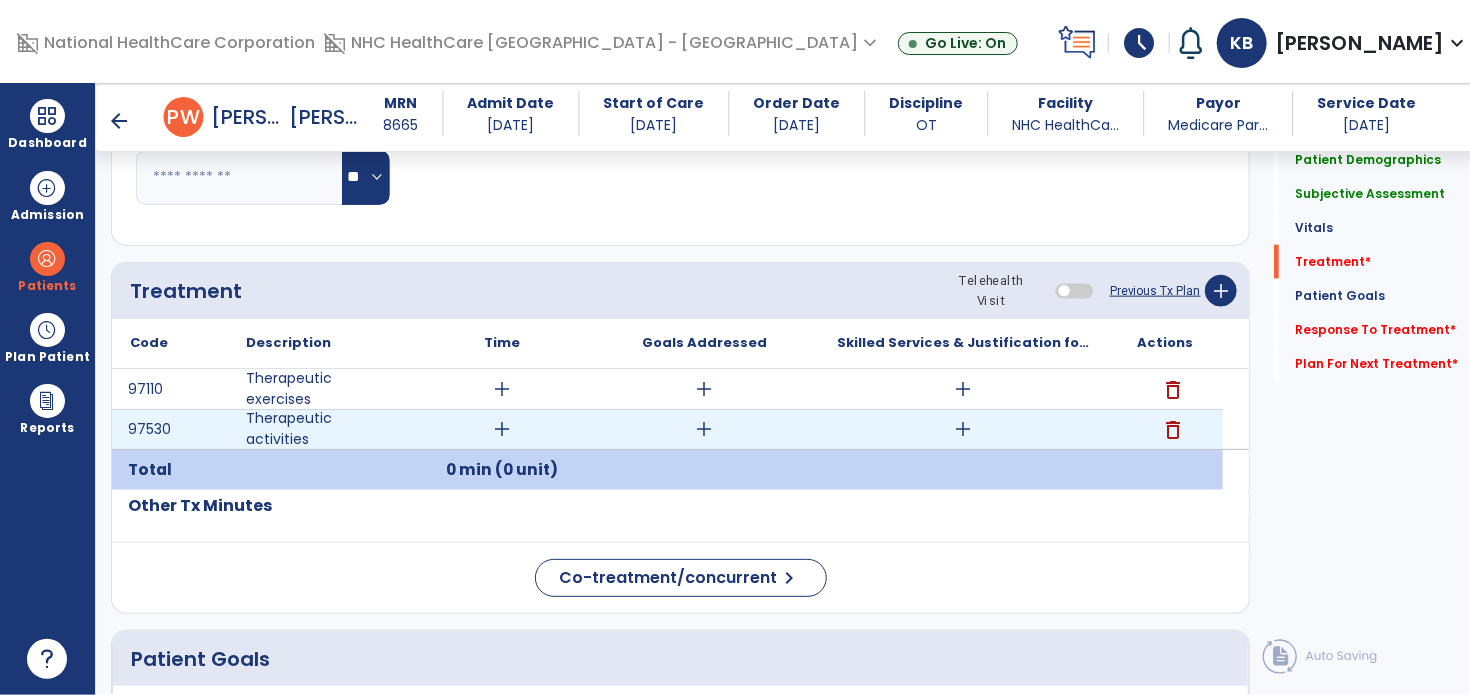 click on "add" at bounding box center [502, 429] 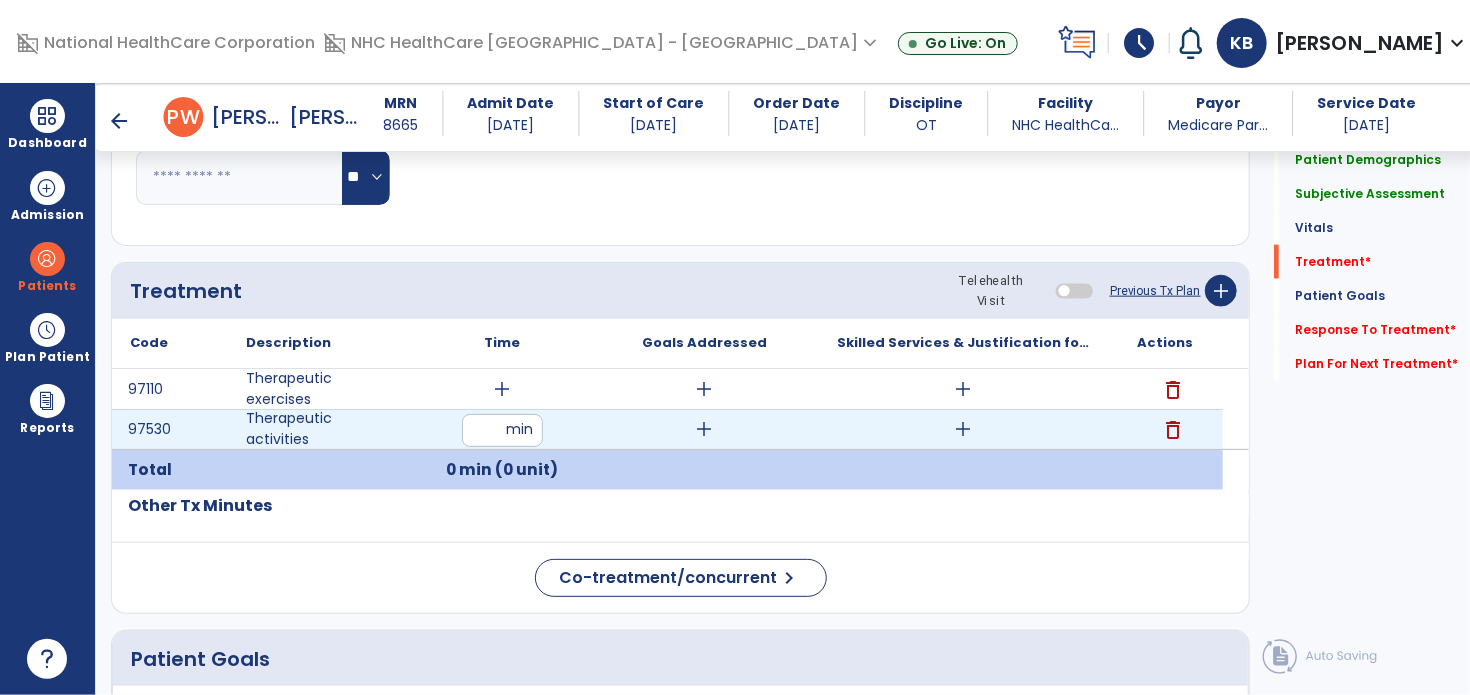 type on "**" 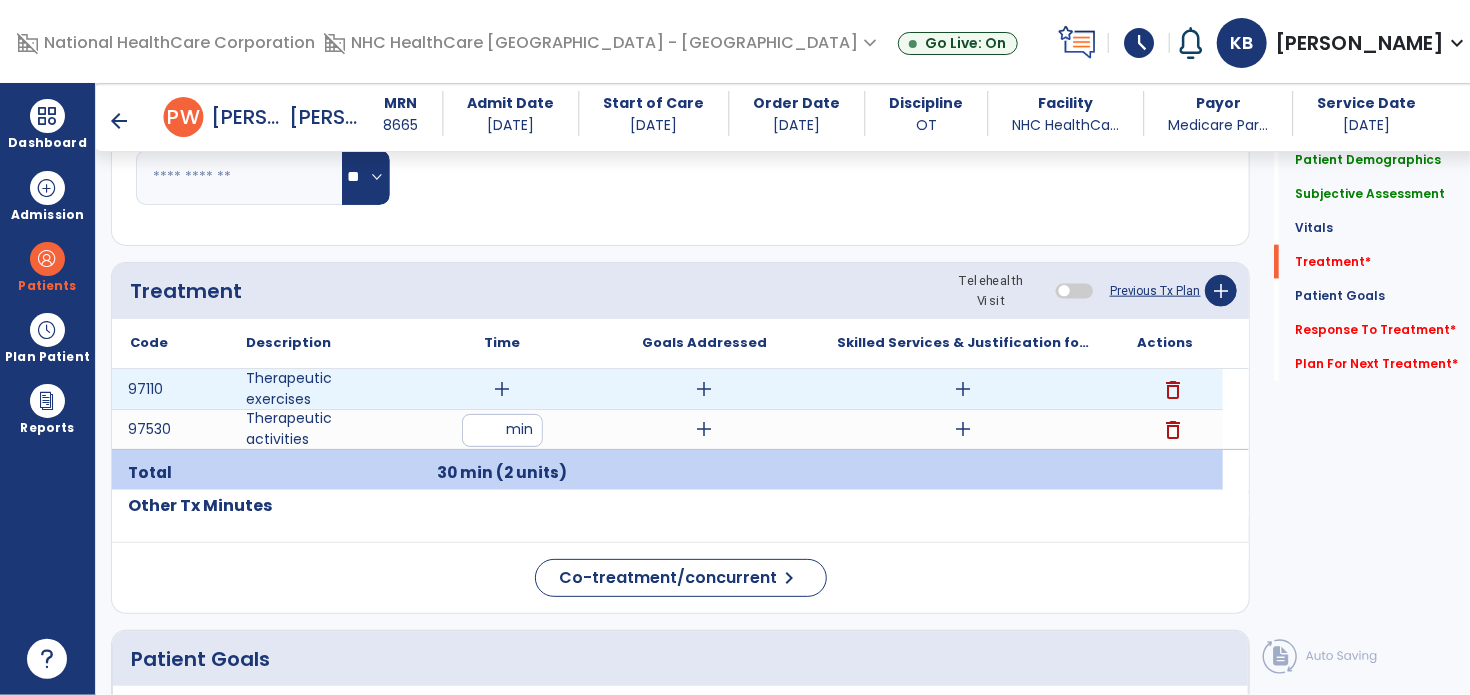 click on "add" at bounding box center (502, 389) 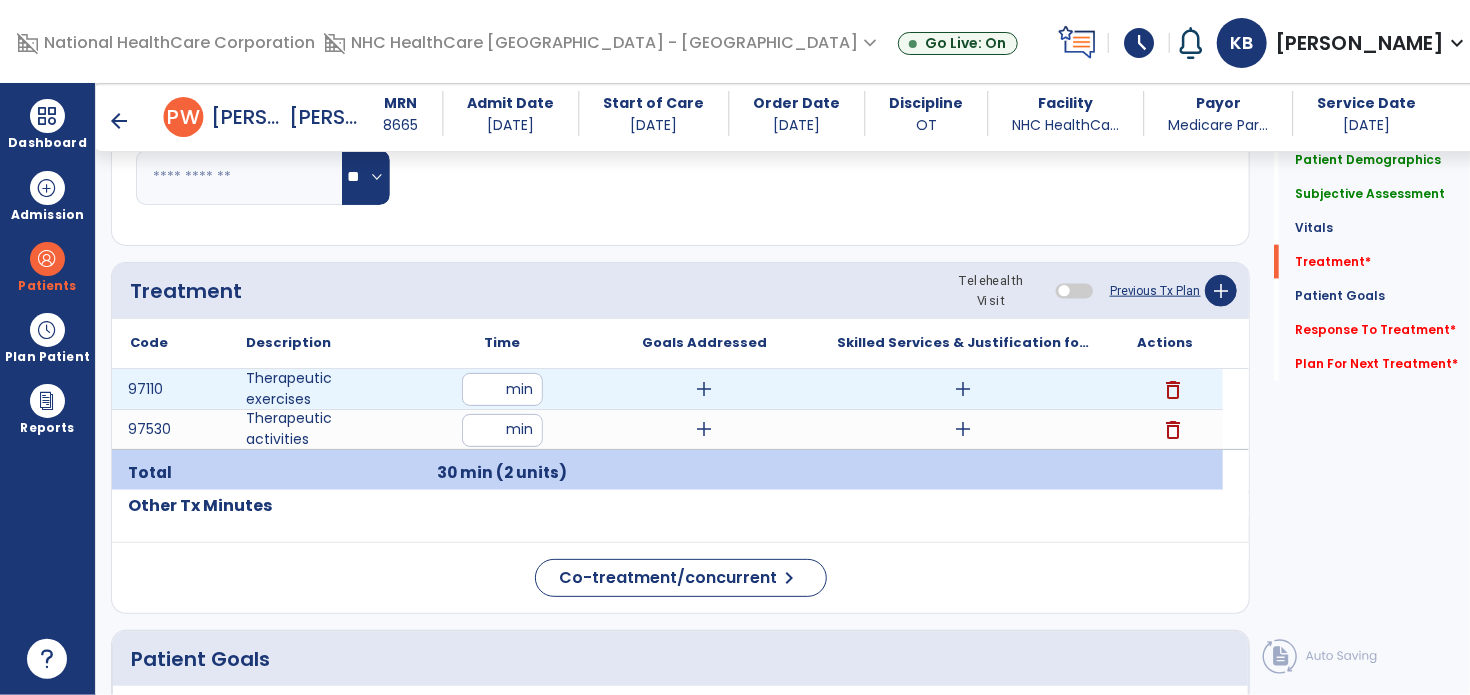 type on "**" 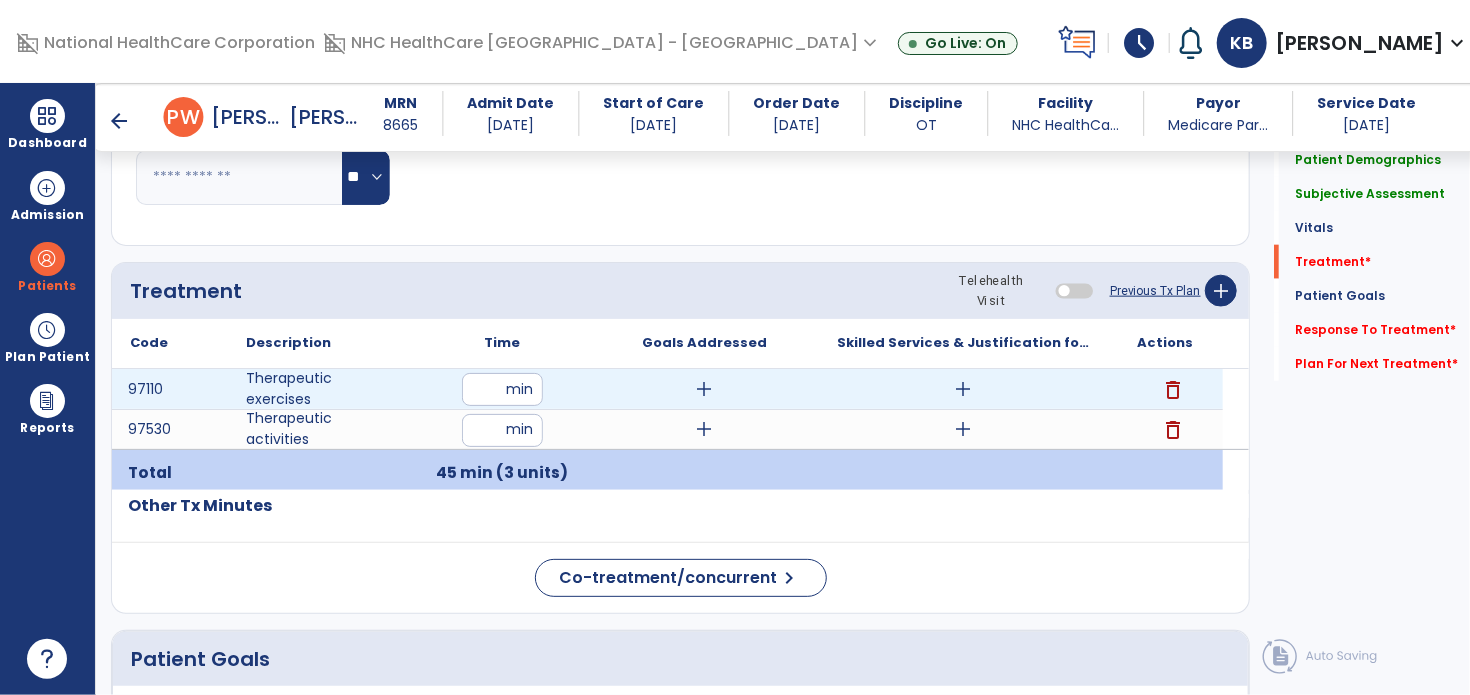 click on "add" at bounding box center (704, 389) 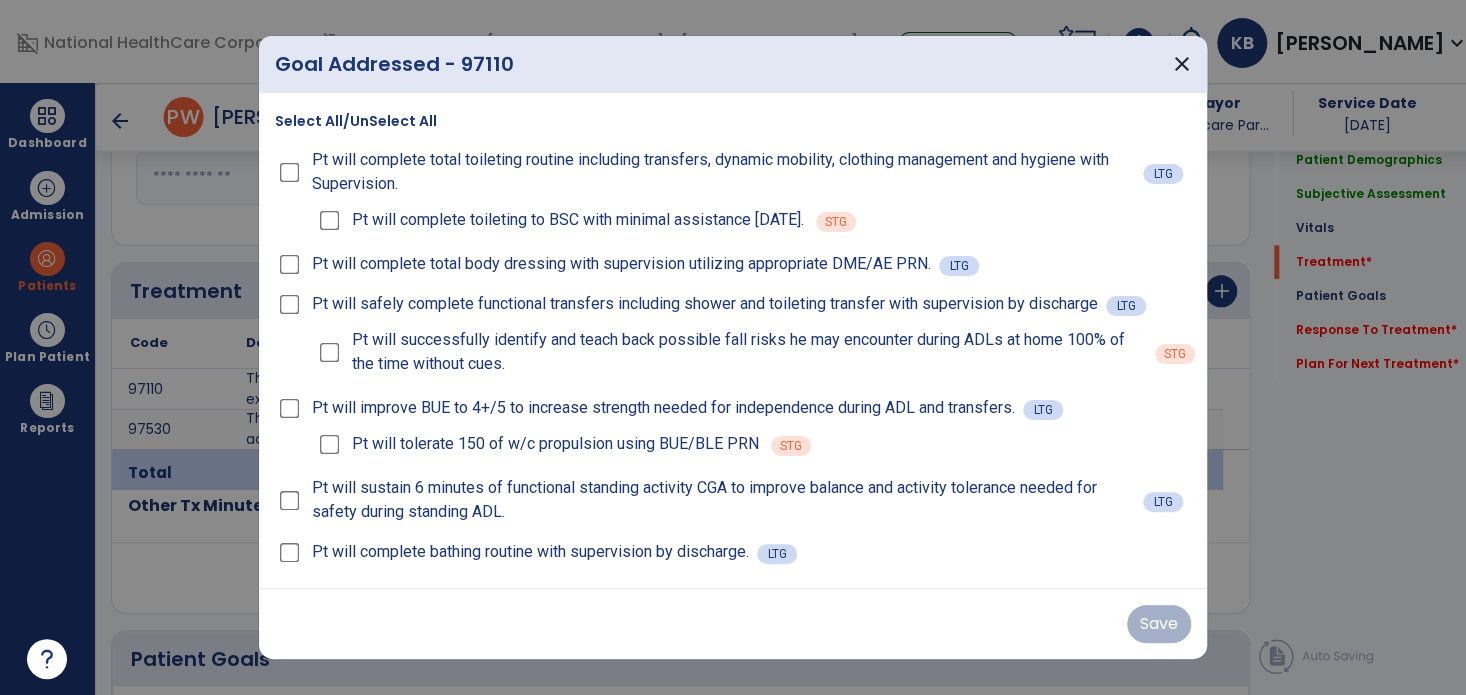 scroll, scrollTop: 1067, scrollLeft: 0, axis: vertical 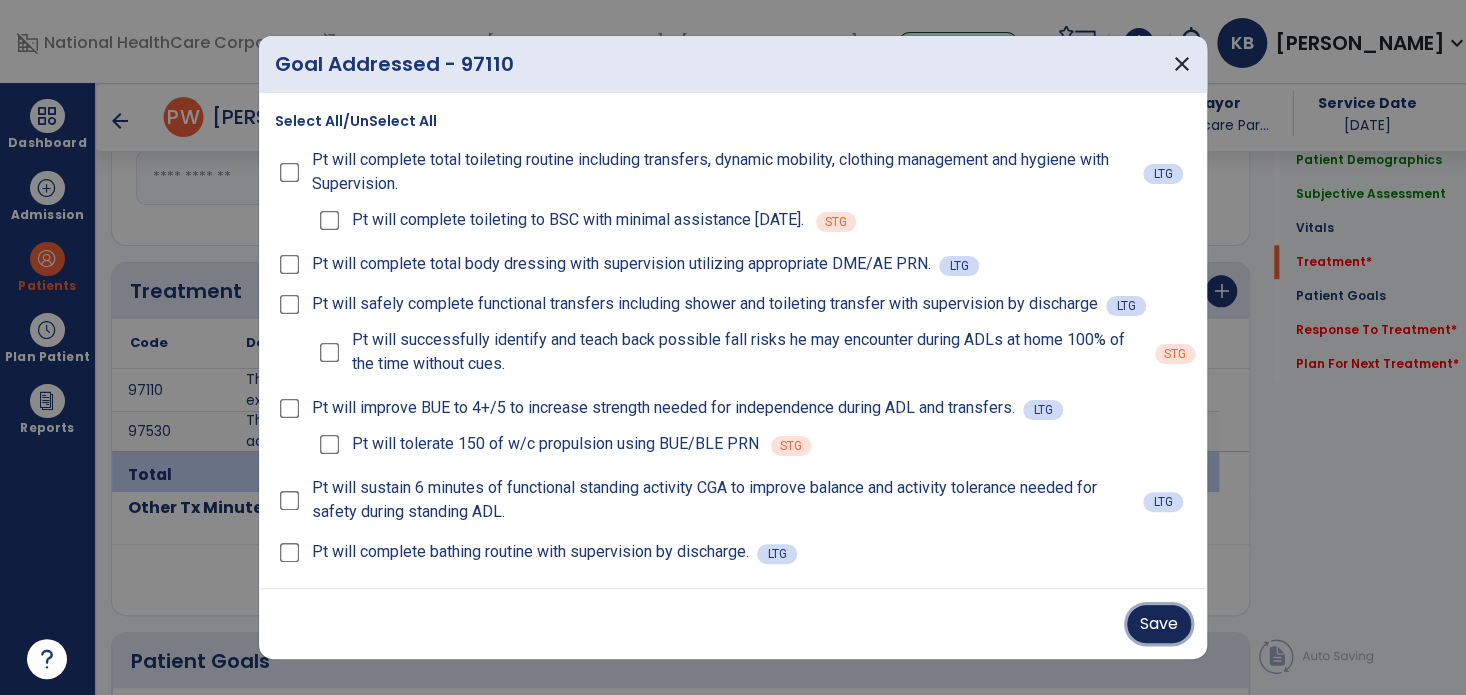 click on "Save" at bounding box center (1159, 624) 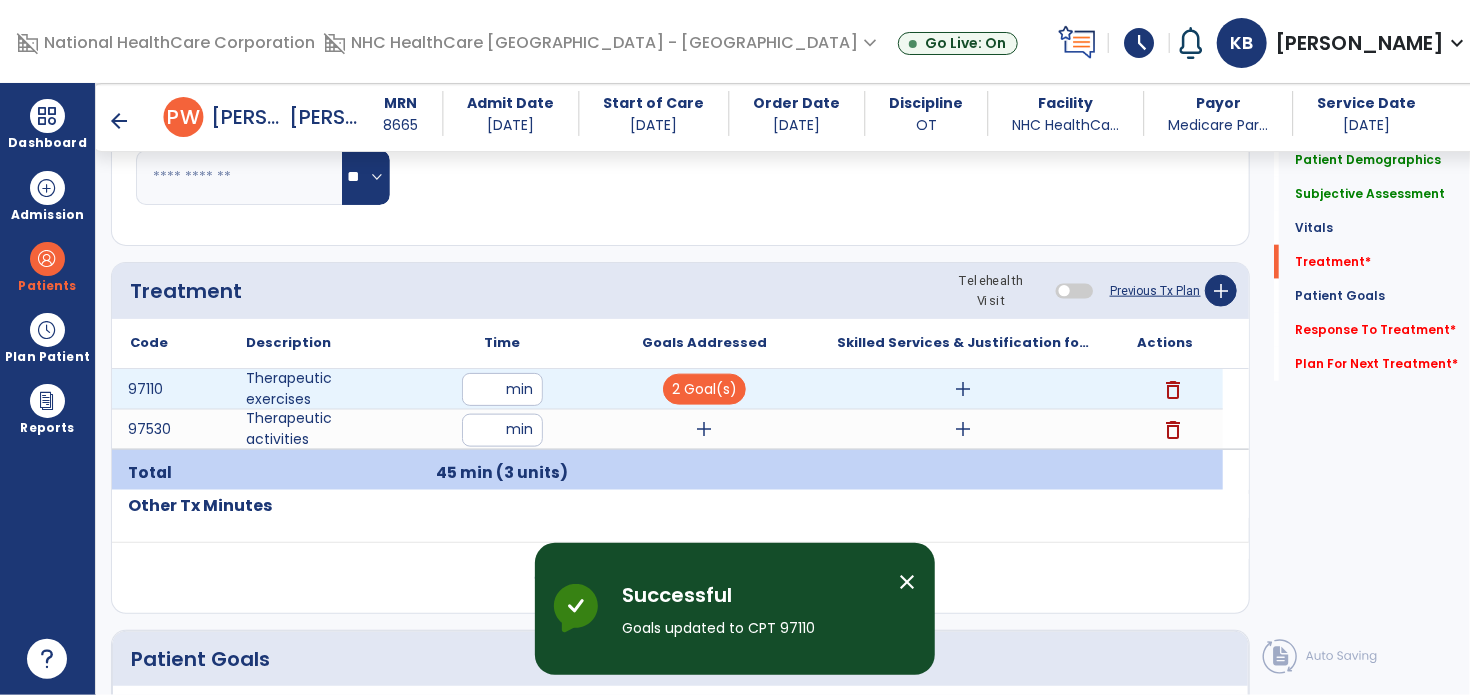 click on "add" at bounding box center (964, 389) 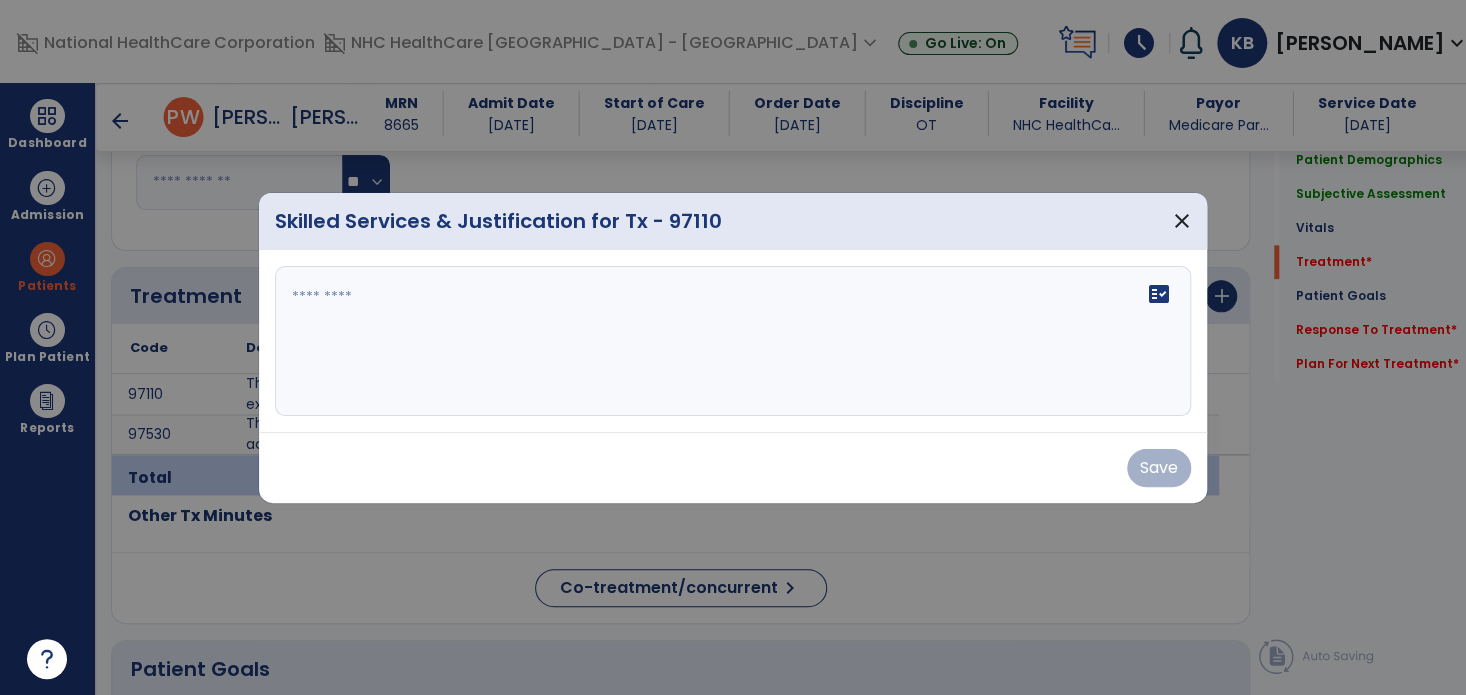 scroll, scrollTop: 1067, scrollLeft: 0, axis: vertical 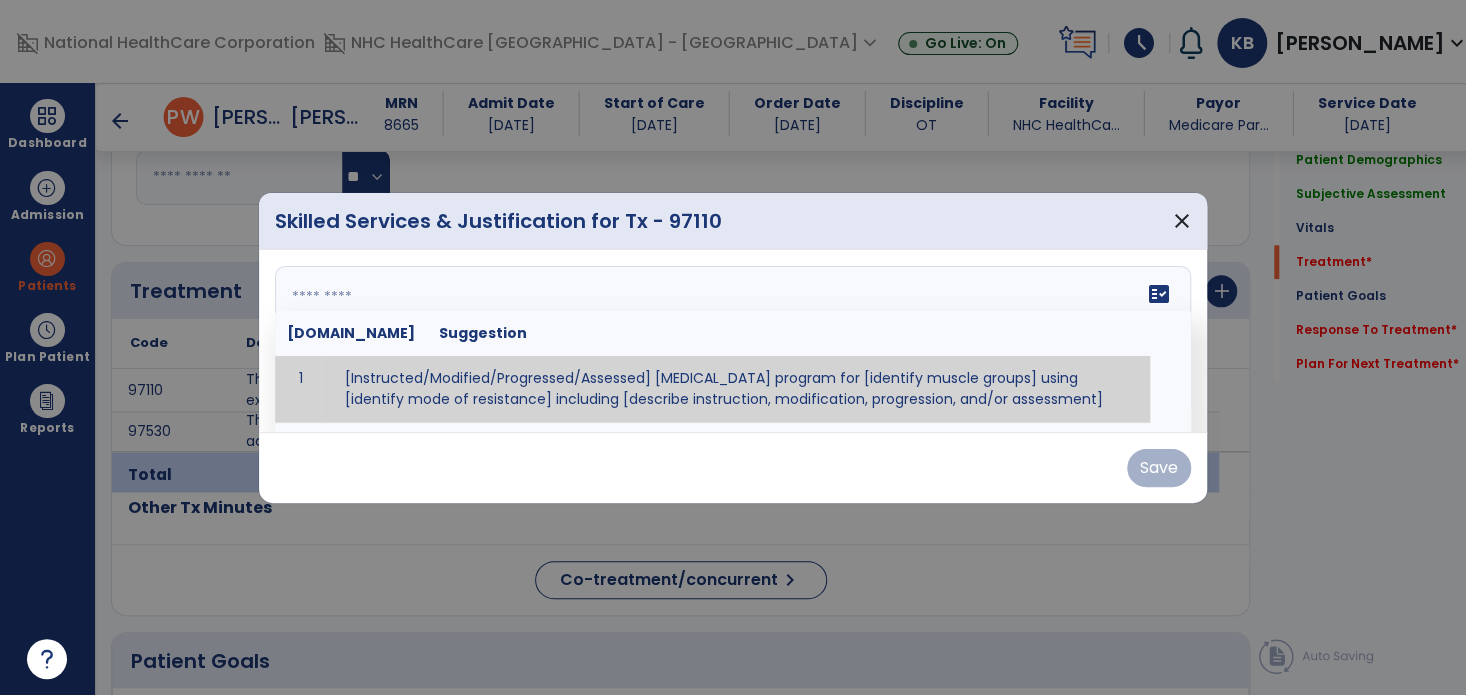 click on "fact_check  [DOMAIN_NAME] Suggestion 1 [Instructed/Modified/Progressed/Assessed] [MEDICAL_DATA] program for [identify muscle groups] using [identify mode of resistance] including [describe instruction, modification, progression, and/or assessment] 2 [Instructed/Modified/Progressed/Assessed] aerobic exercise program using [identify equipment/mode] including [describe instruction, modification,progression, and/or assessment] 3 [Instructed/Modified/Progressed/Assessed] [PROM/A/AROM/AROM] program for [identify joint movements] using [contract-relax, over-pressure, inhibitory techniques, other] 4 [Assessed/Tested] aerobic capacity with administration of [aerobic capacity test]" at bounding box center (733, 341) 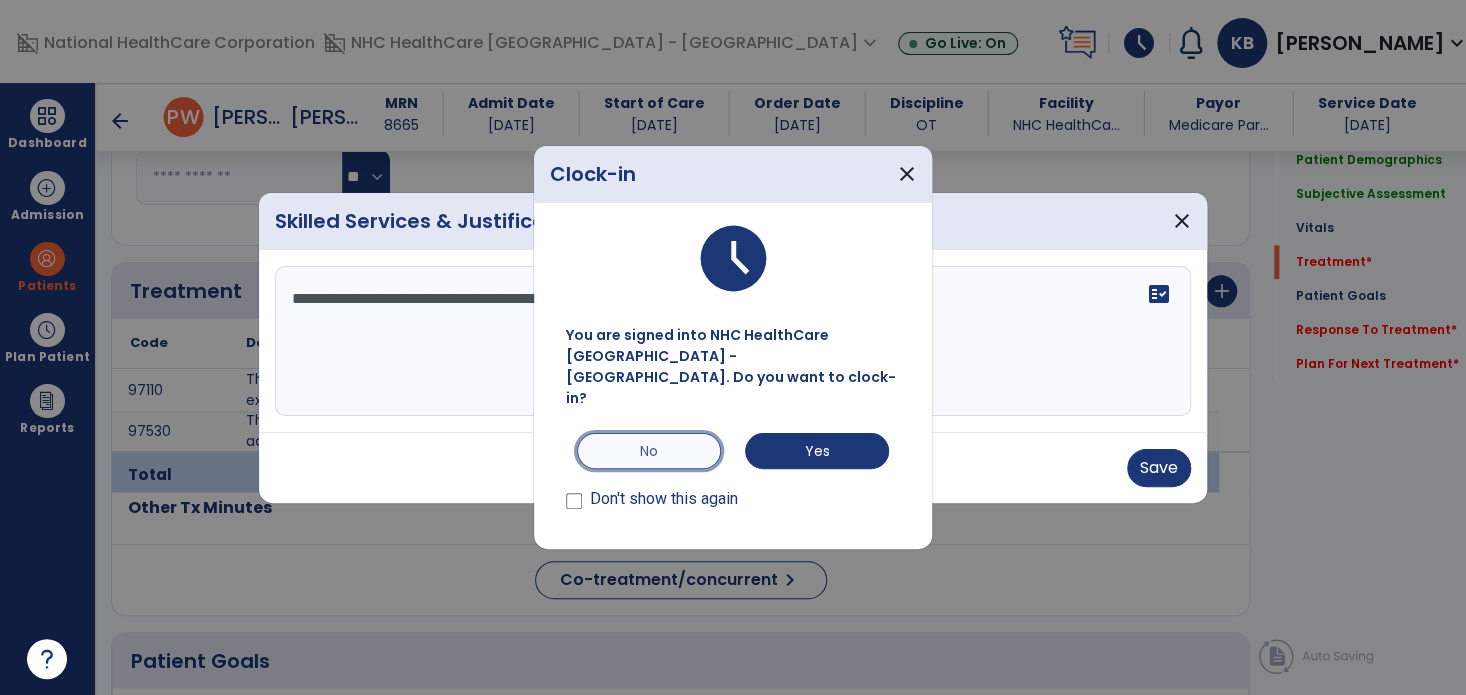 click on "No" at bounding box center [649, 451] 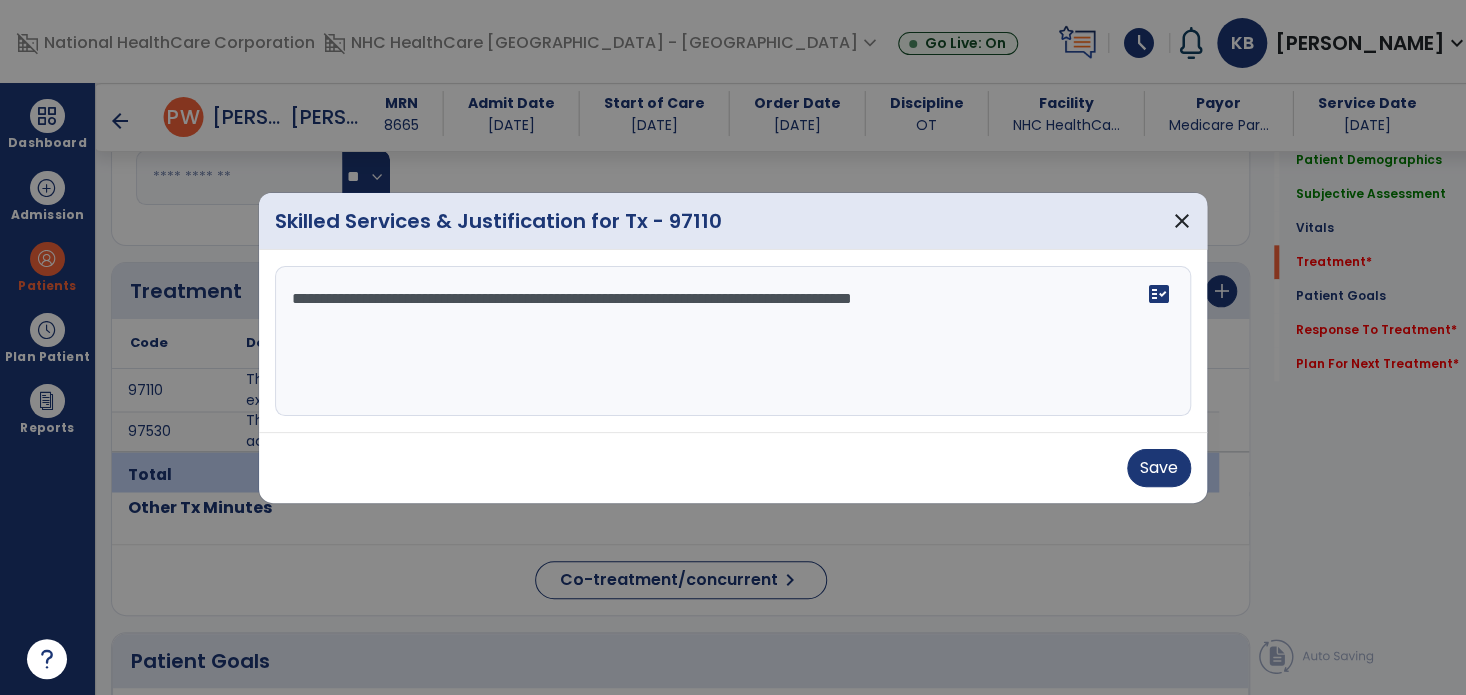 click on "**********" at bounding box center (733, 341) 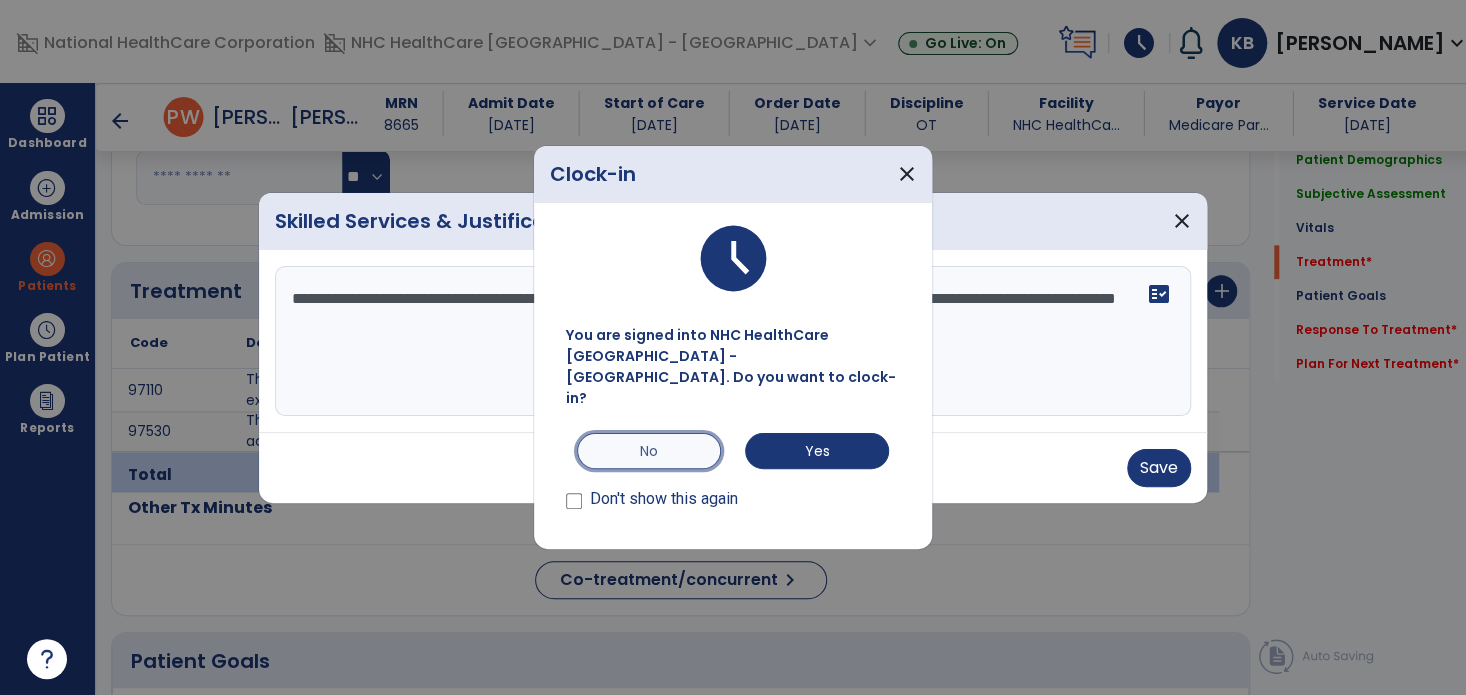 click on "No" at bounding box center (649, 451) 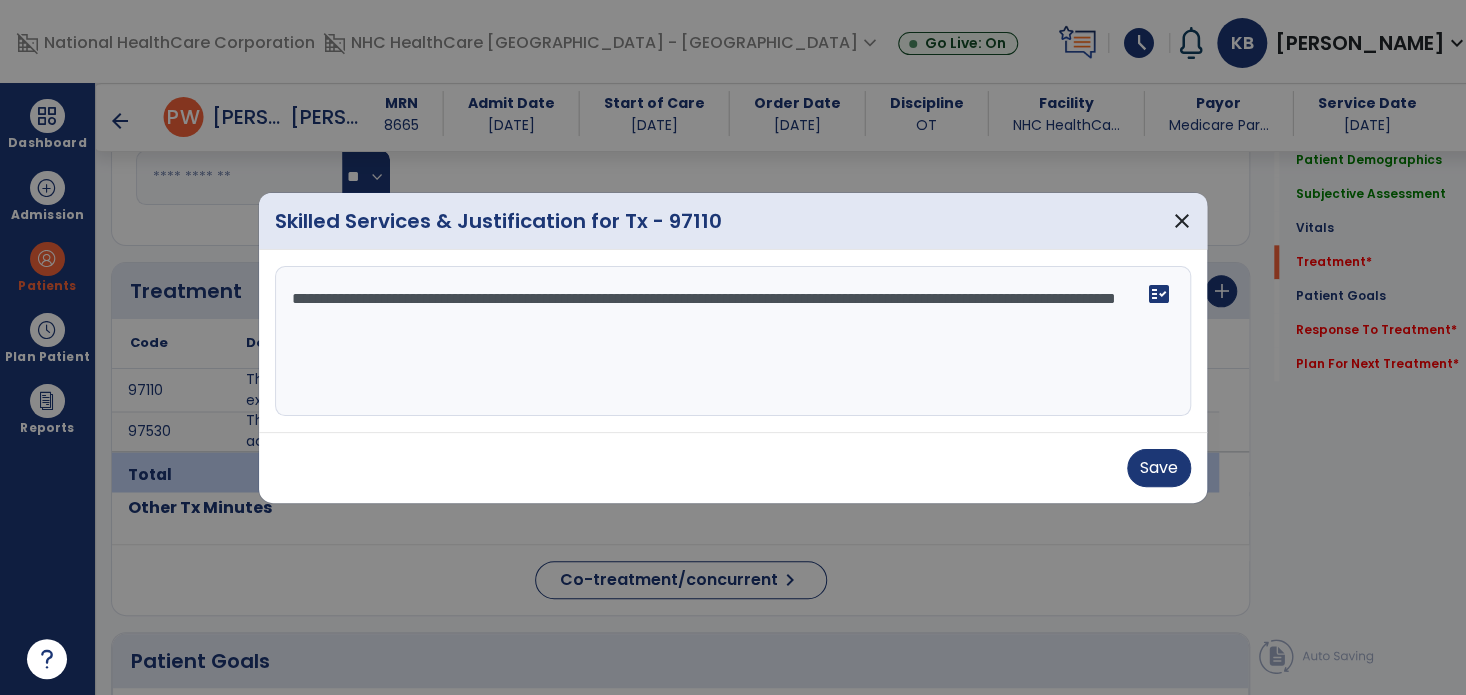 click on "**********" at bounding box center (733, 341) 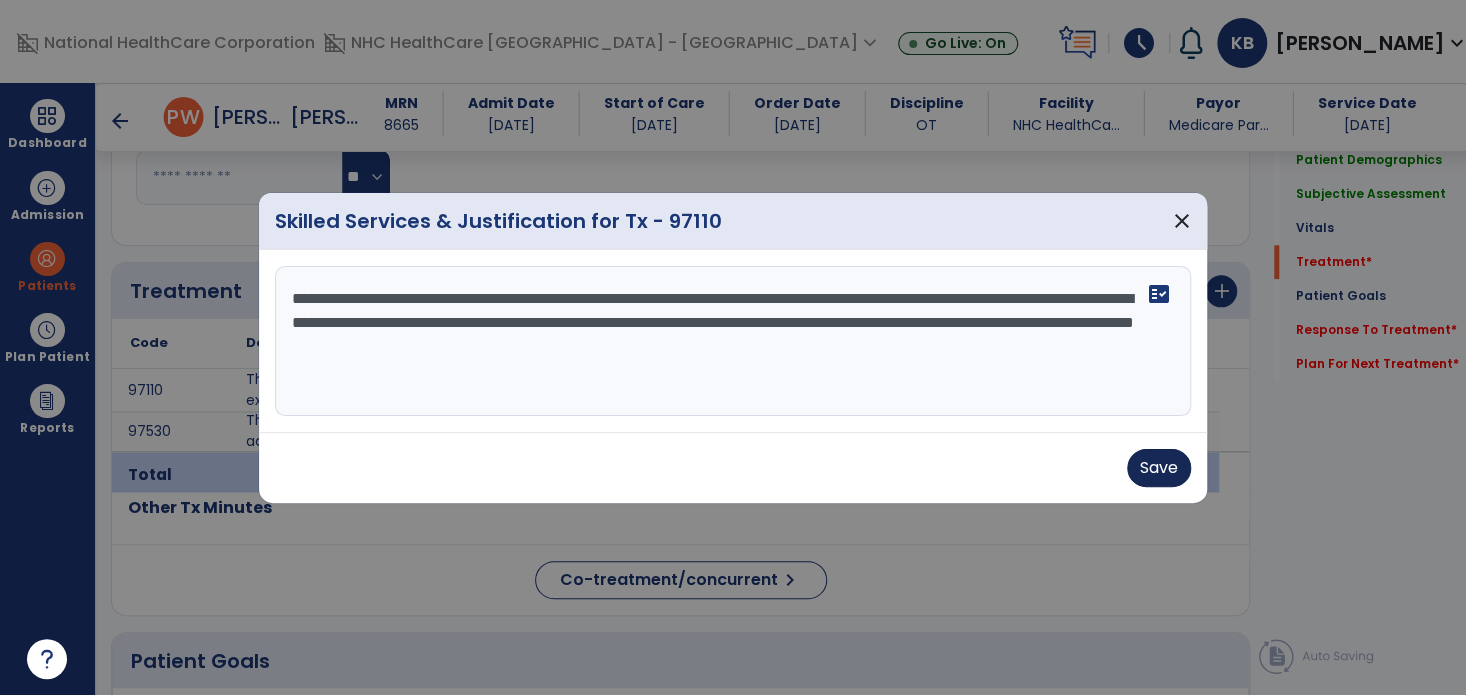 type on "**********" 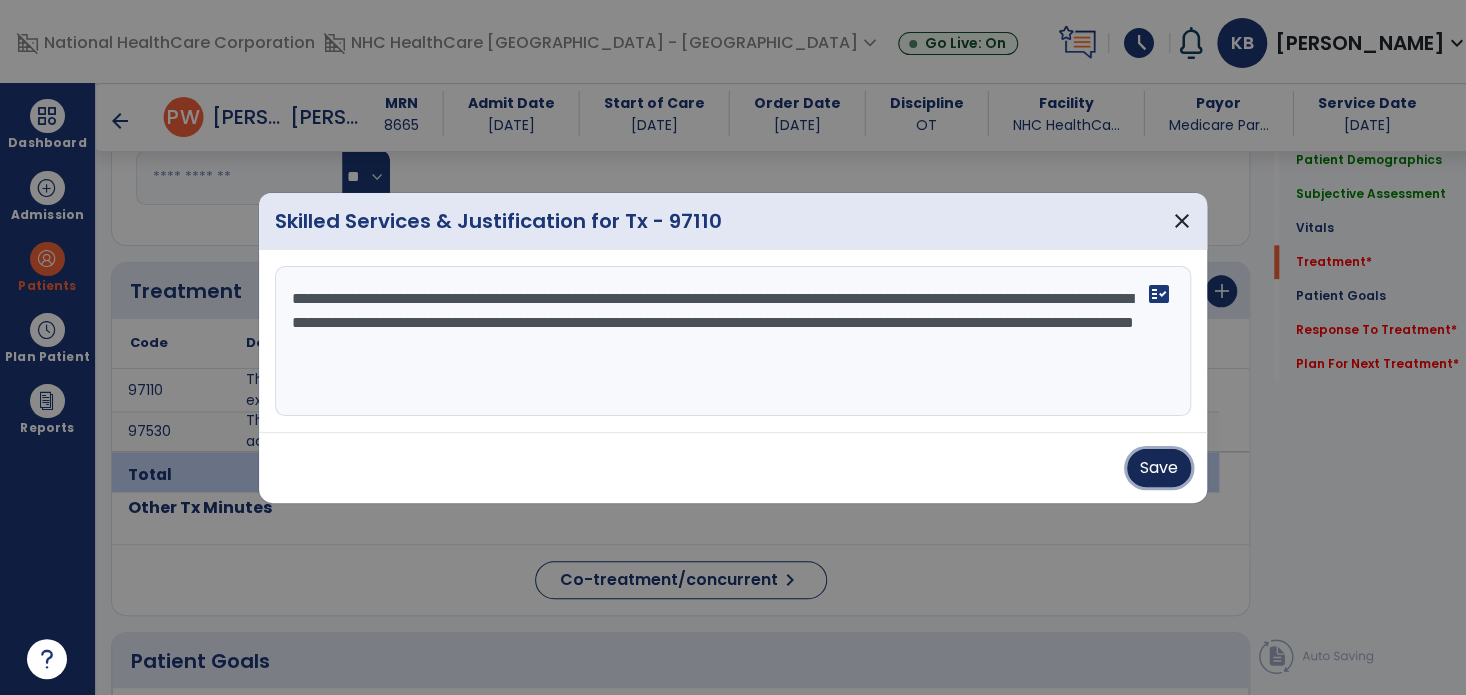 click on "Save" at bounding box center (1159, 468) 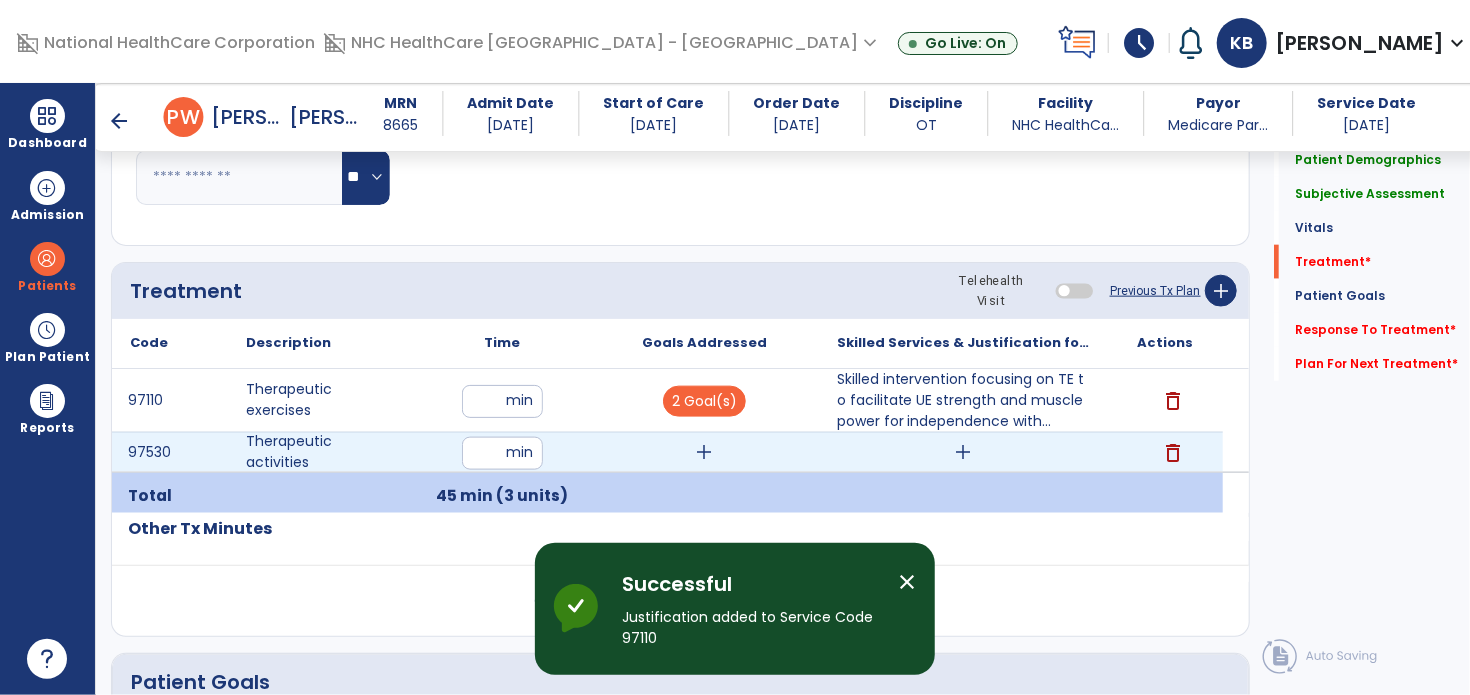 click on "add" at bounding box center [704, 452] 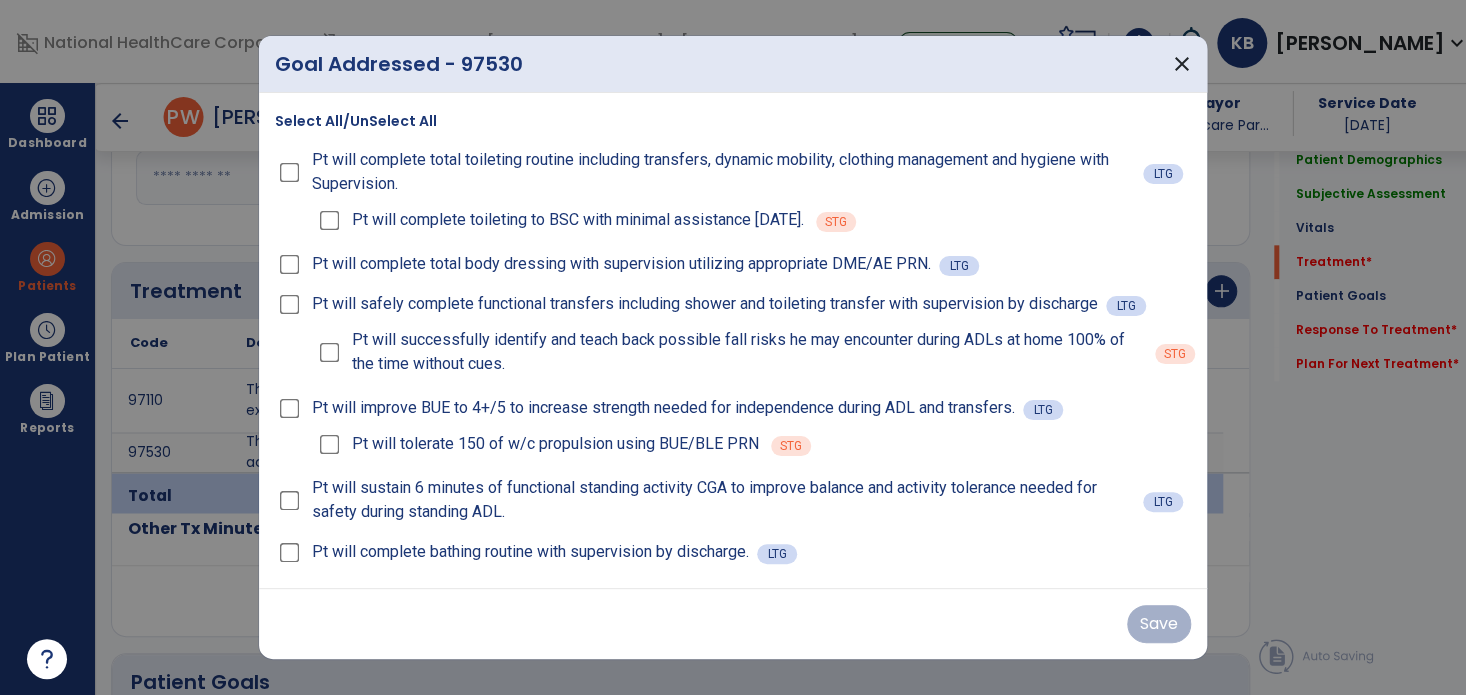 scroll, scrollTop: 1067, scrollLeft: 0, axis: vertical 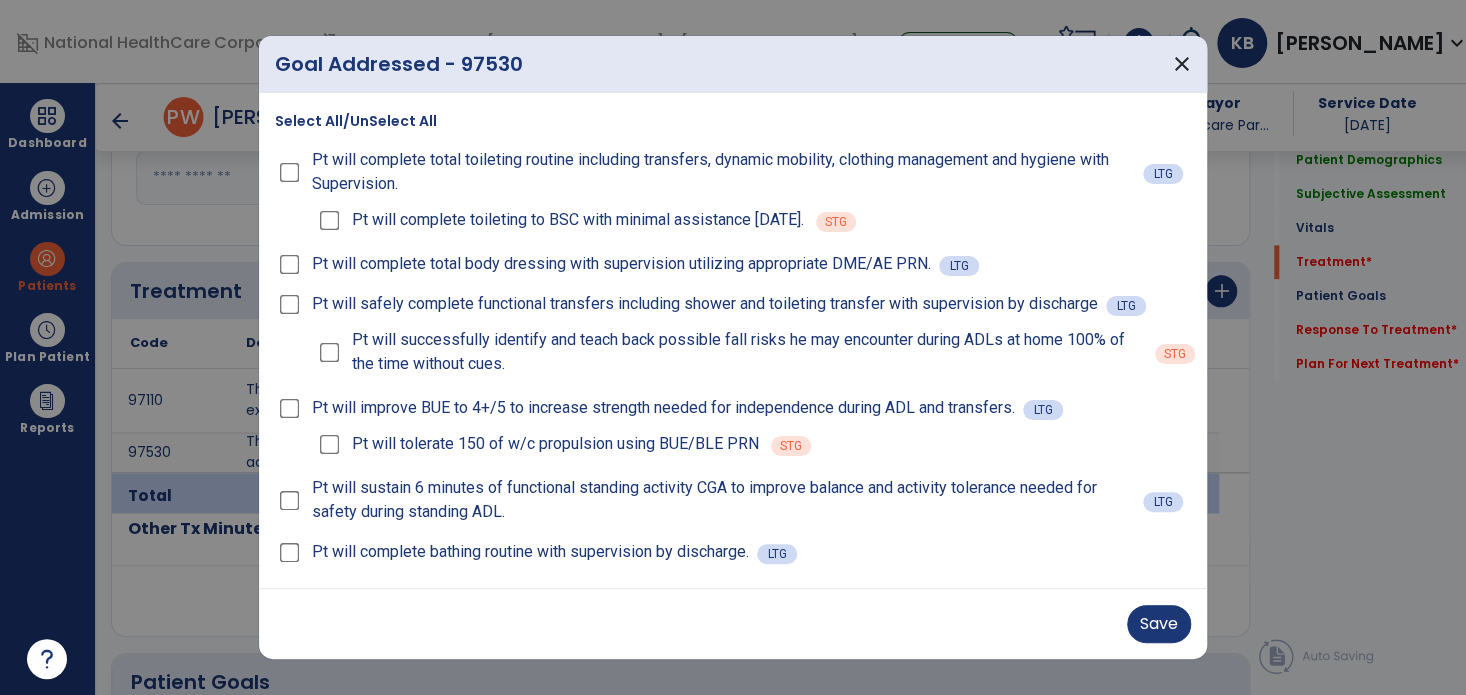 click on "Save" at bounding box center (733, 624) 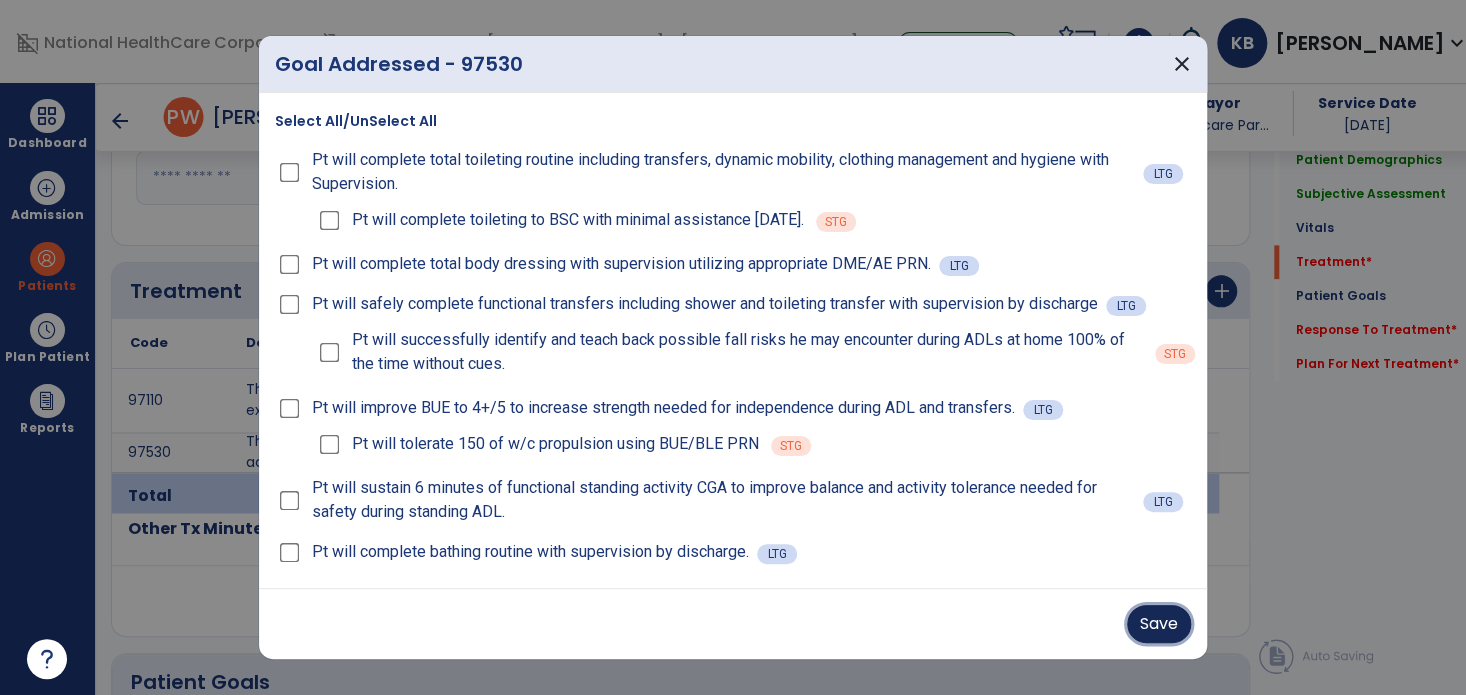 click on "Save" at bounding box center [1159, 624] 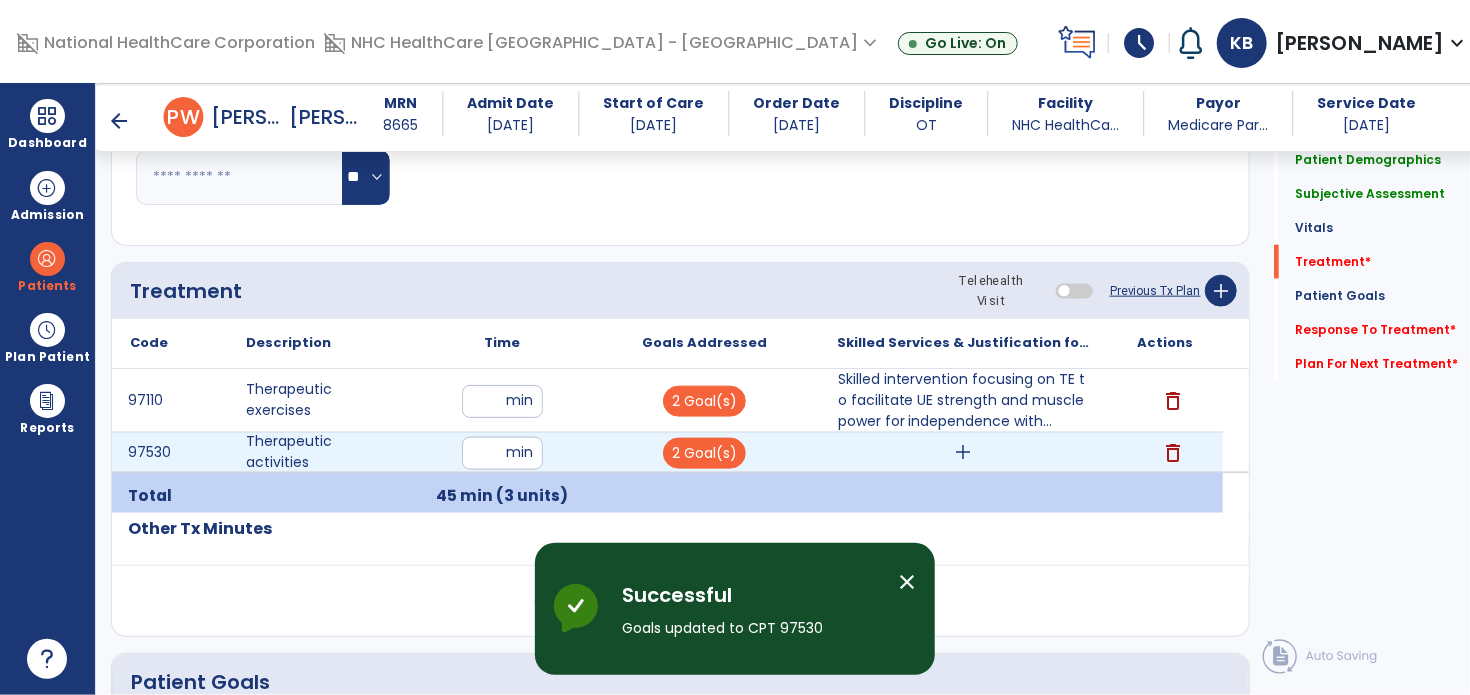 click on "add" at bounding box center [964, 452] 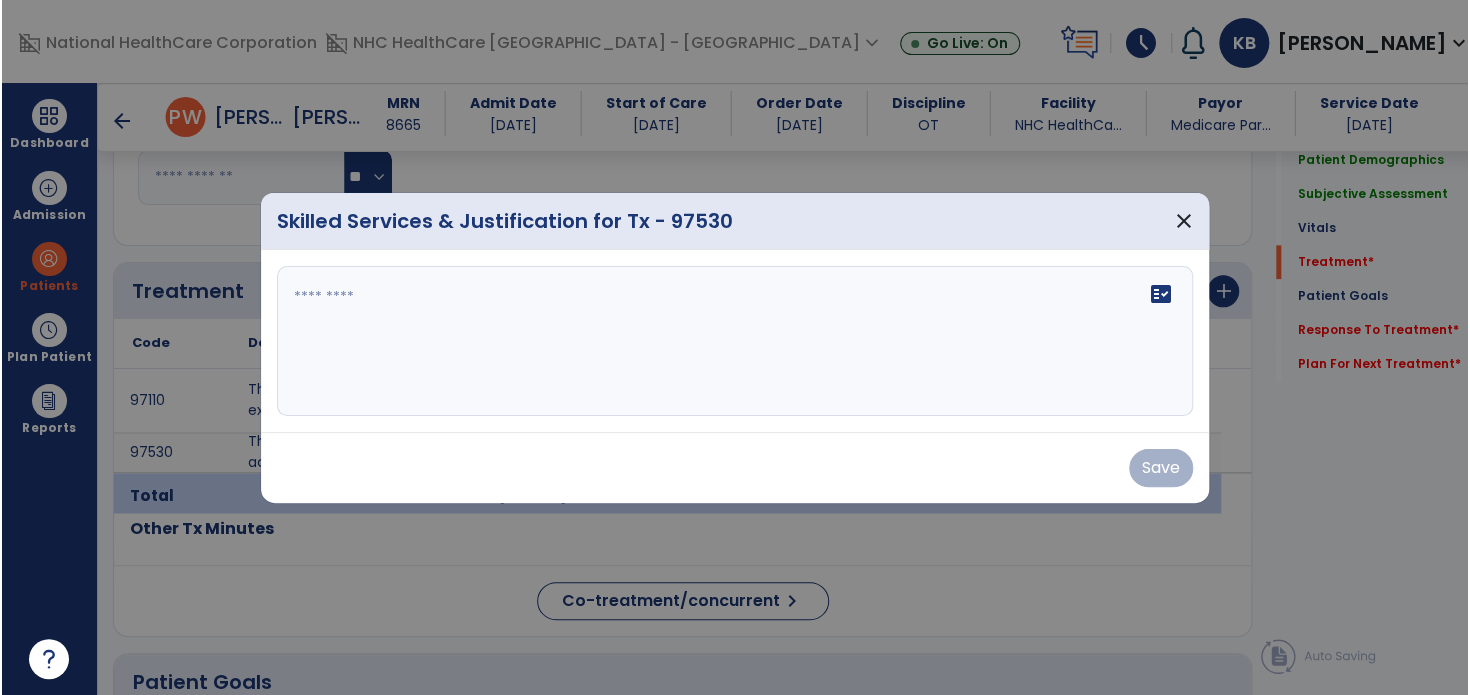scroll, scrollTop: 1067, scrollLeft: 0, axis: vertical 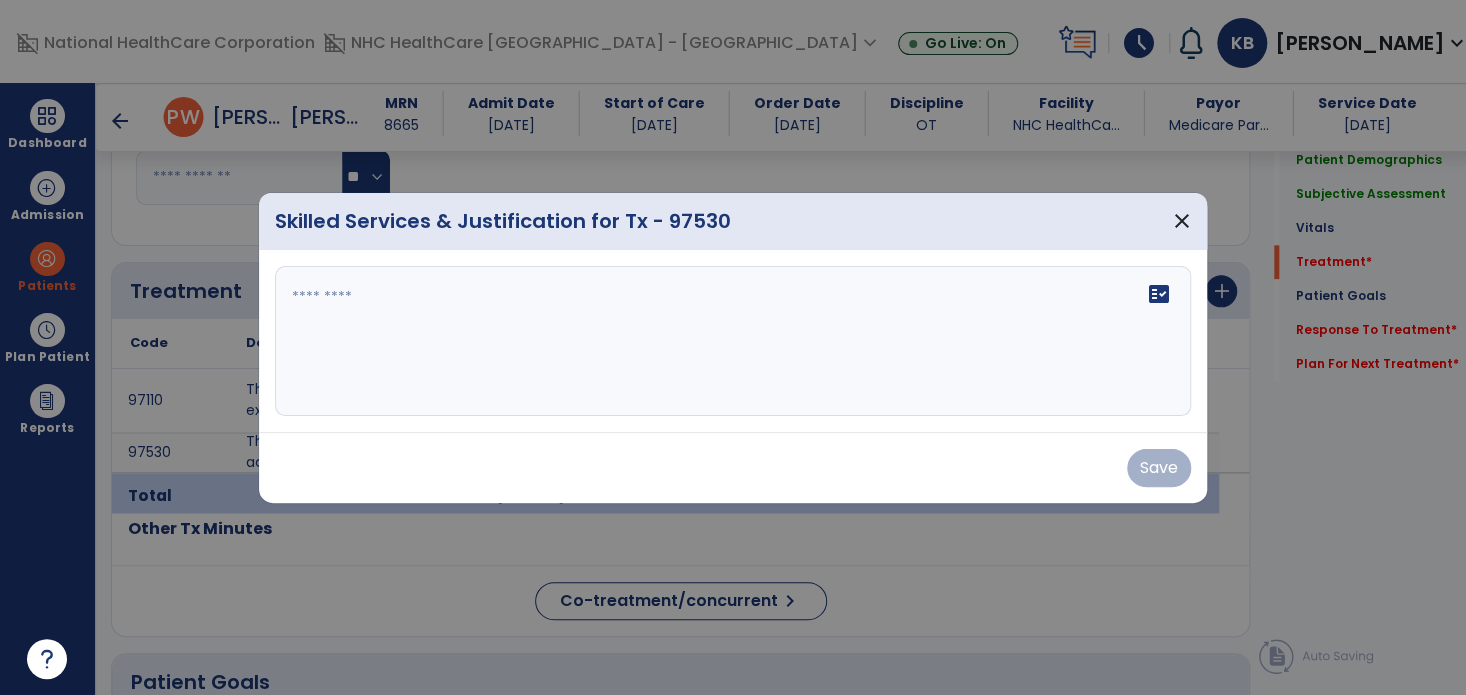 click on "fact_check" at bounding box center [733, 341] 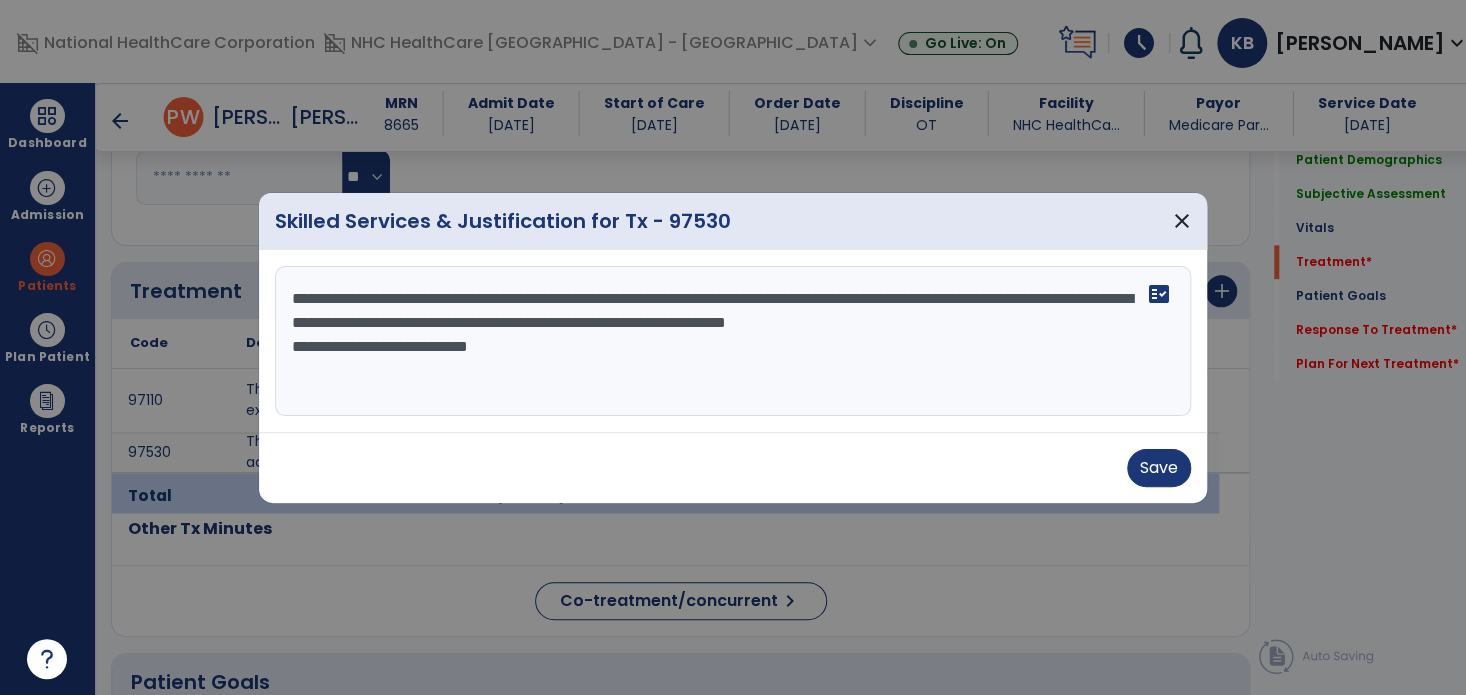 click on "**********" at bounding box center [733, 341] 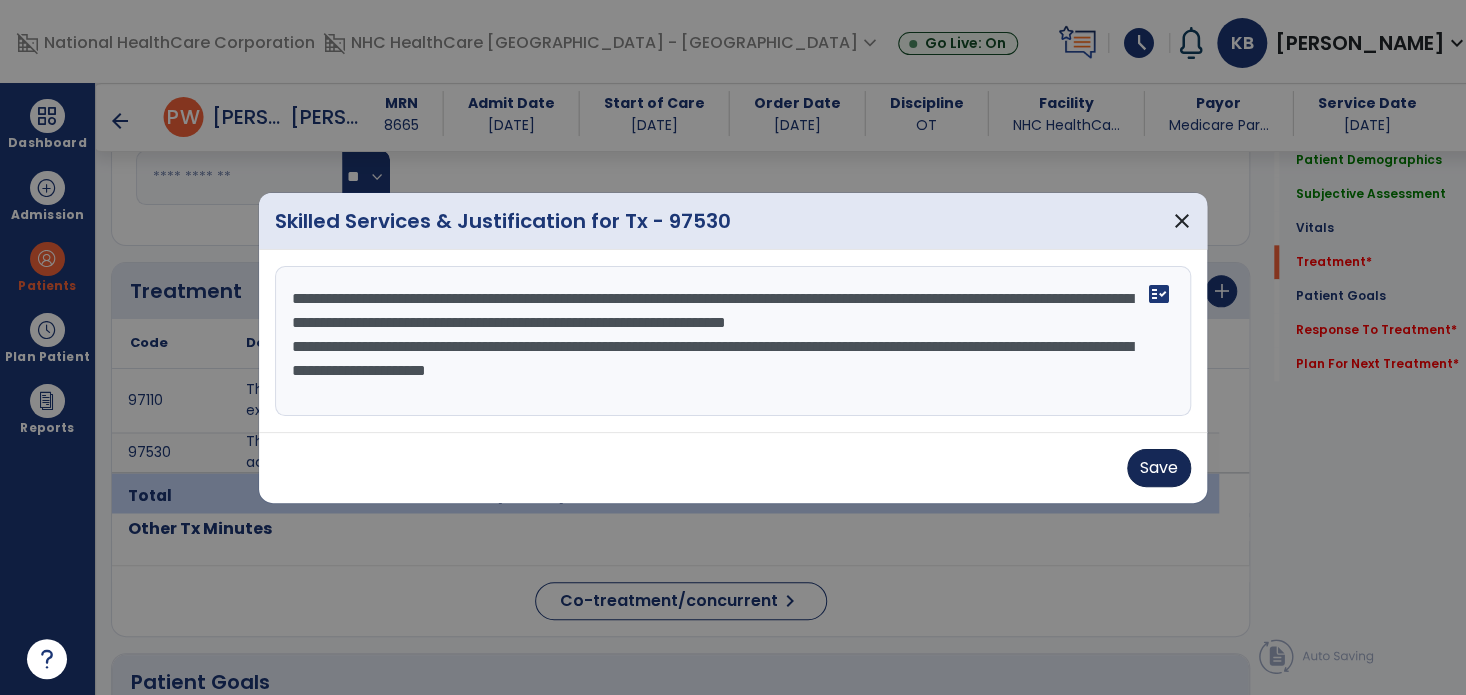 type on "**********" 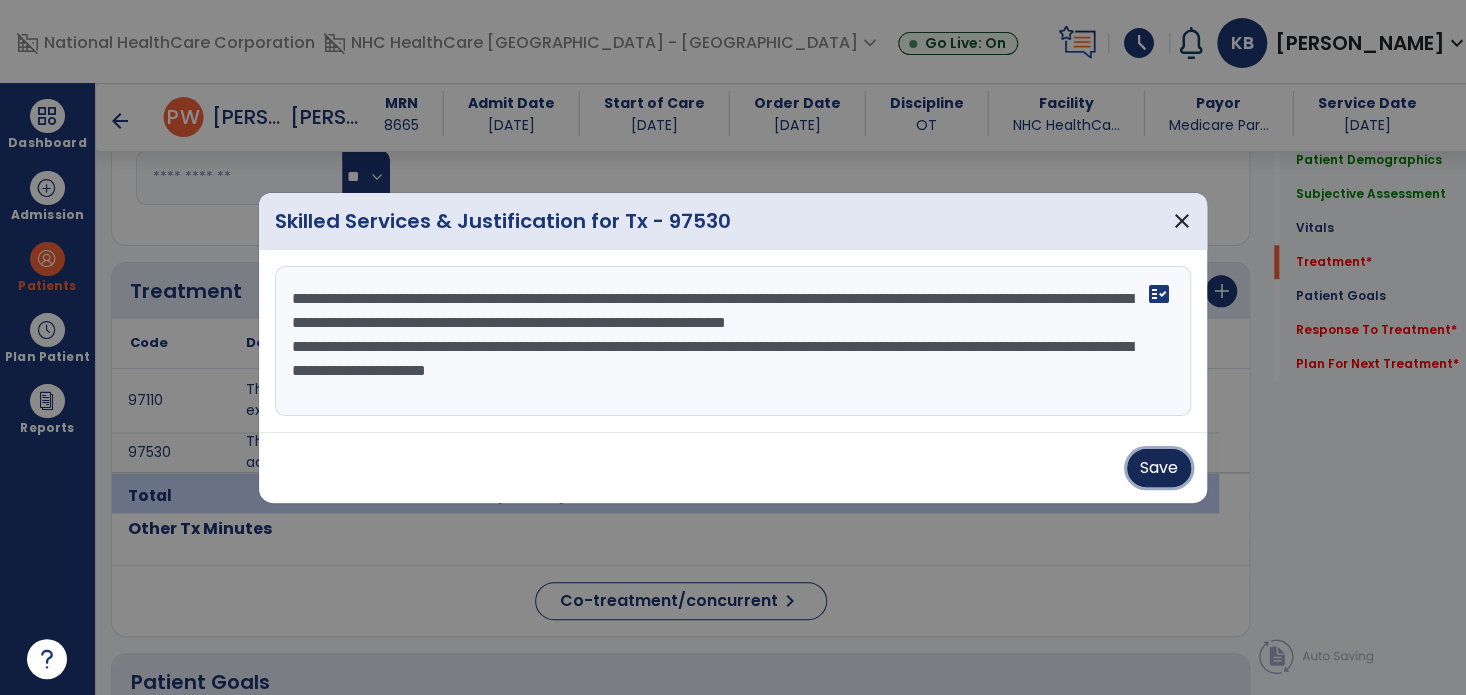 click on "Save" at bounding box center (1159, 468) 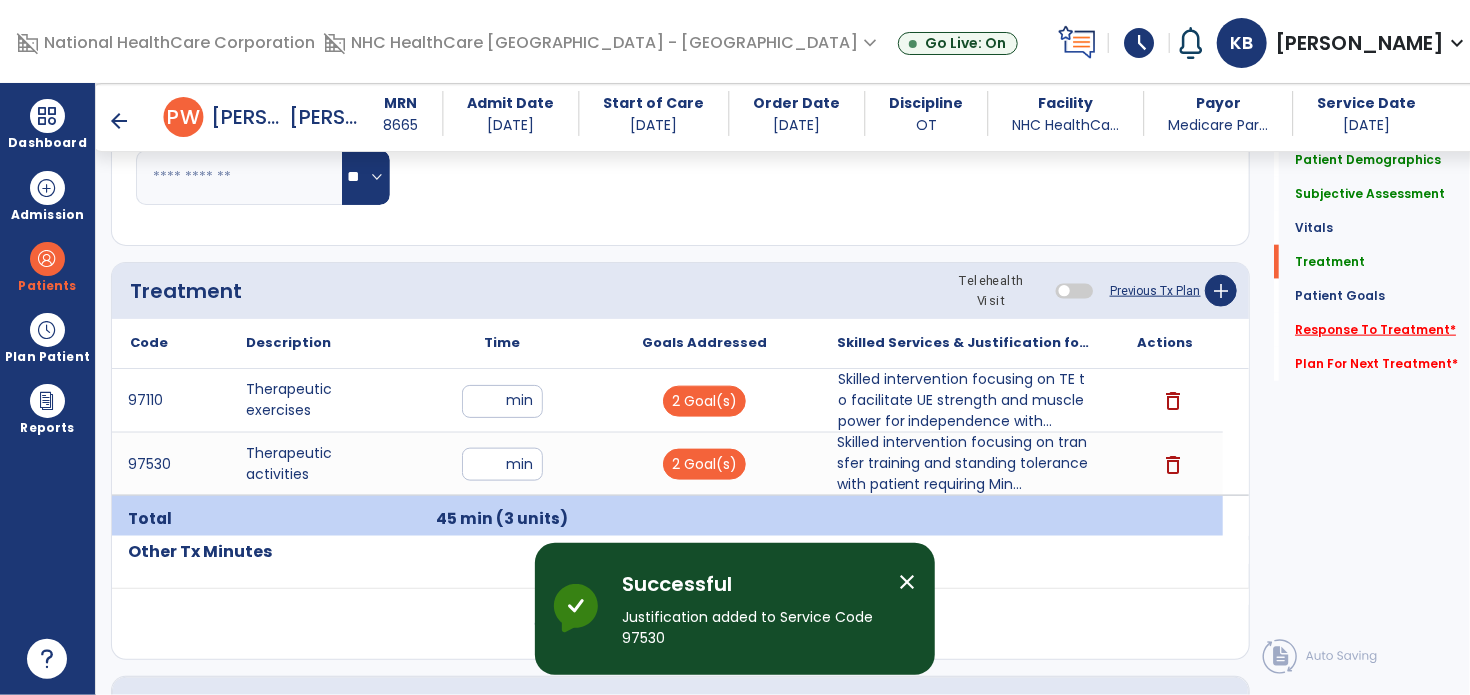 click on "Response To Treatment   *" 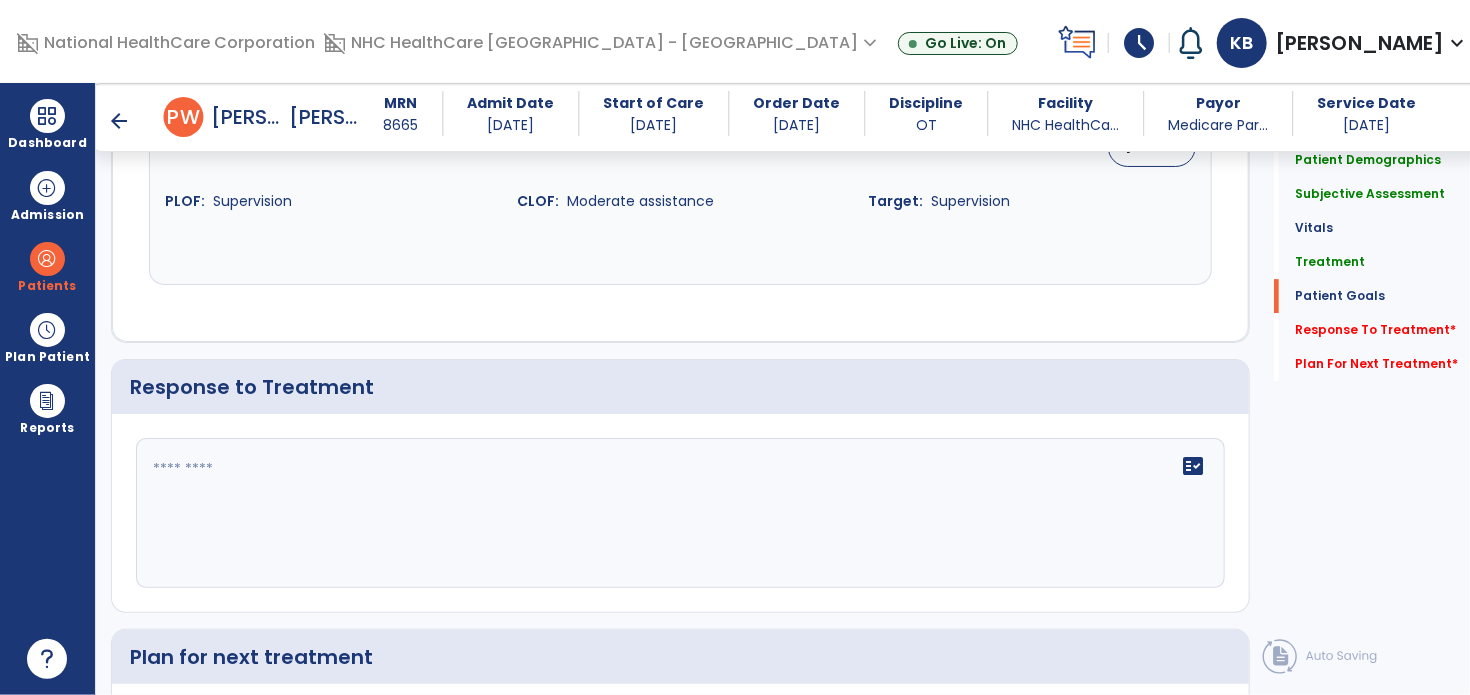 scroll, scrollTop: 3080, scrollLeft: 0, axis: vertical 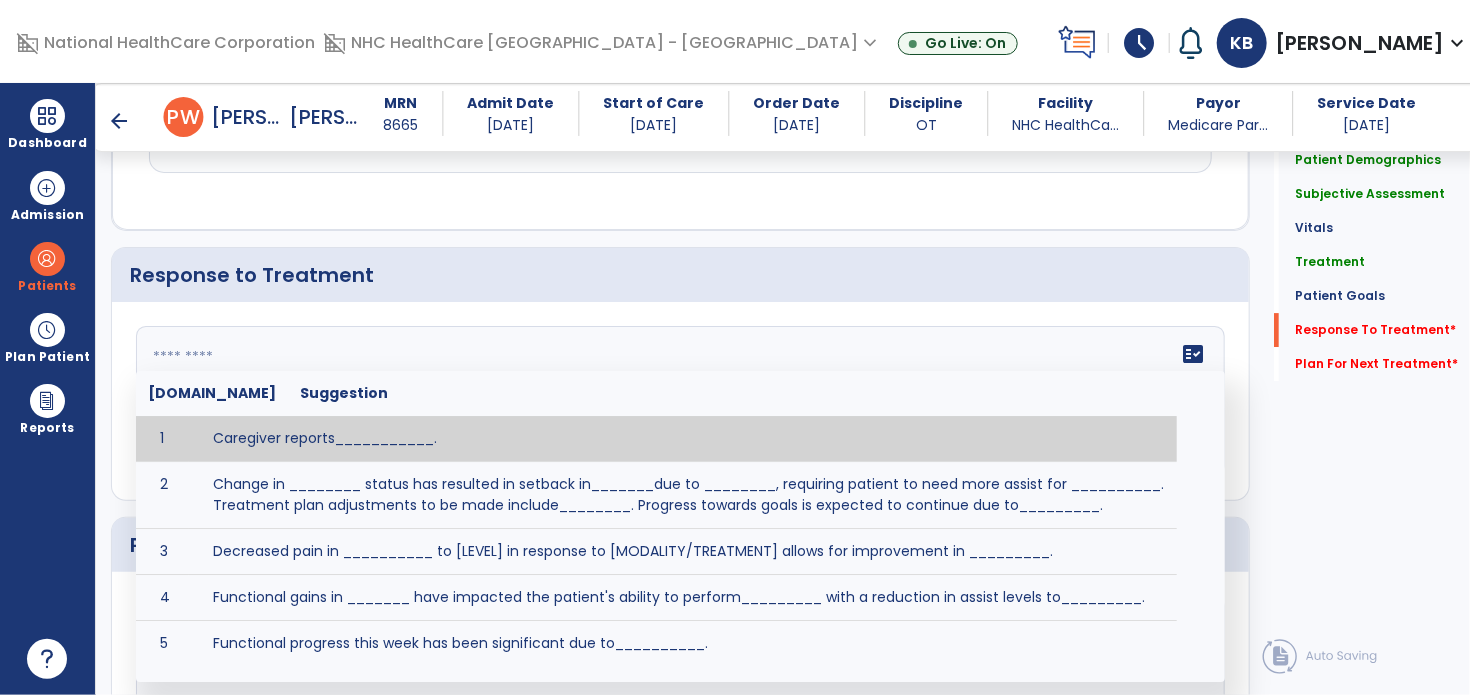 click on "fact_check  [DOMAIN_NAME] Suggestion 1 Caregiver reports___________. 2 Change in ________ status has resulted in setback in_______due to ________, requiring patient to need more assist for __________.   Treatment plan adjustments to be made include________.  Progress towards goals is expected to continue due to_________. 3 Decreased pain in __________ to [LEVEL] in response to [MODALITY/TREATMENT] allows for improvement in _________. 4 Functional gains in _______ have impacted the patient's ability to perform_________ with a reduction in assist levels to_________. 5 Functional progress this week has been significant due to__________. 6 Gains in ________ have improved the patient's ability to perform ______with decreased levels of assist to___________. 7 Improvement in ________allows patient to tolerate higher levels of challenges in_________. 8 Pain in [AREA] has decreased to [LEVEL] in response to [TREATMENT/MODALITY], allowing fore ease in completing__________. 9 10 11 12 13 14 15 16 17 18 19 20 21" 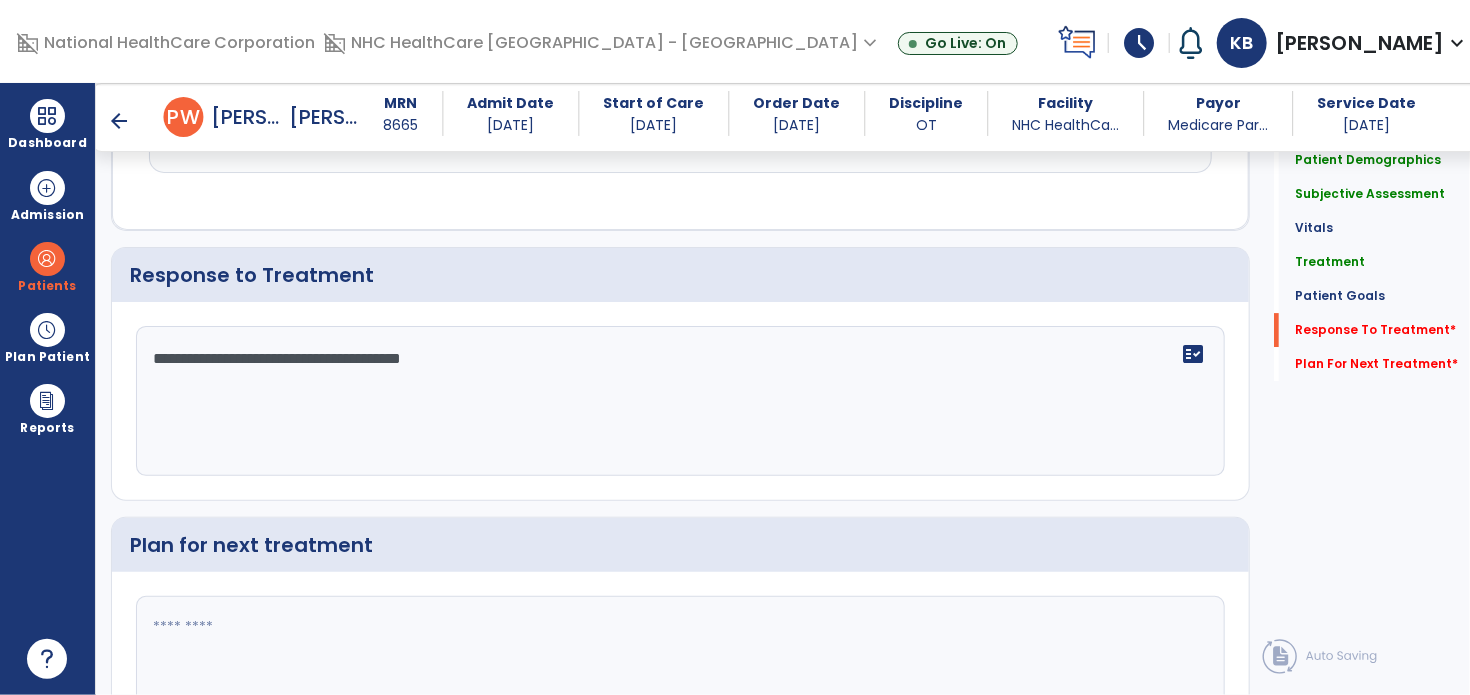 type on "**********" 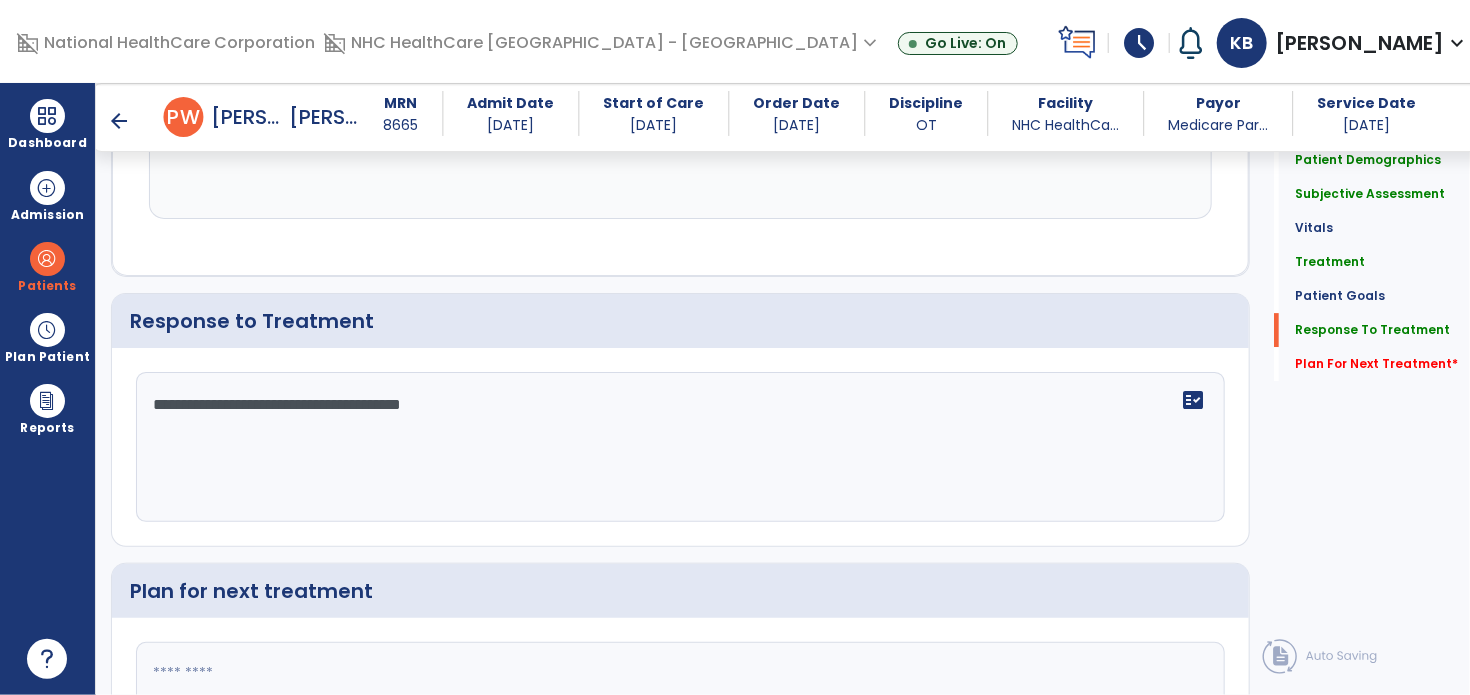 scroll, scrollTop: 3080, scrollLeft: 0, axis: vertical 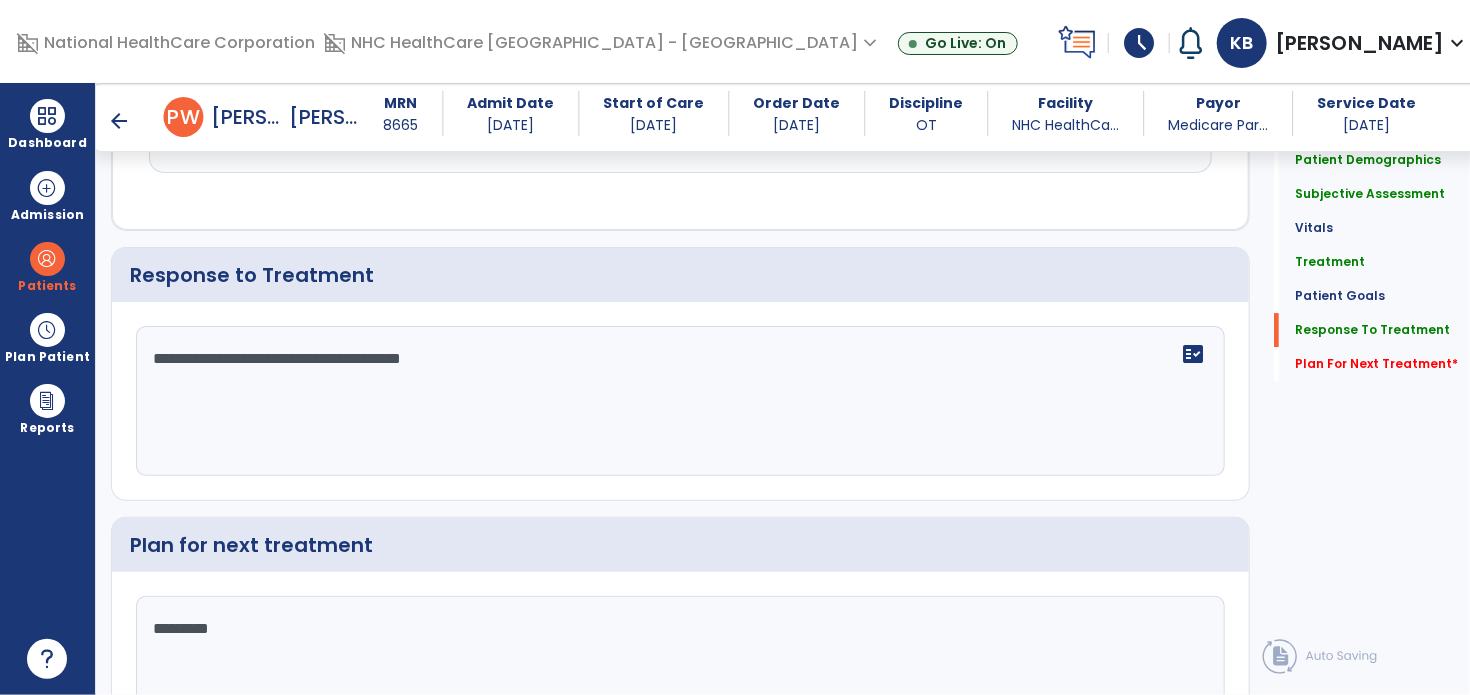 type on "********" 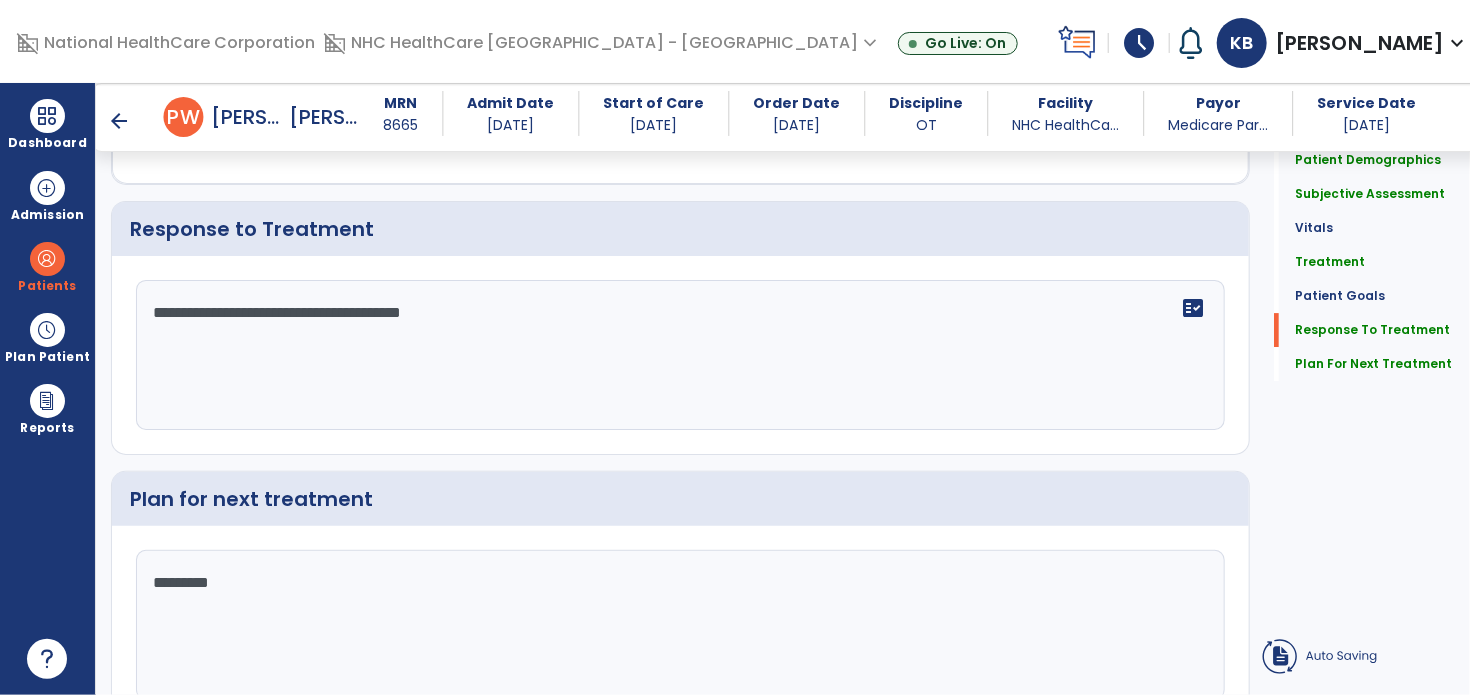 click on "**********" 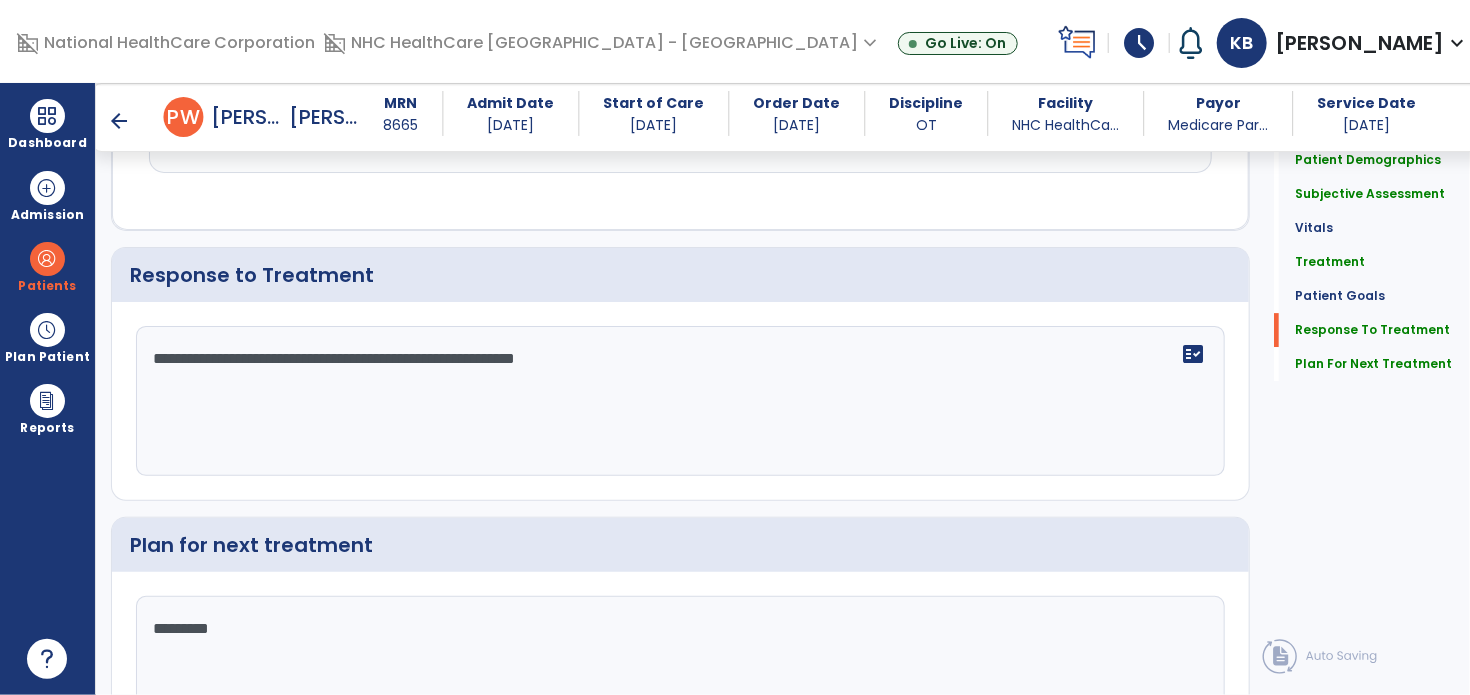 scroll, scrollTop: 3080, scrollLeft: 0, axis: vertical 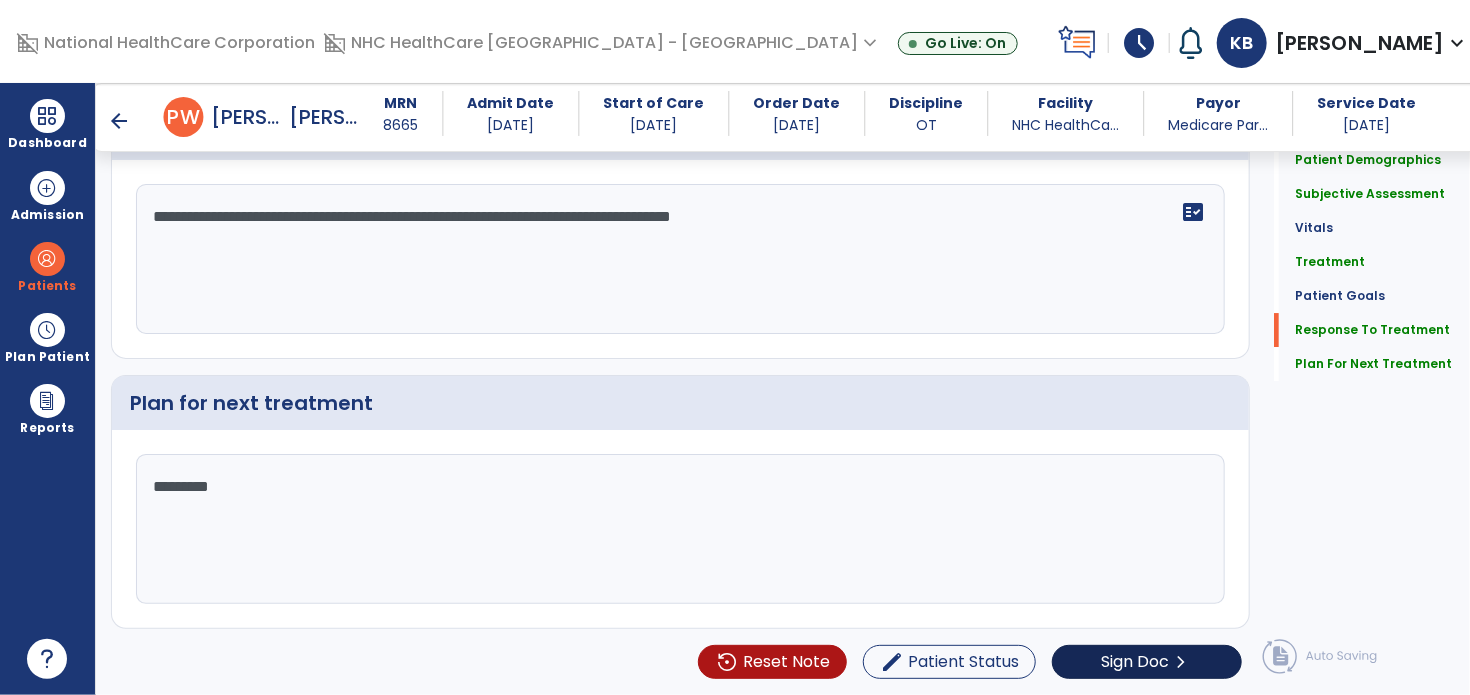 type on "**********" 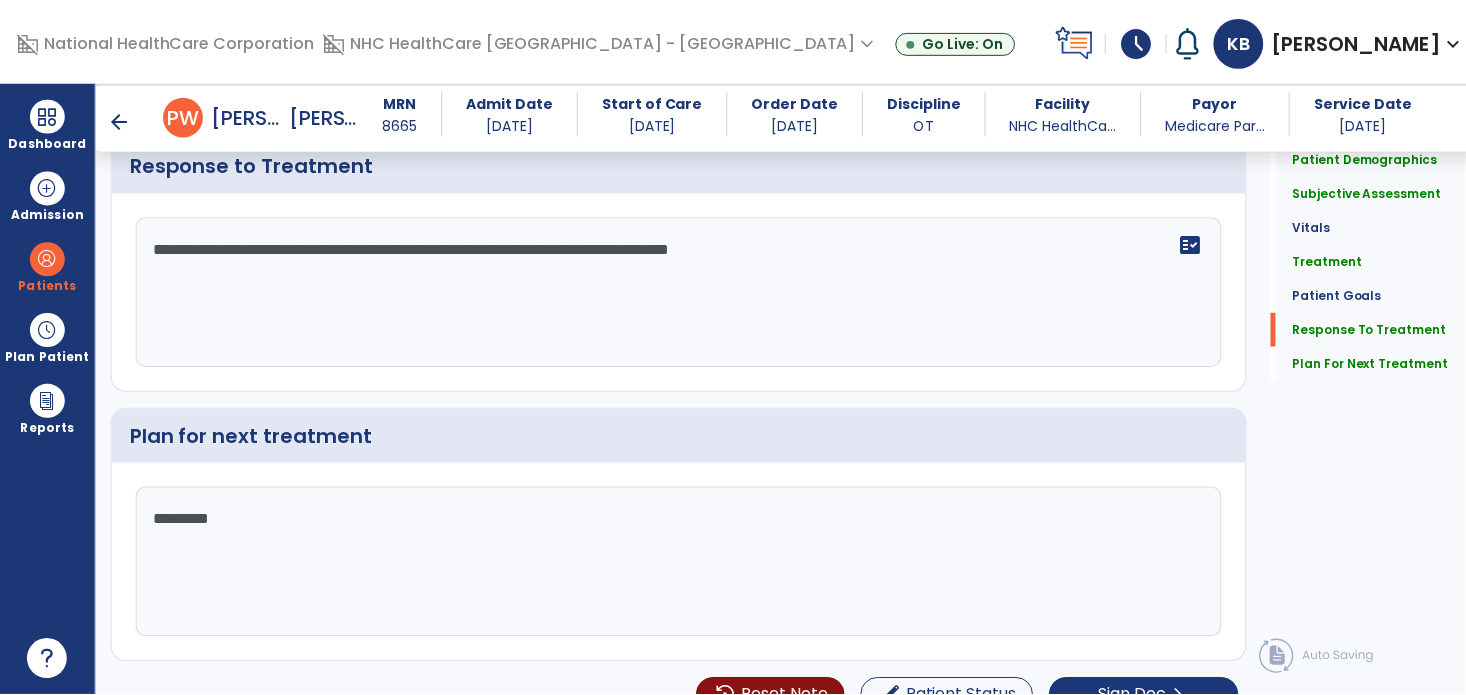 scroll, scrollTop: 3235, scrollLeft: 0, axis: vertical 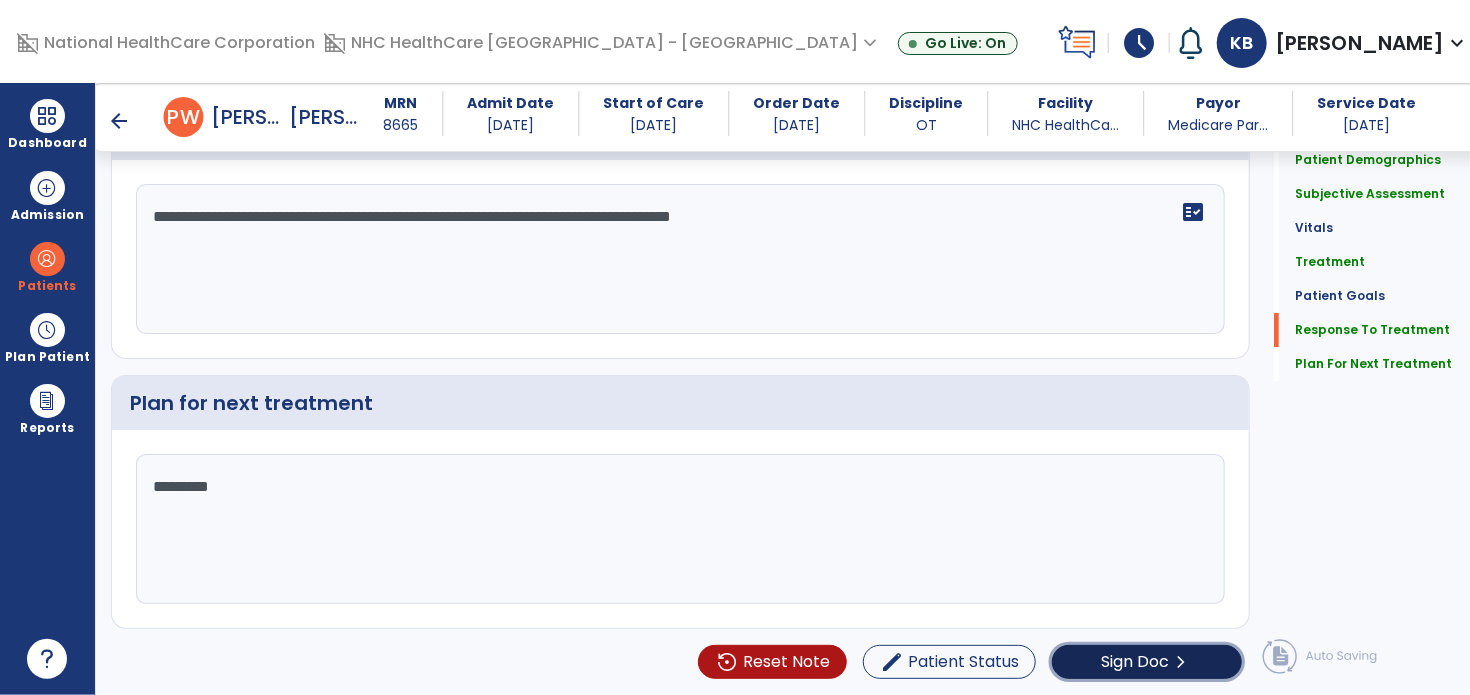 click on "chevron_right" 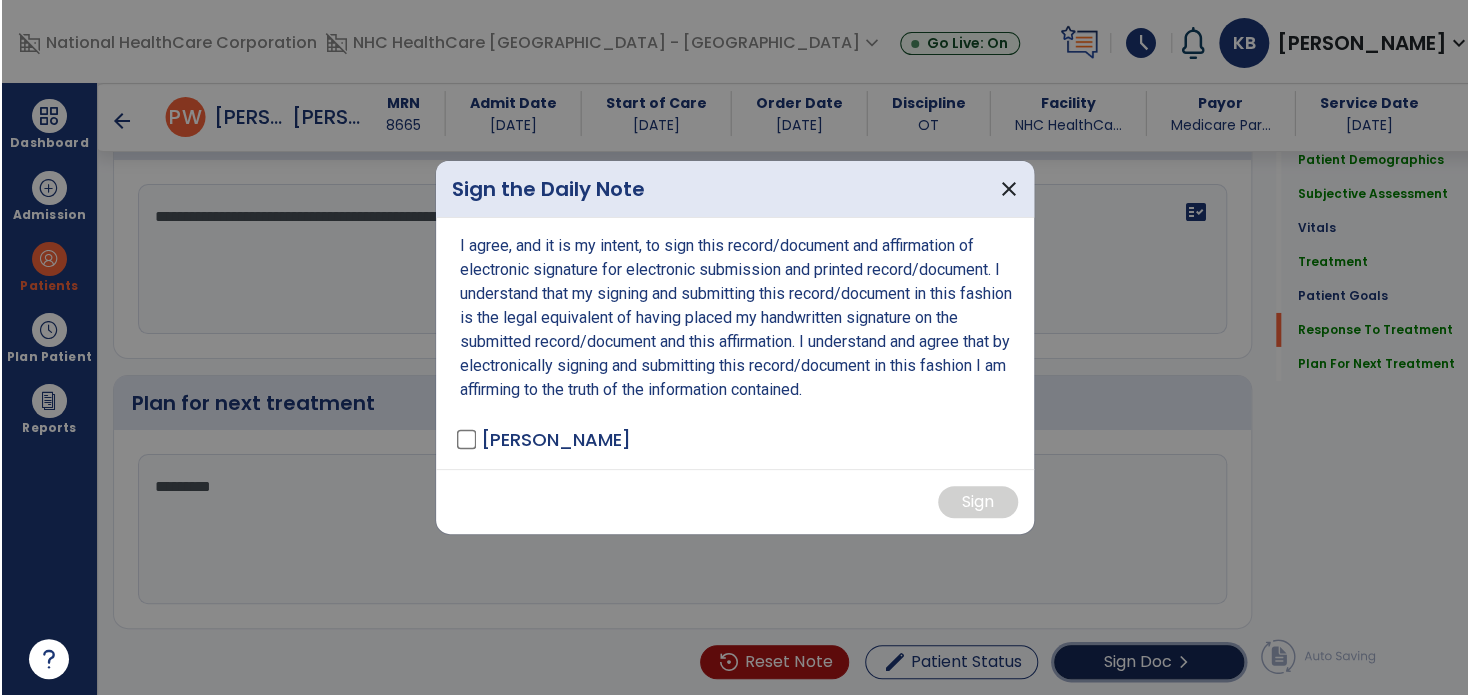 scroll, scrollTop: 3235, scrollLeft: 0, axis: vertical 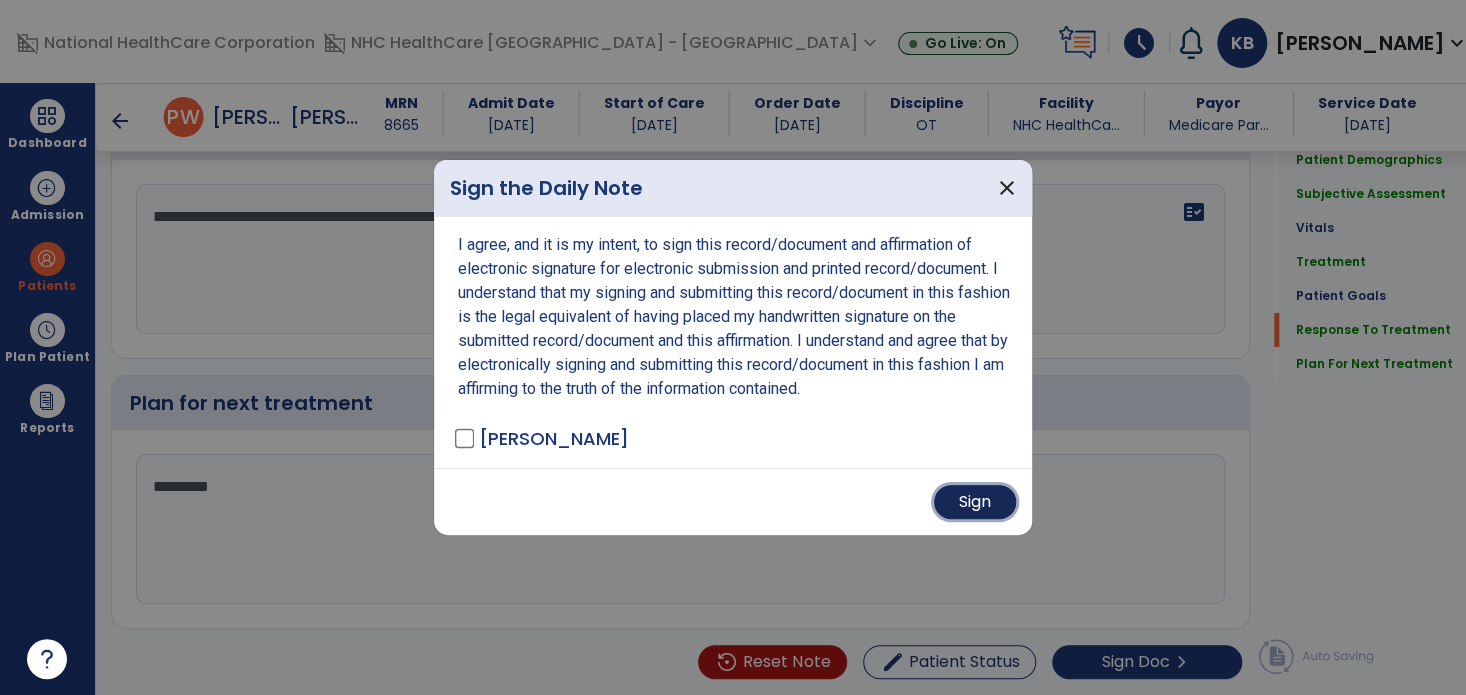 click on "Sign" at bounding box center (975, 502) 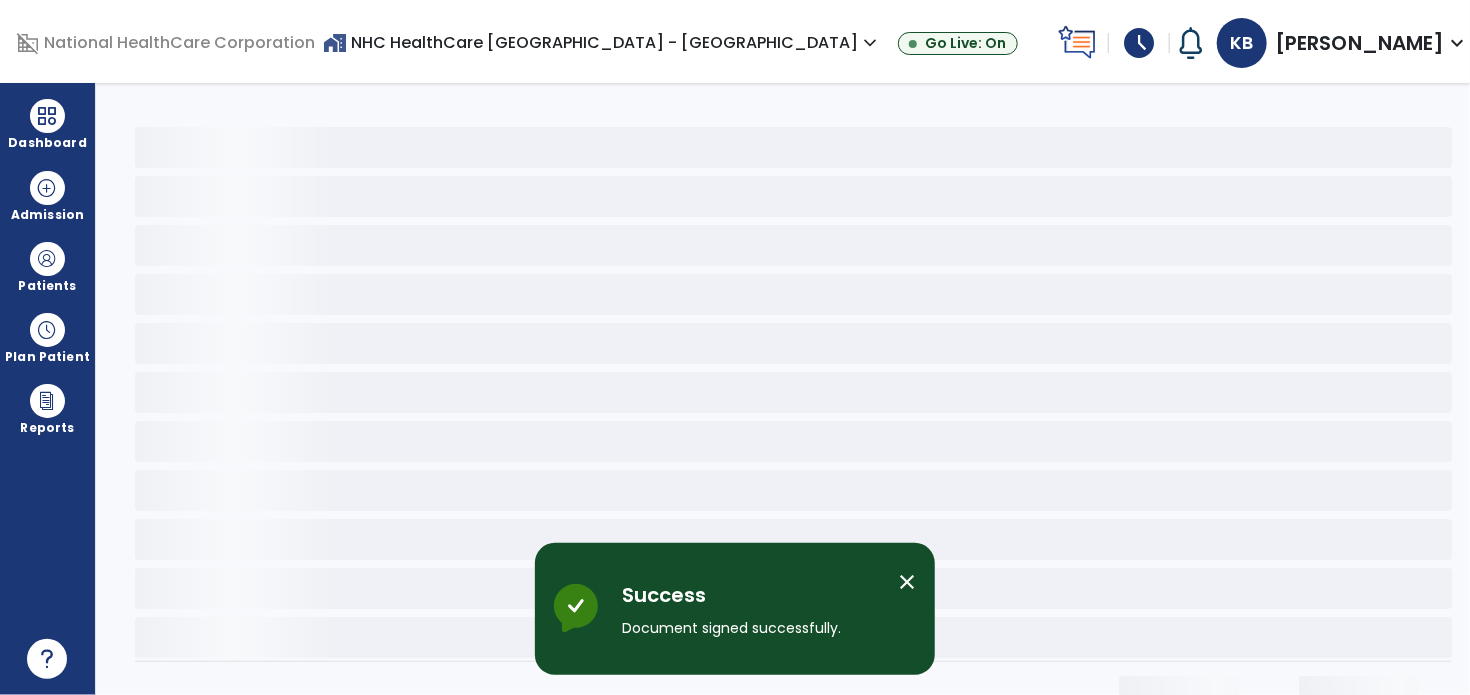 scroll, scrollTop: 0, scrollLeft: 0, axis: both 